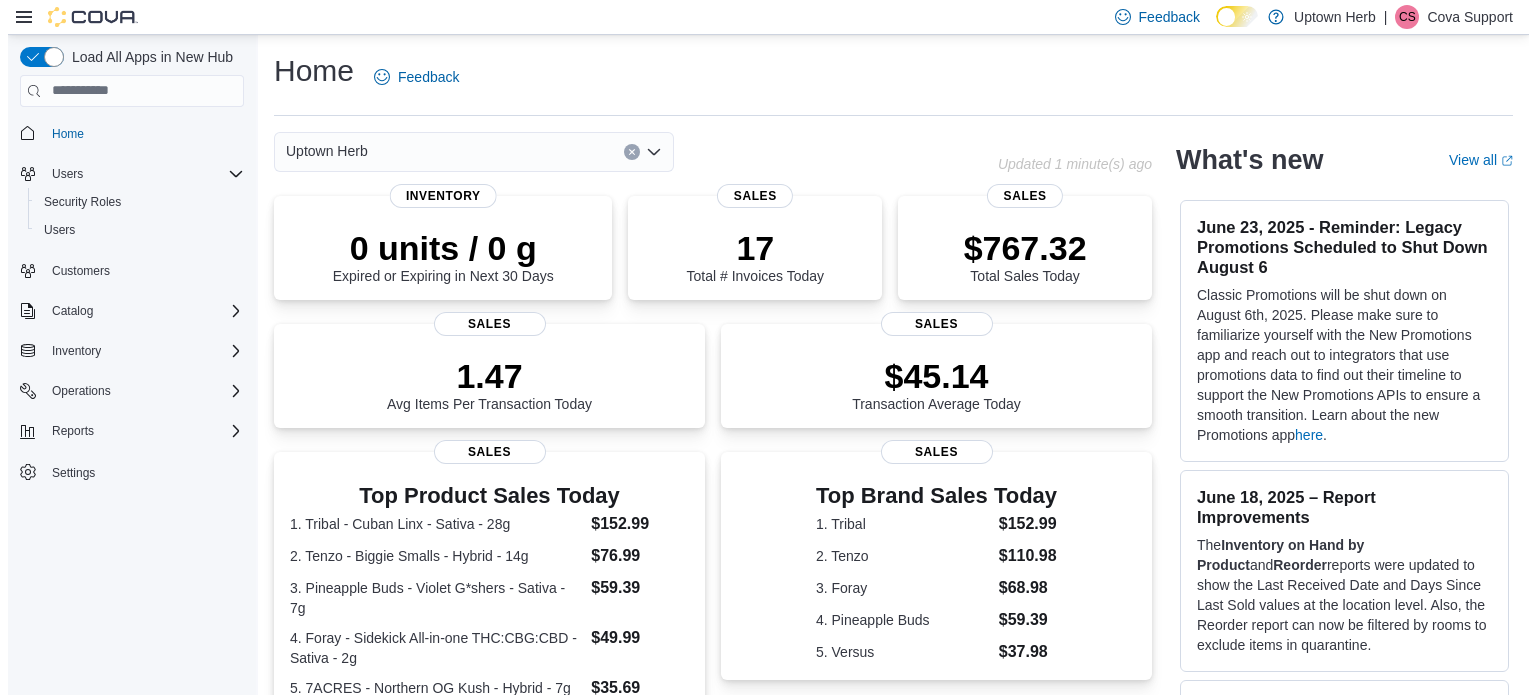scroll, scrollTop: 0, scrollLeft: 0, axis: both 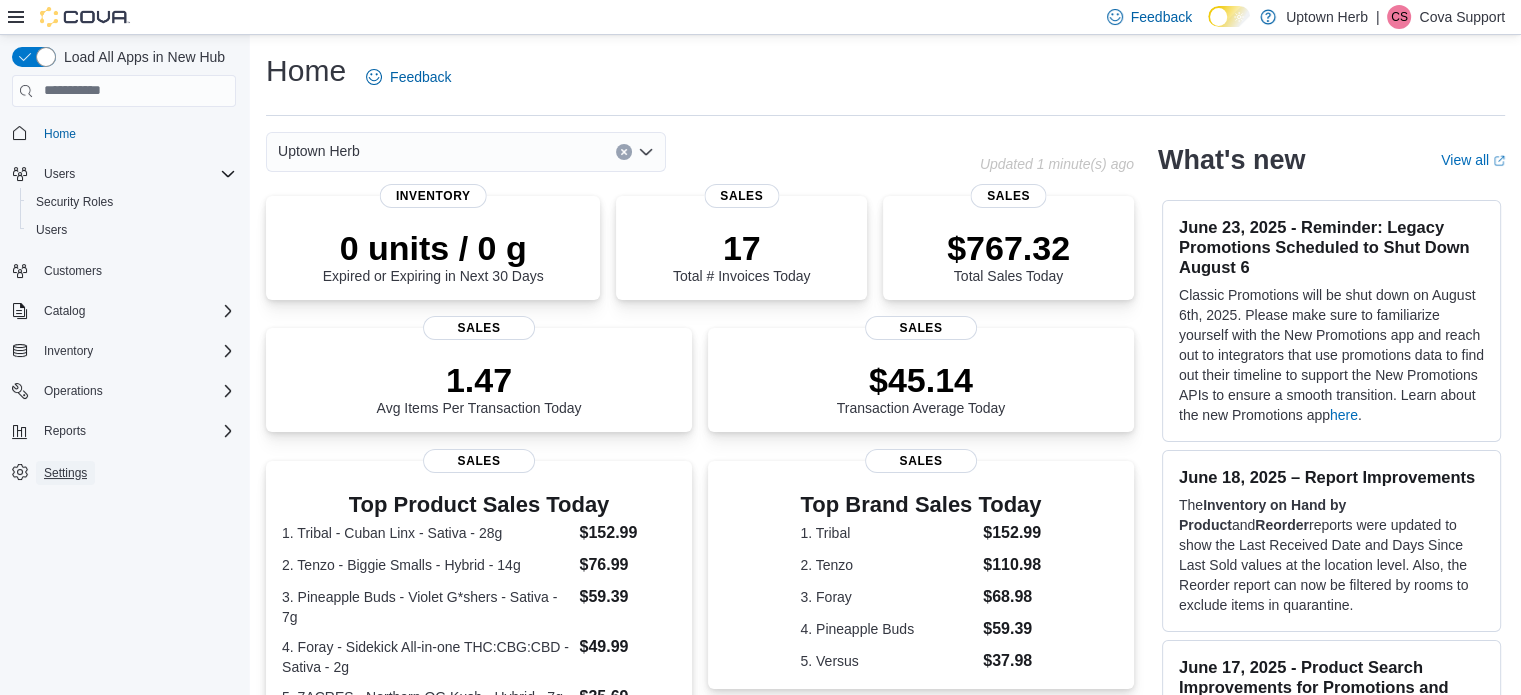 click on "Settings" at bounding box center [65, 473] 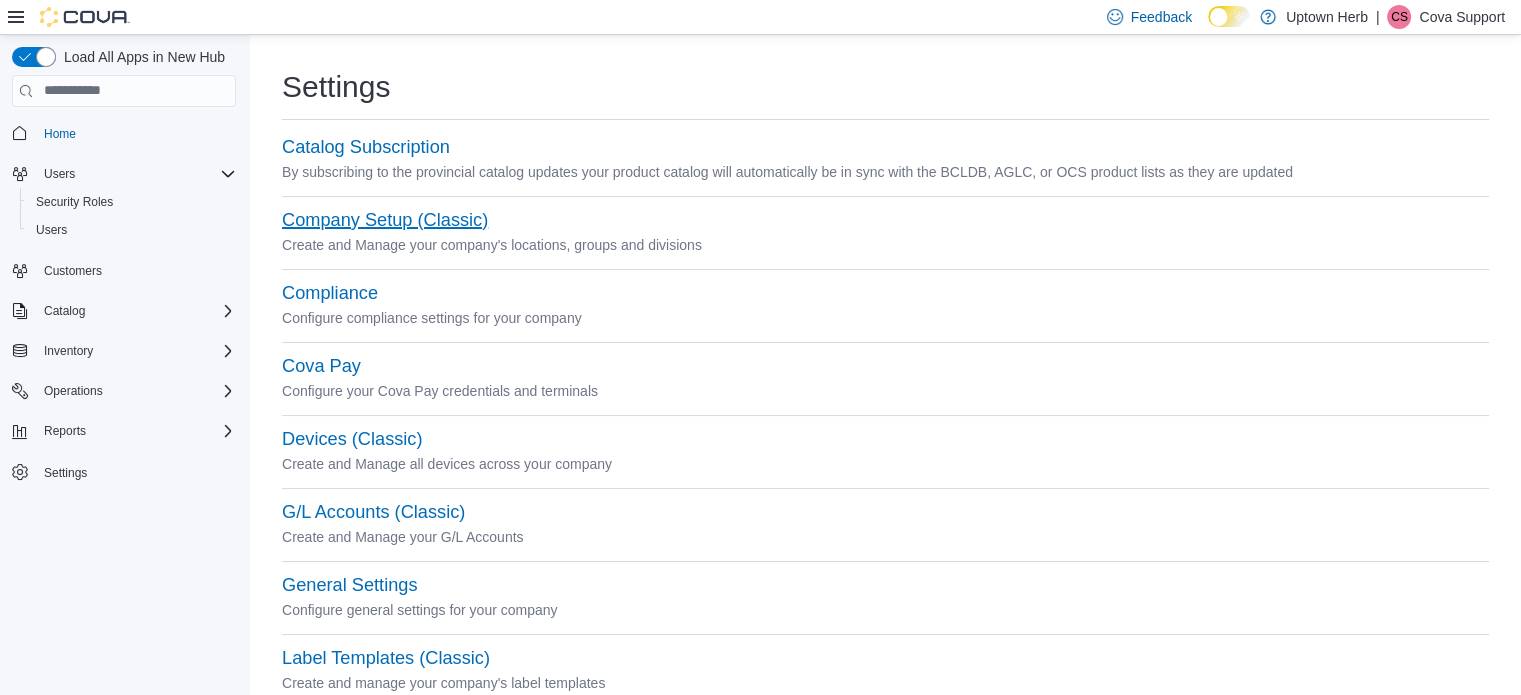 click on "Company Setup (Classic)" at bounding box center (385, 220) 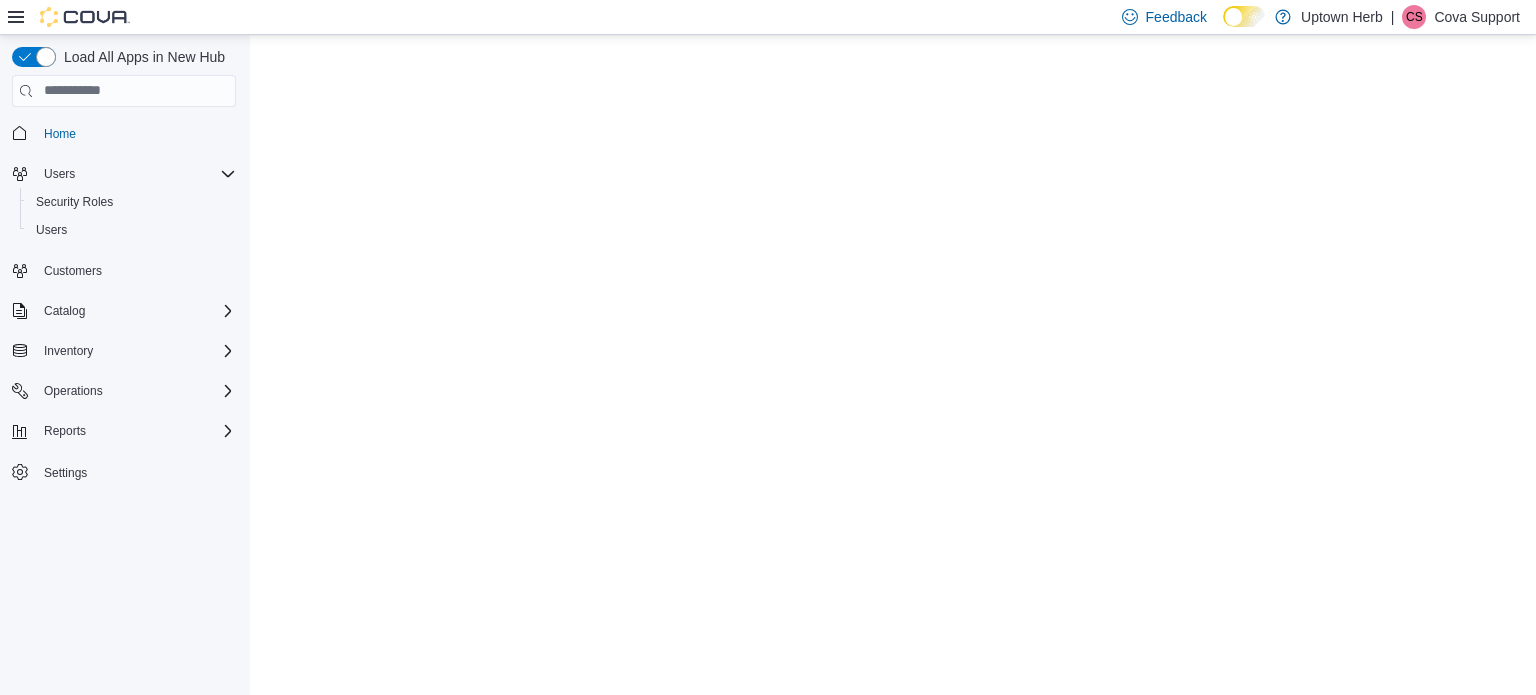scroll, scrollTop: 0, scrollLeft: 0, axis: both 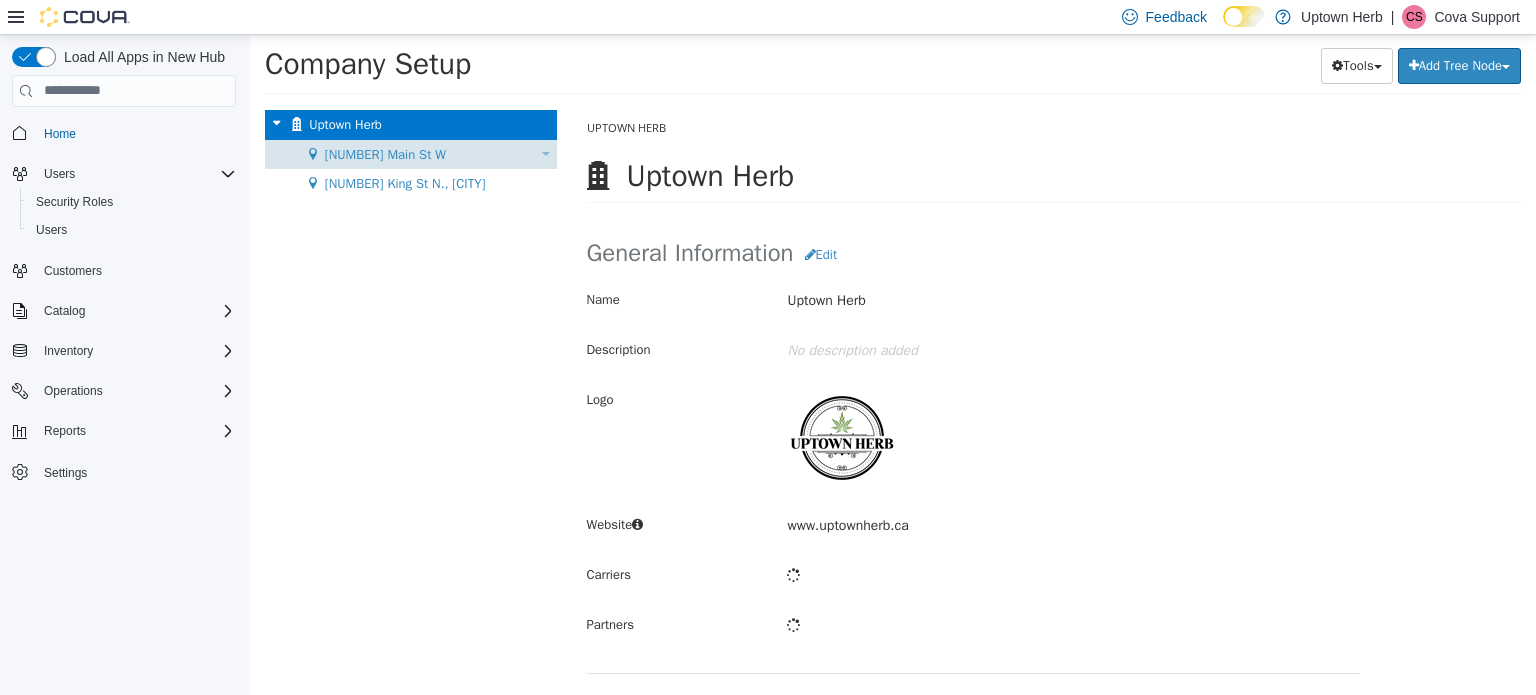 click on "19 Main St W Move Location" at bounding box center (411, 154) 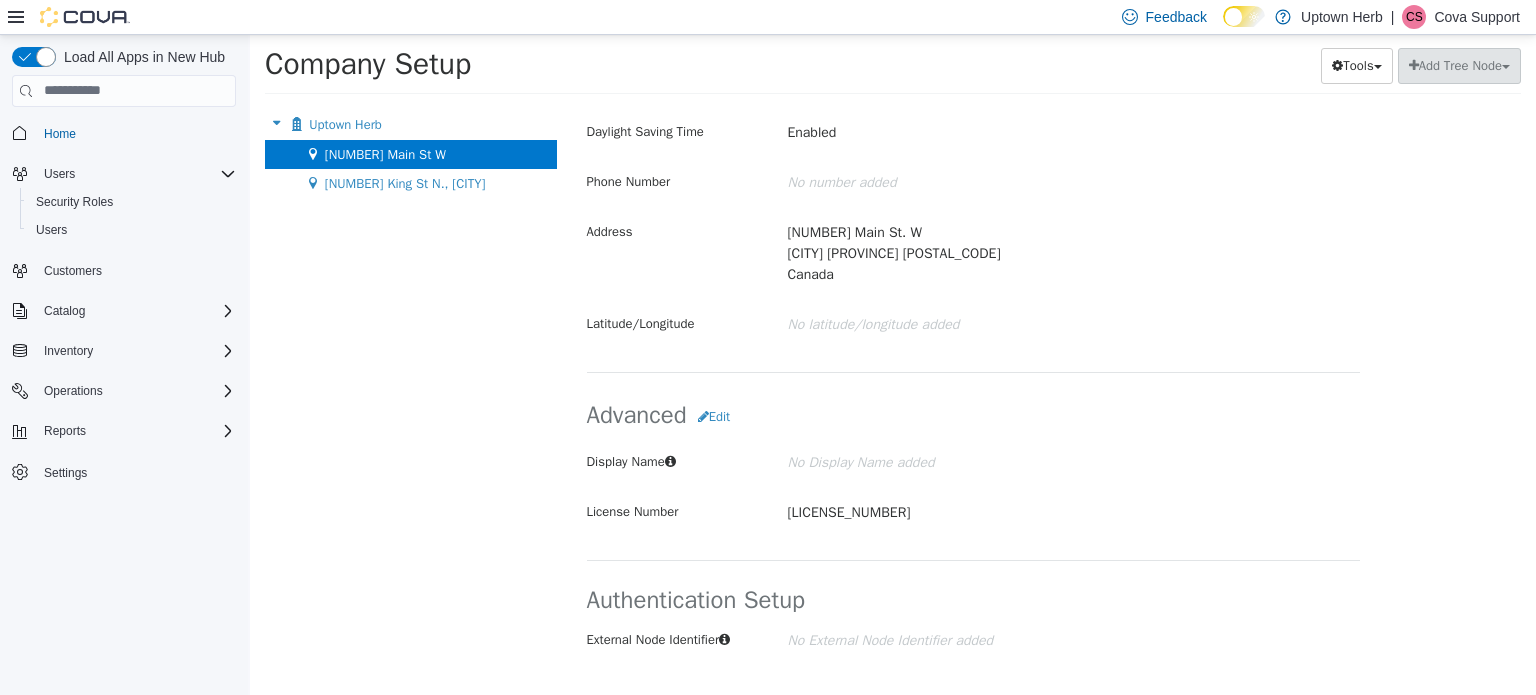 scroll, scrollTop: 1000, scrollLeft: 0, axis: vertical 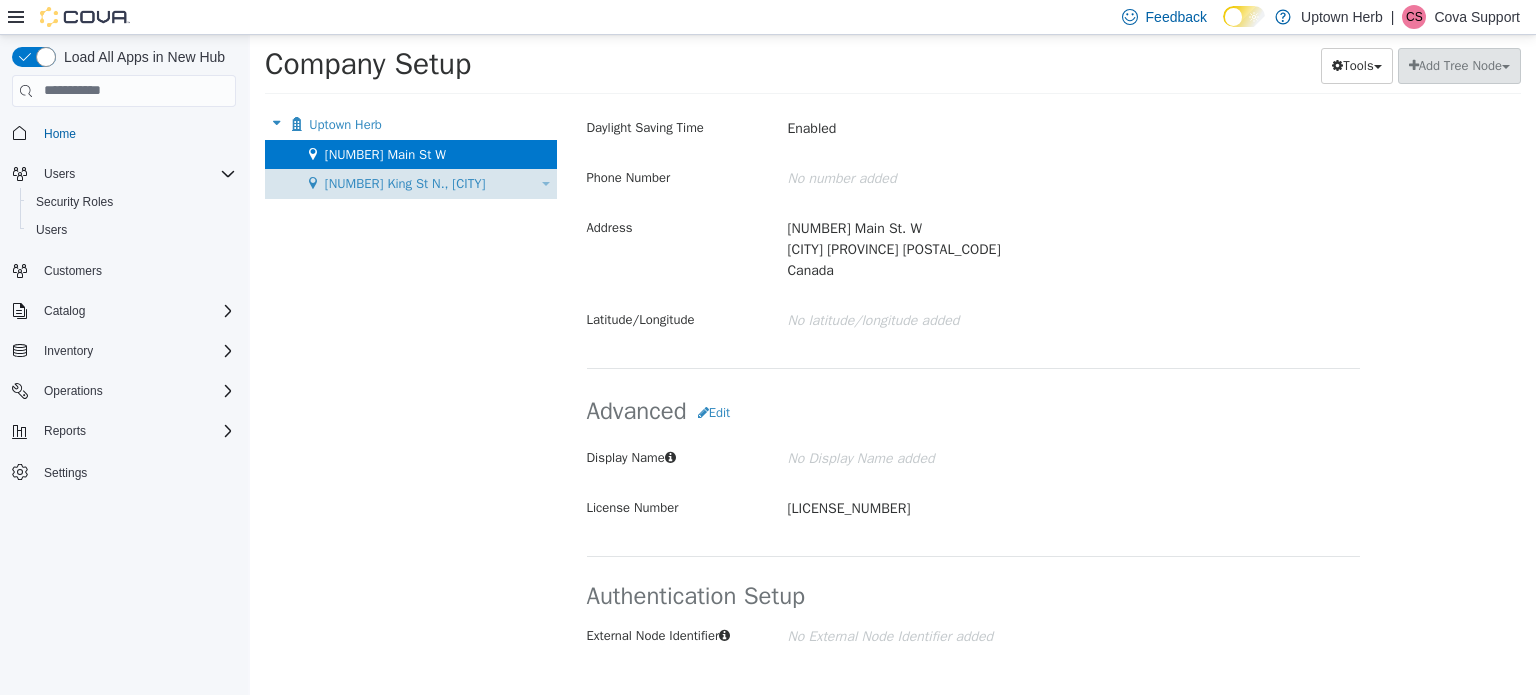 click on "[NUMBER] [STREET] [DIRECTION], [CITY]" at bounding box center [405, 182] 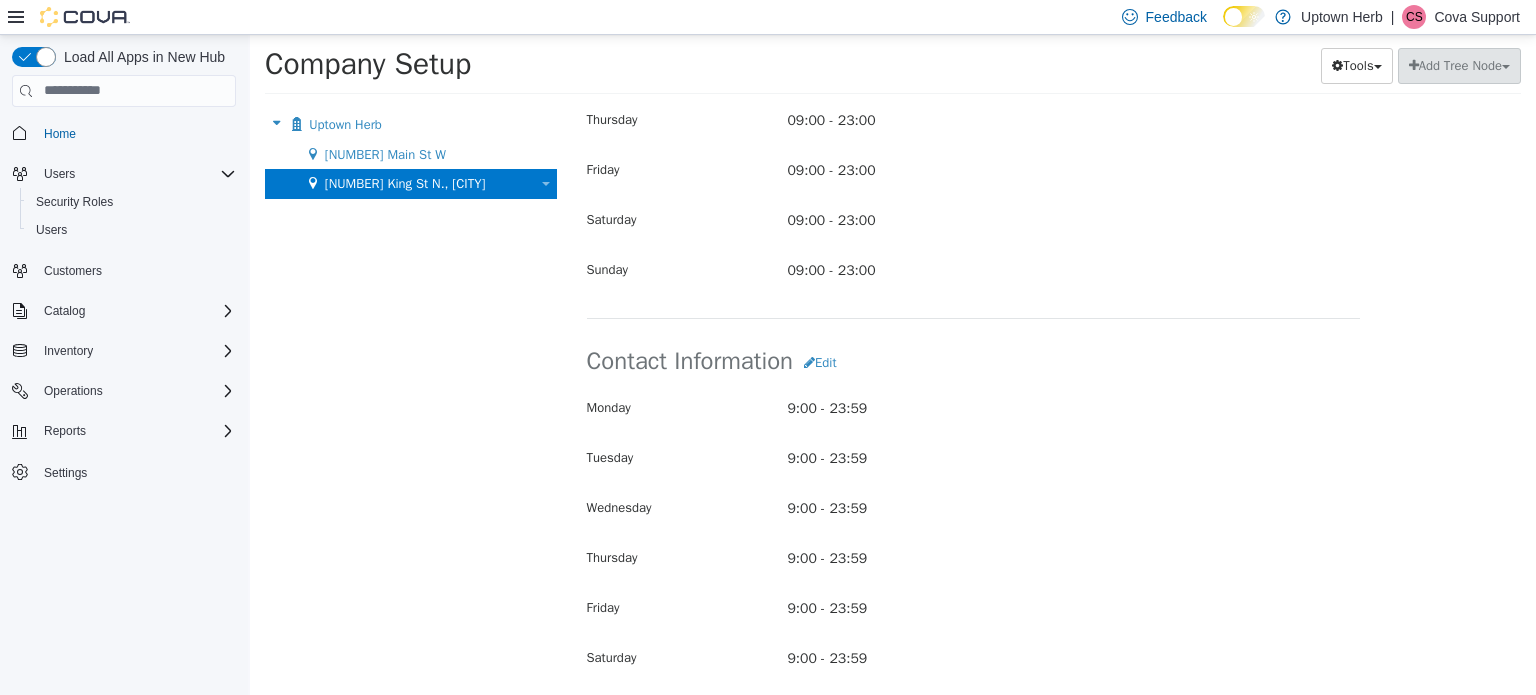 scroll, scrollTop: 1000, scrollLeft: 0, axis: vertical 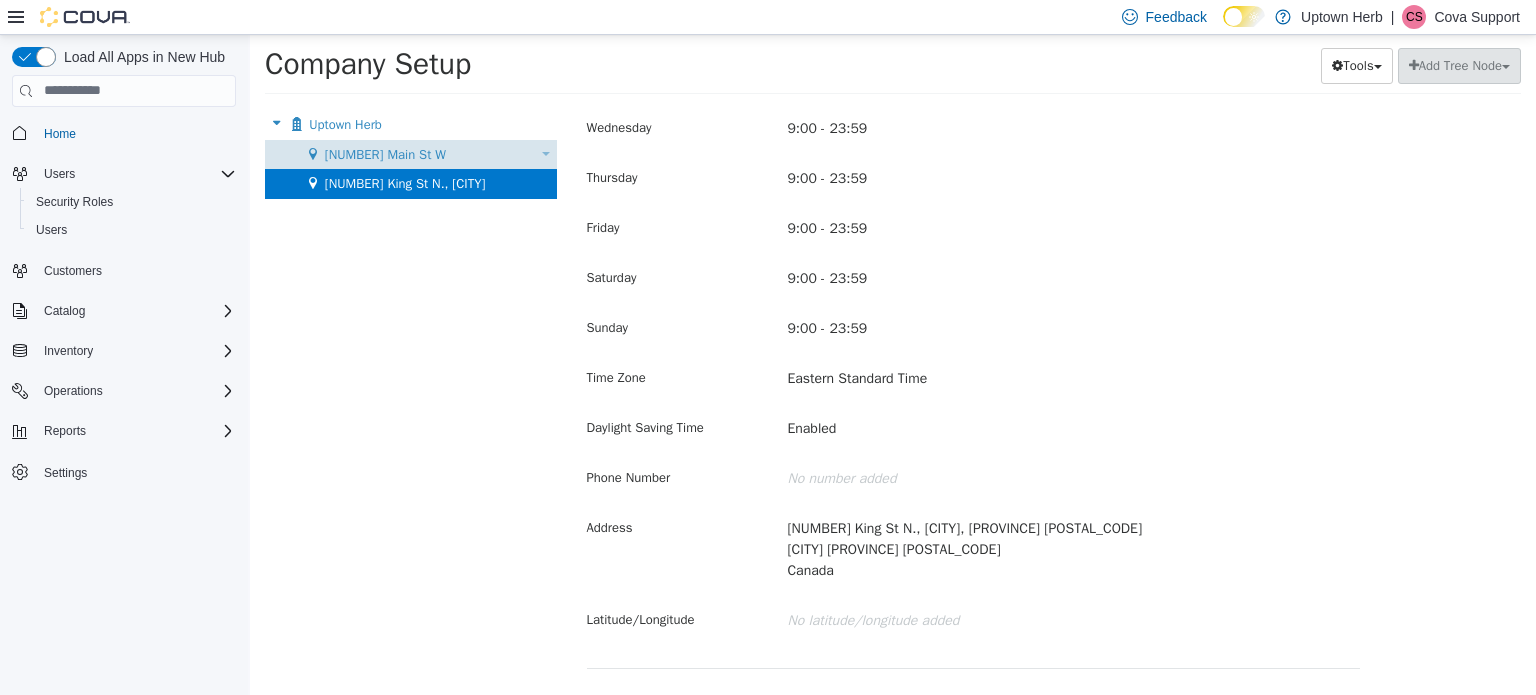 click on "[NUMBER] [STREET] [DIRECTION]" at bounding box center [385, 153] 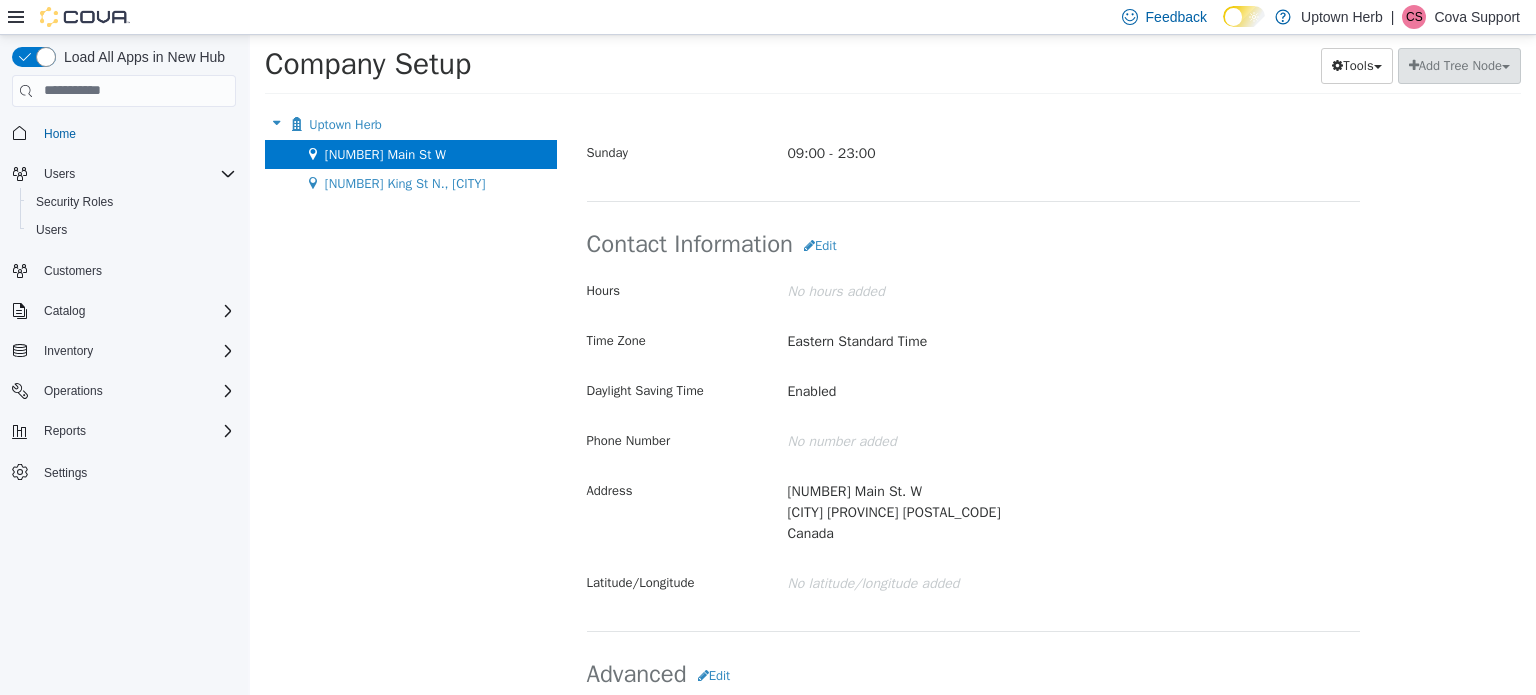 scroll, scrollTop: 1000, scrollLeft: 0, axis: vertical 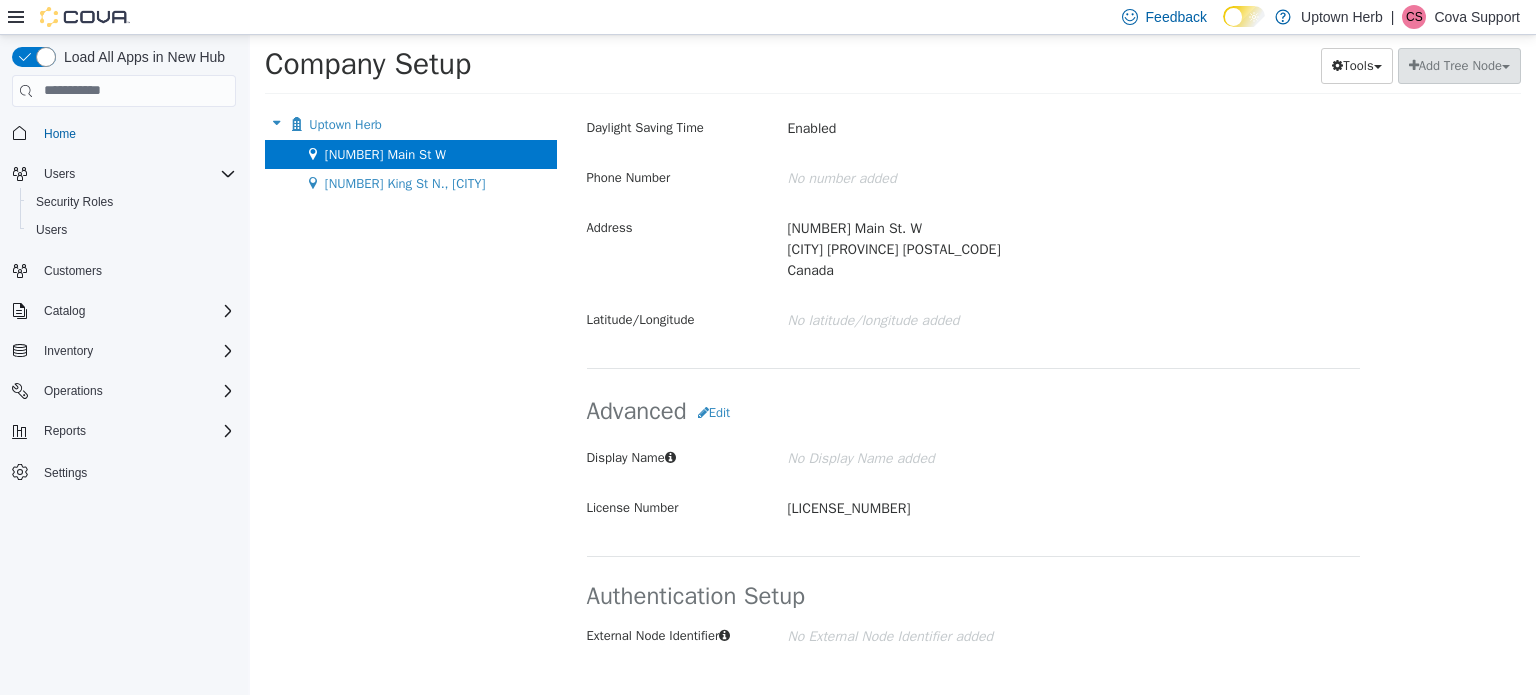click on "Company Setup
Tools
Move Locations
Add Tree Node" at bounding box center [893, 70] 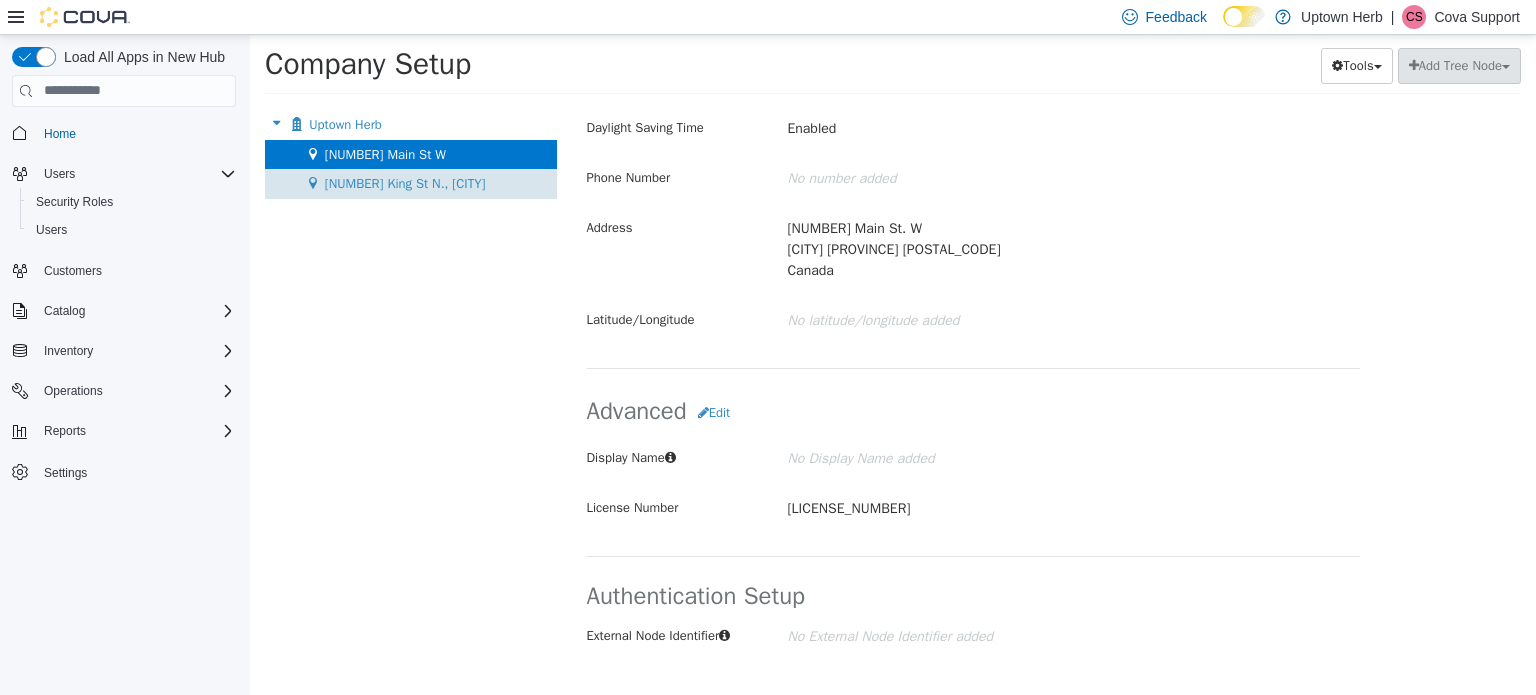 click on "Uptown Herb Move Company   19 Main St W Move Location   56 King St N., Waterloo Move Location" at bounding box center [411, 401] 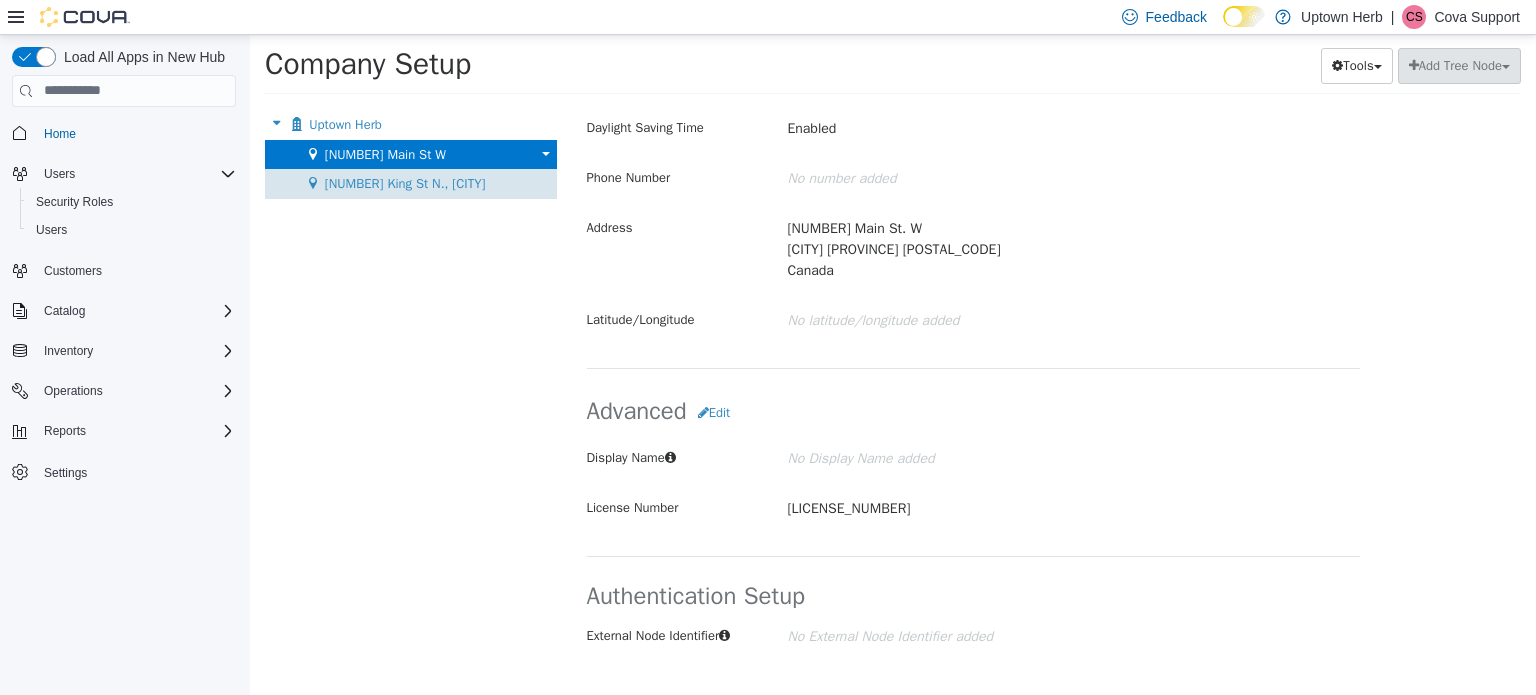 click on "56 King St N., Waterloo Move Location" at bounding box center [411, 183] 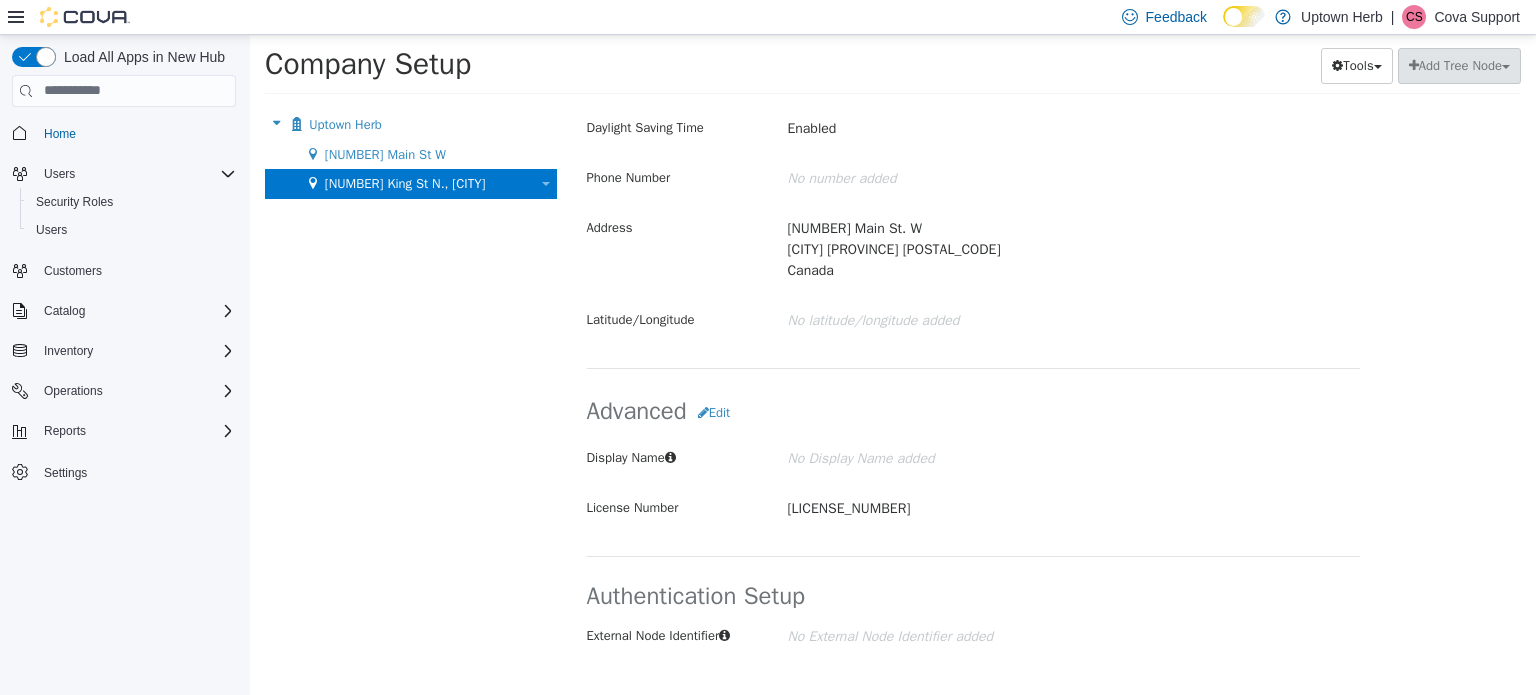 click on "[NUMBER] [STREET], [CITY]" at bounding box center (405, 182) 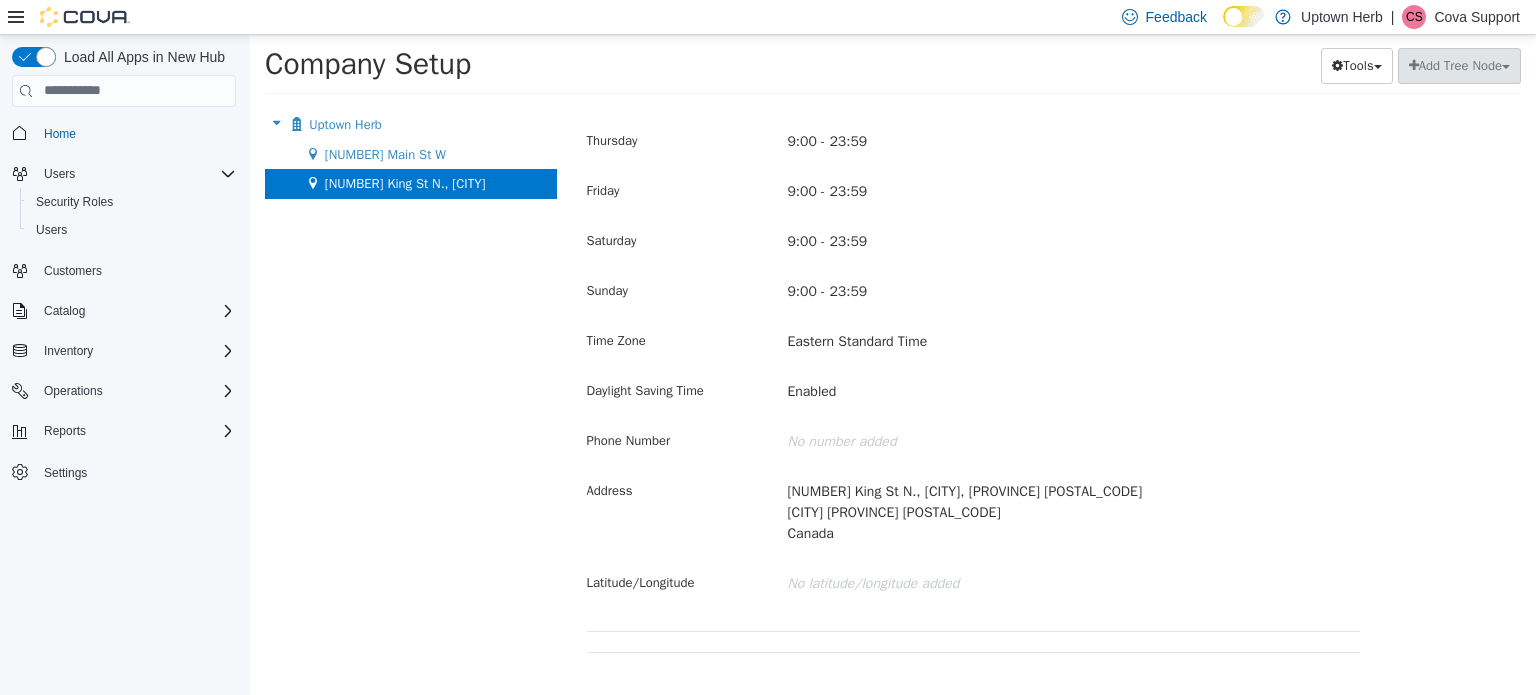 scroll, scrollTop: 1000, scrollLeft: 0, axis: vertical 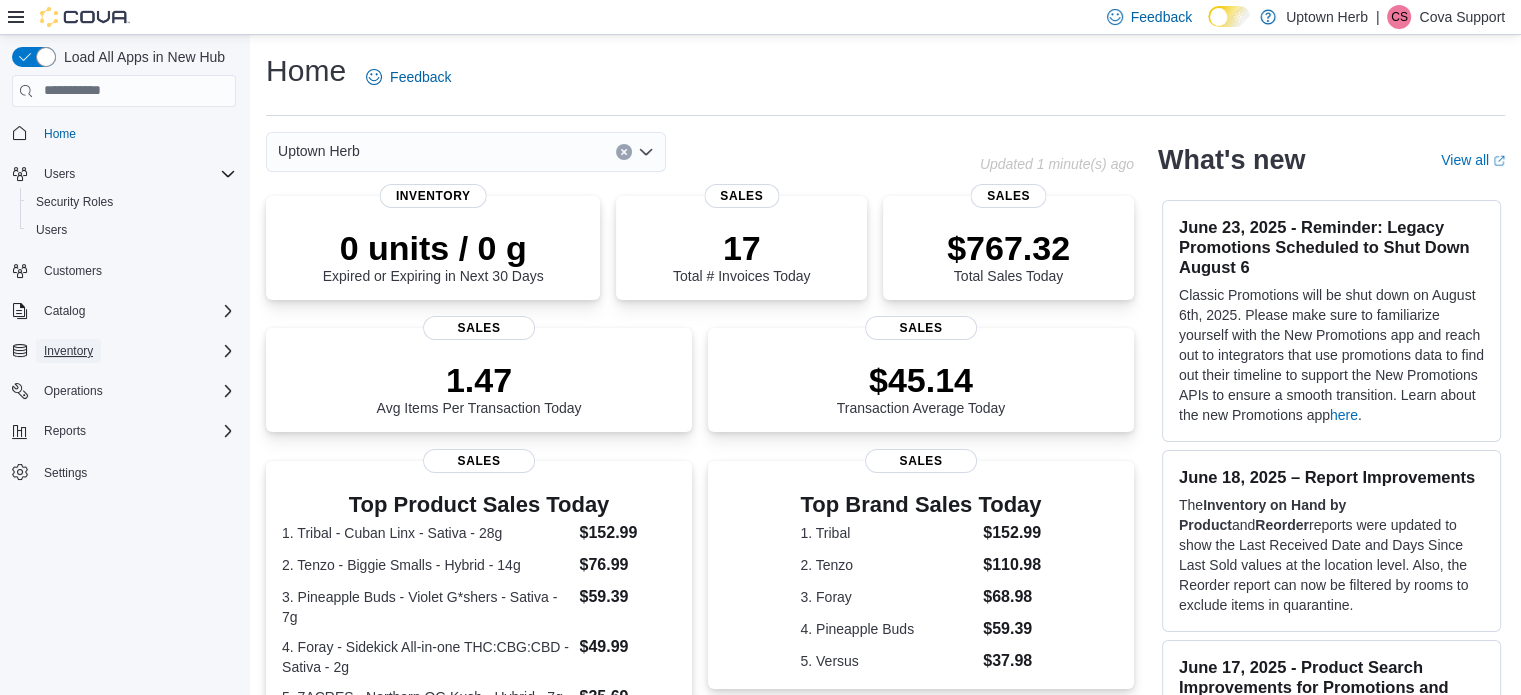 click on "Inventory" at bounding box center (68, 351) 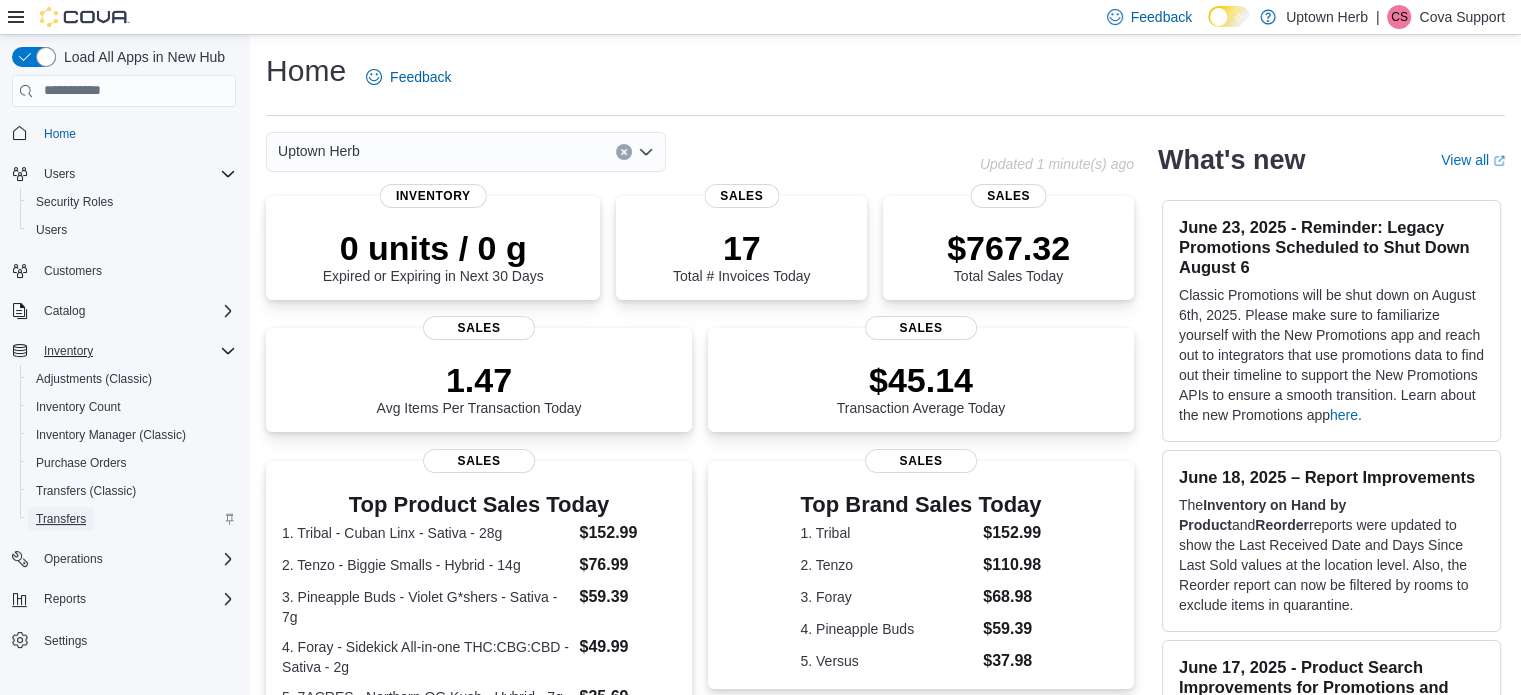 click on "Transfers" at bounding box center [61, 519] 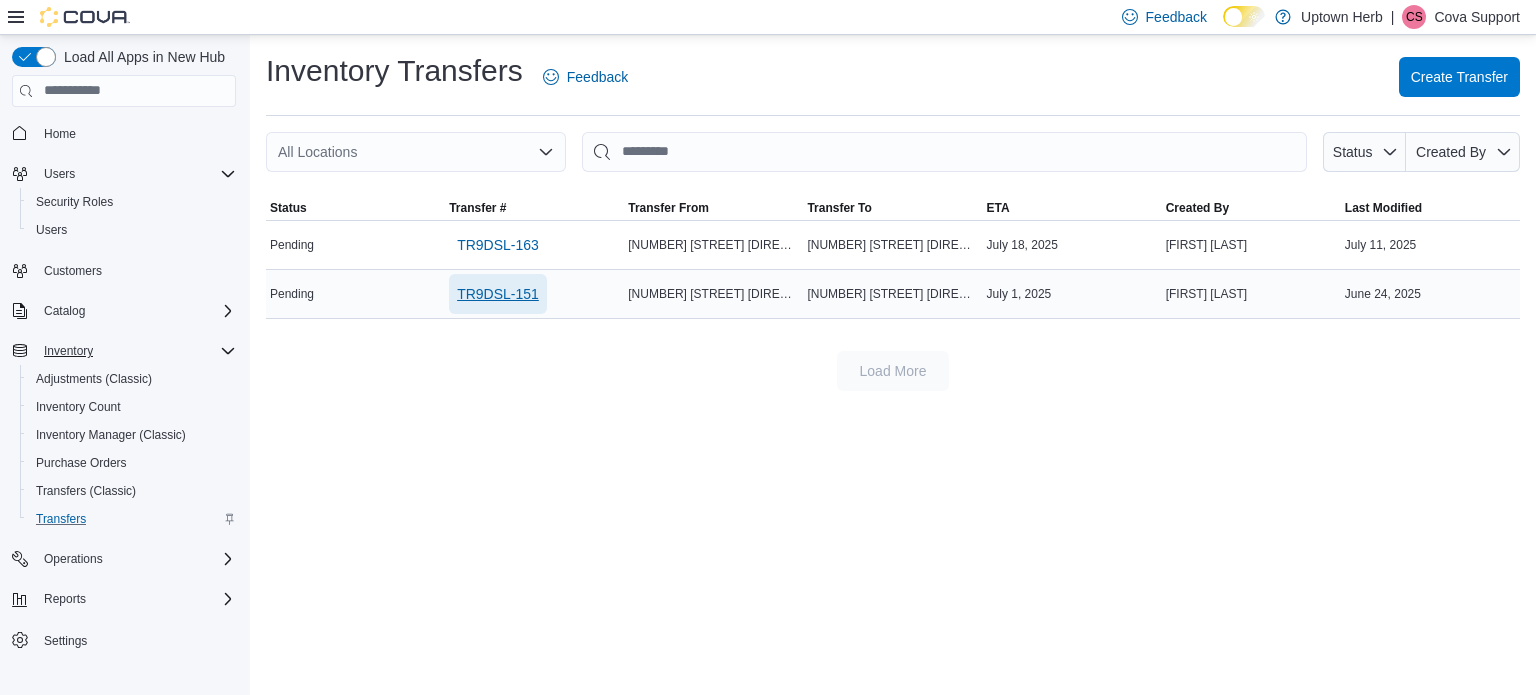 click on "TR9DSL-151" at bounding box center (498, 294) 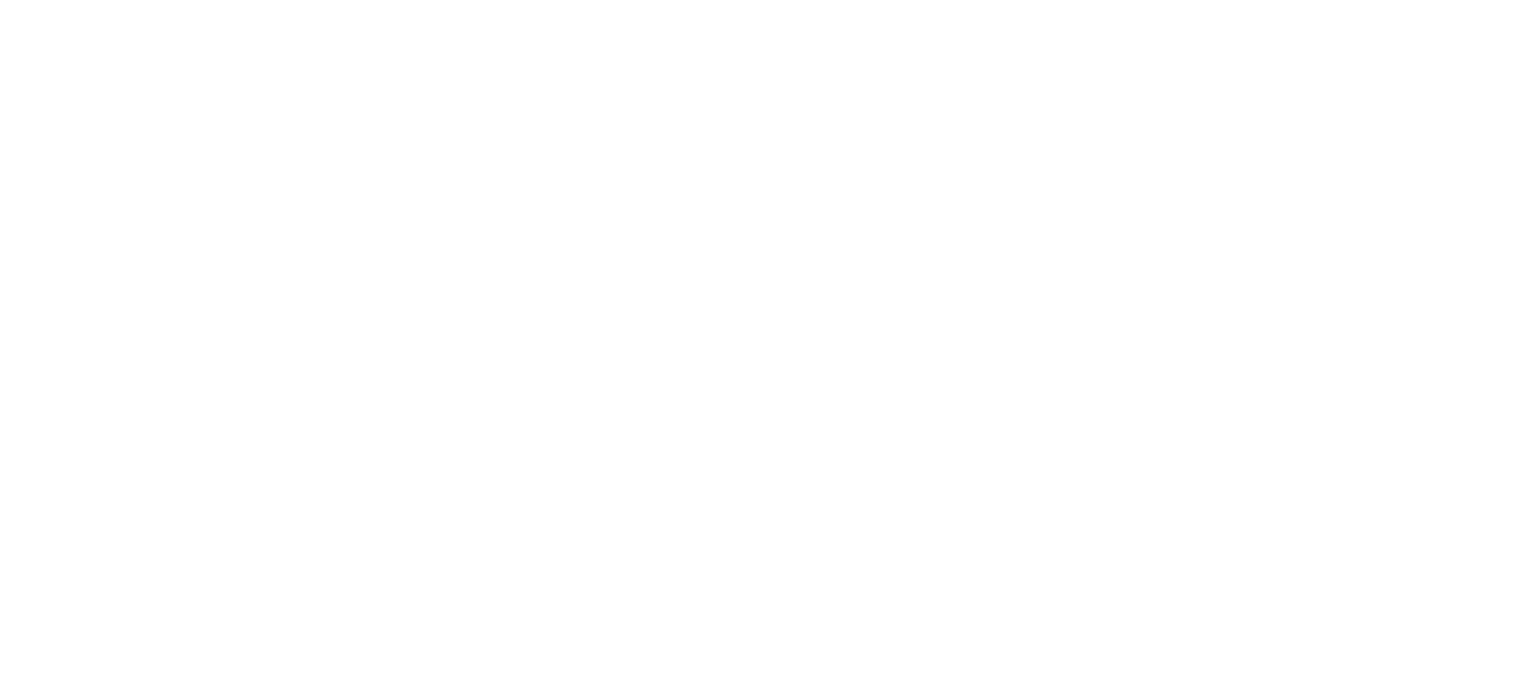 scroll, scrollTop: 0, scrollLeft: 0, axis: both 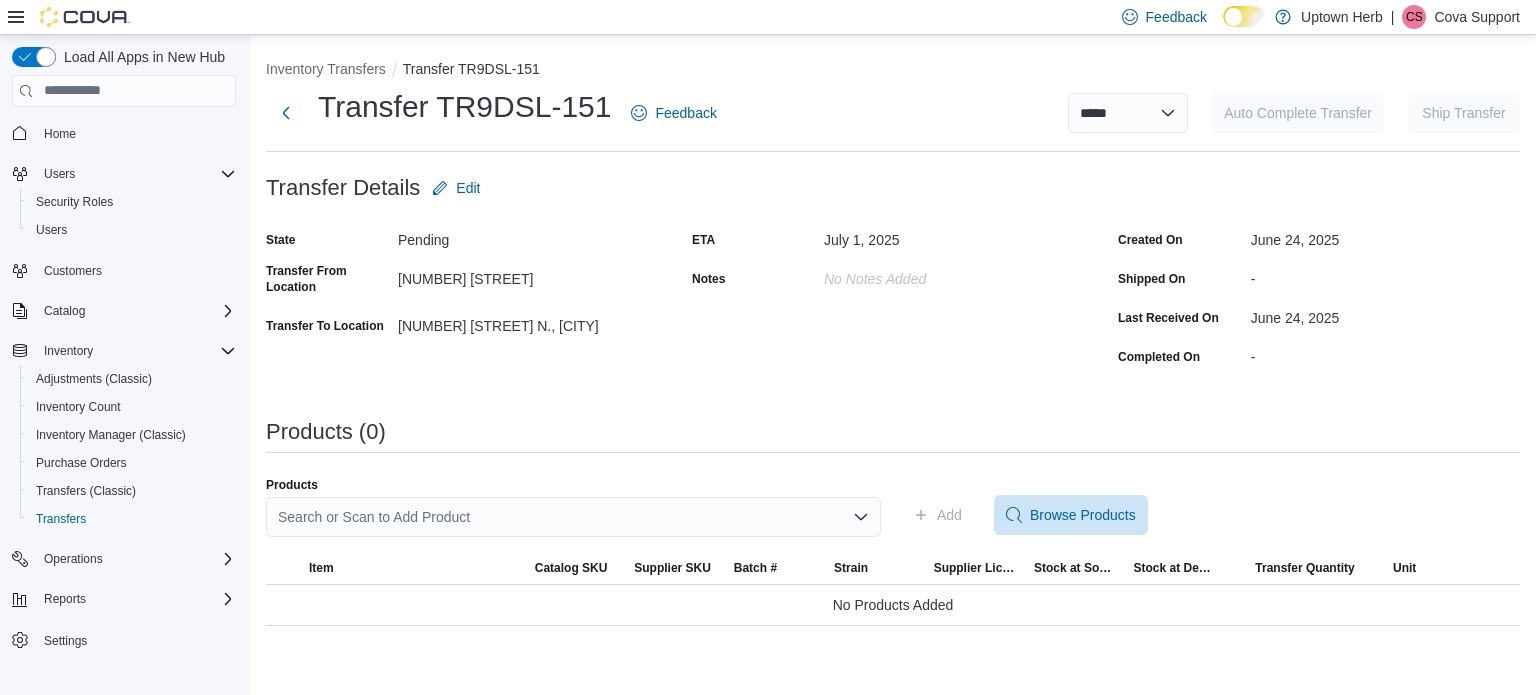 click on "Feedback Dark Mode Uptown Herb | CS Cova Support" at bounding box center [768, 17] 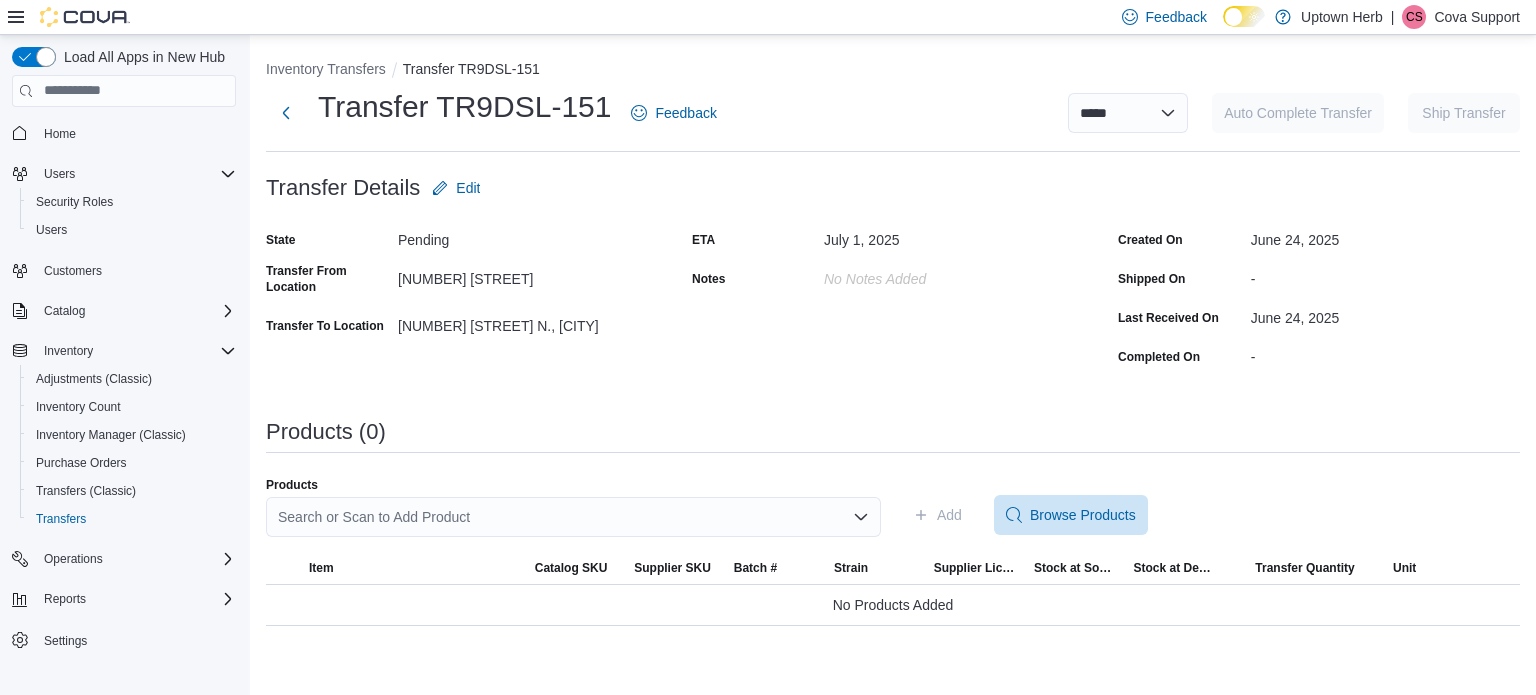click on "**********" at bounding box center [1130, 113] 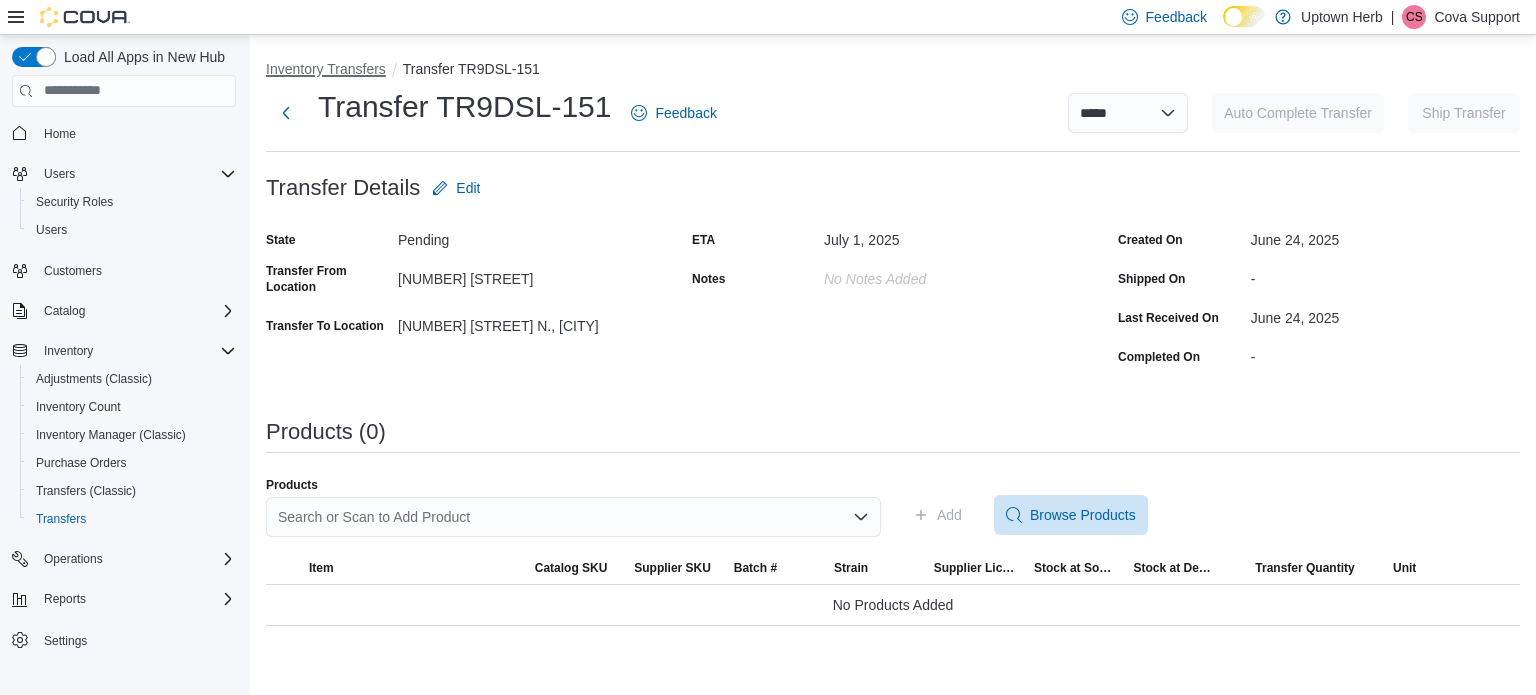 click on "Inventory Transfers" at bounding box center (326, 69) 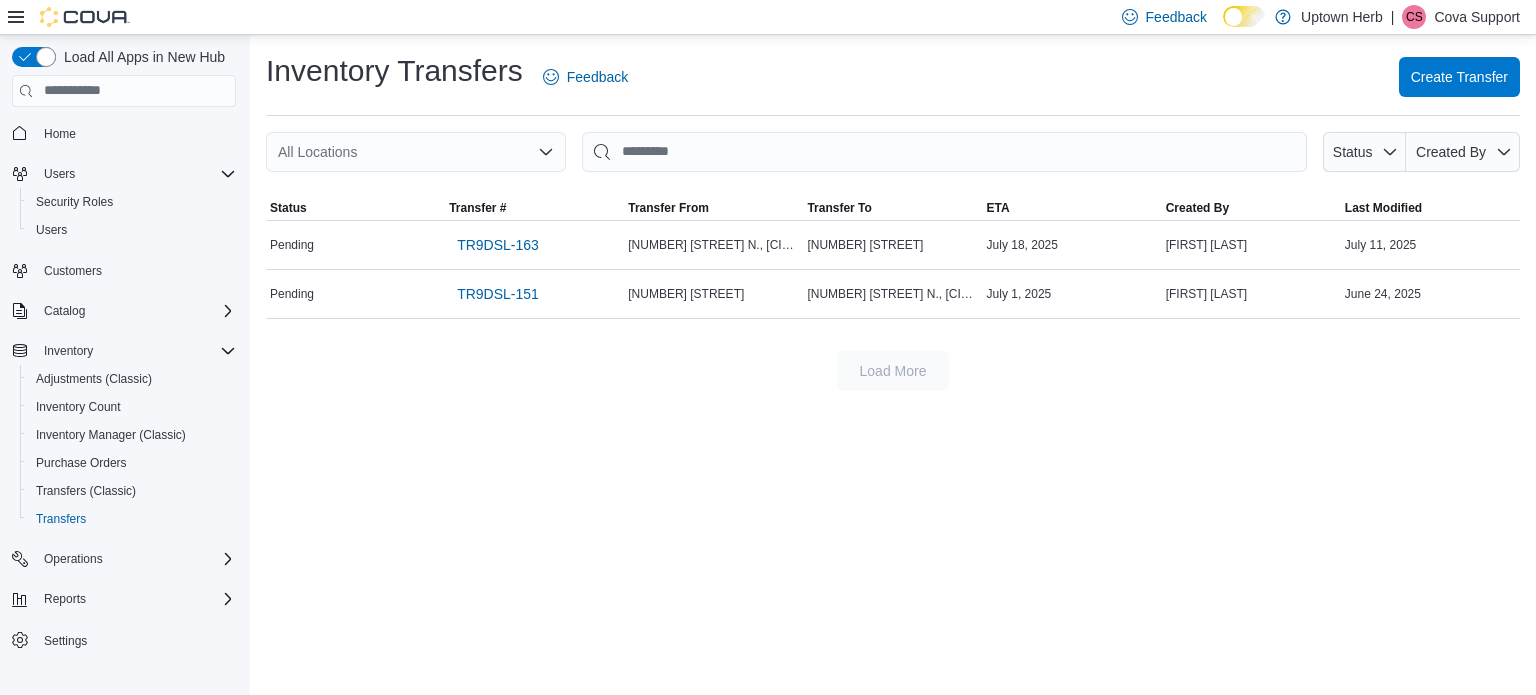 click on "Inventory Transfers Feedback Create Transfer All Locations Status Created By Sorting This table contains 2 rows. Status Transfer # Transfer From Transfer To ETA Created By Last Modified Status Pending Transfer # TR9DSL-163 Transfer From 56 King St N., Waterloo Transfer To 19 Main St W ETA July 18, 2025 Created By Tom Uszynski Last Modified July 11, 2025 Status Pending Transfer # TR9DSL-151 Transfer From 19 Main St W Transfer To 56 King St N., Waterloo ETA July 1, 2025 Created By Tom Uszynski Last Modified June 24, 2025 Load More" at bounding box center (893, 365) 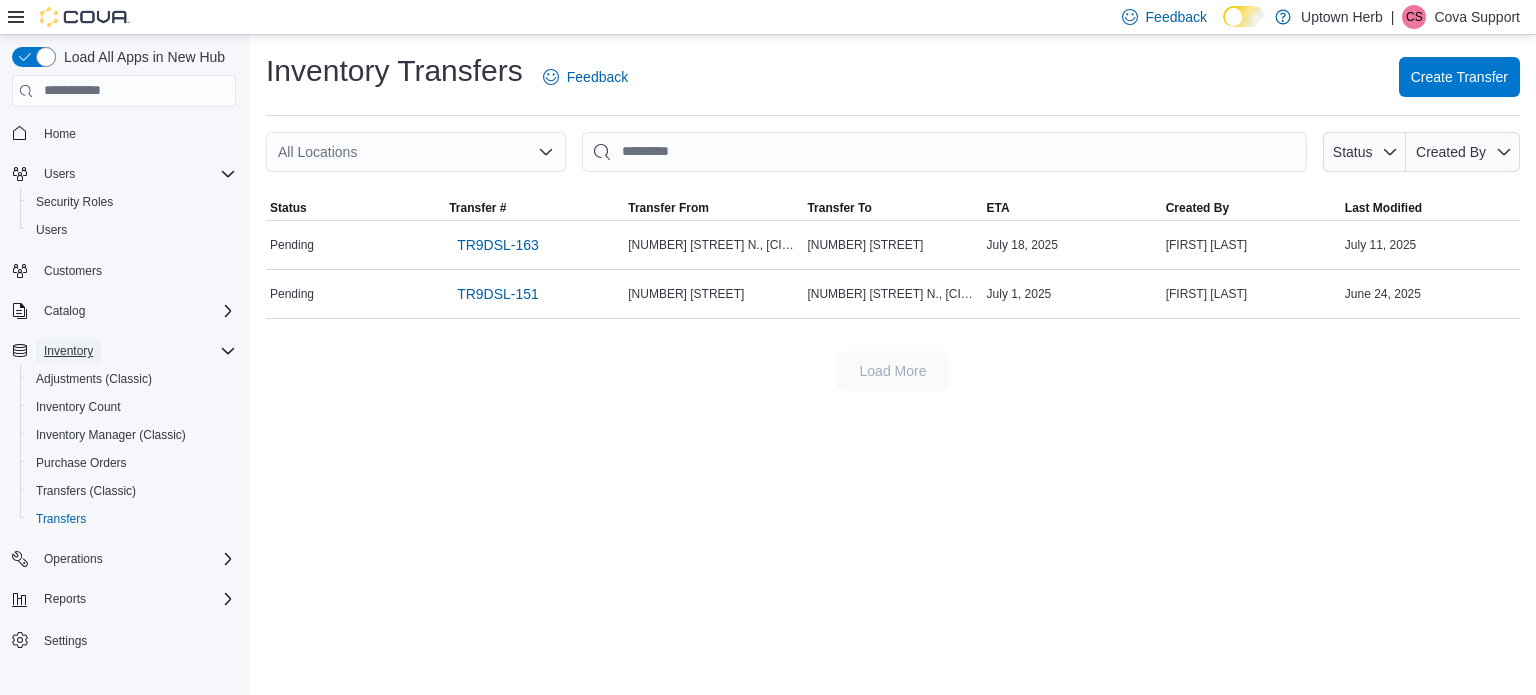 click on "Inventory" at bounding box center (68, 351) 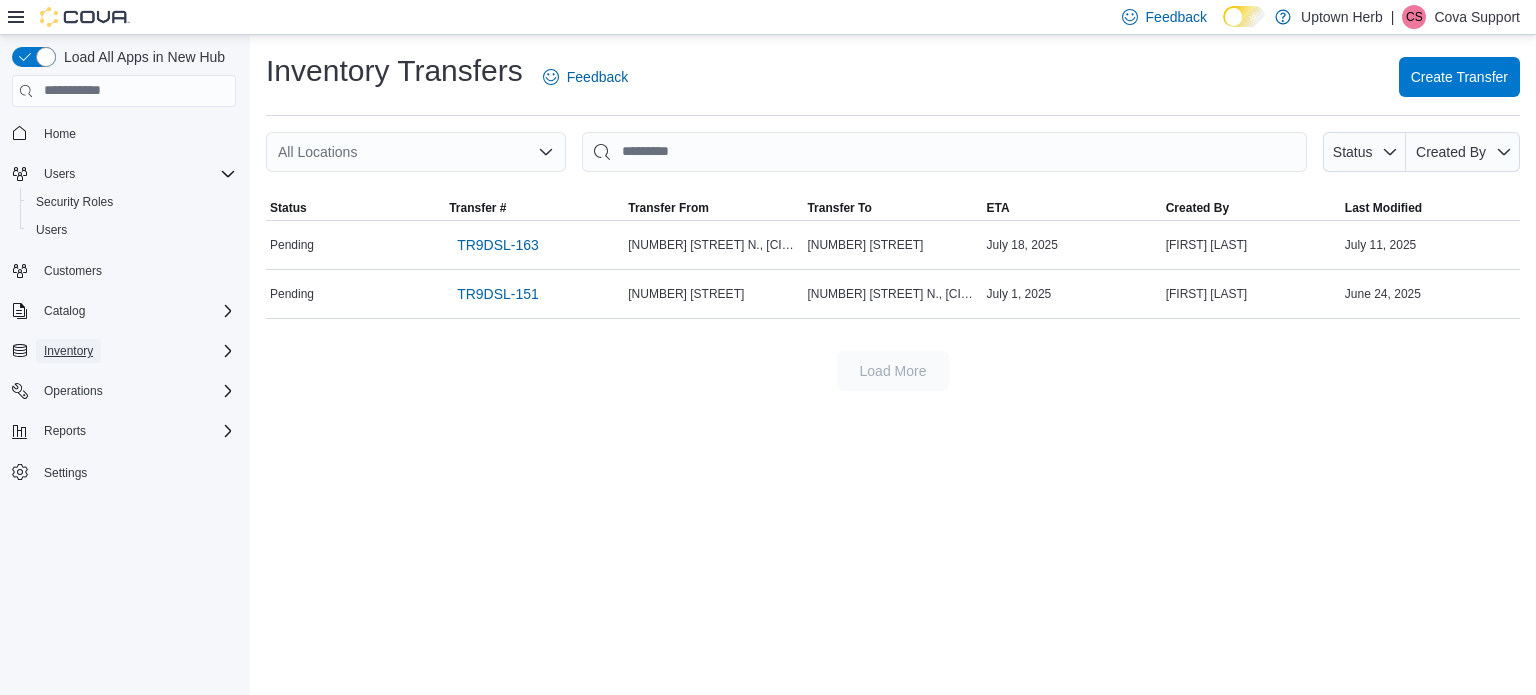 click on "Inventory" at bounding box center (68, 351) 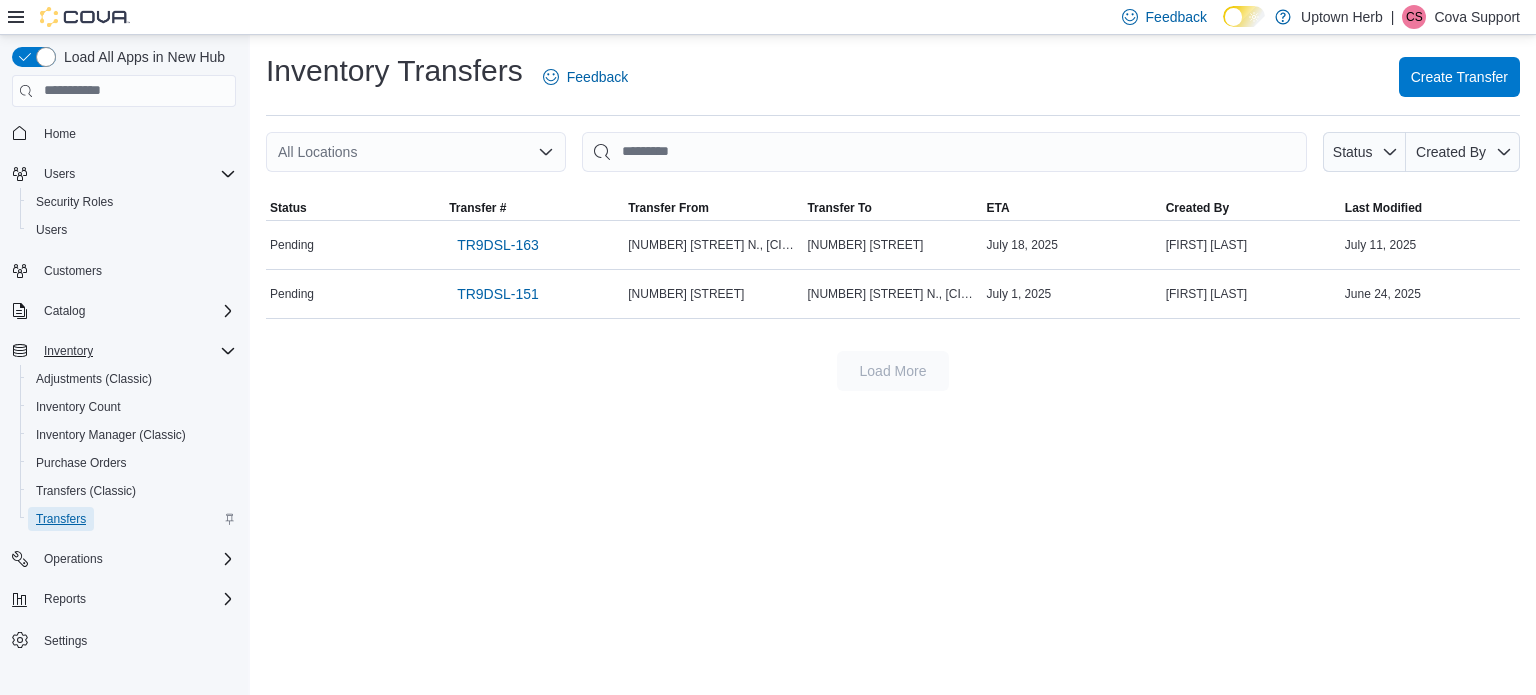 click on "Transfers" at bounding box center (61, 519) 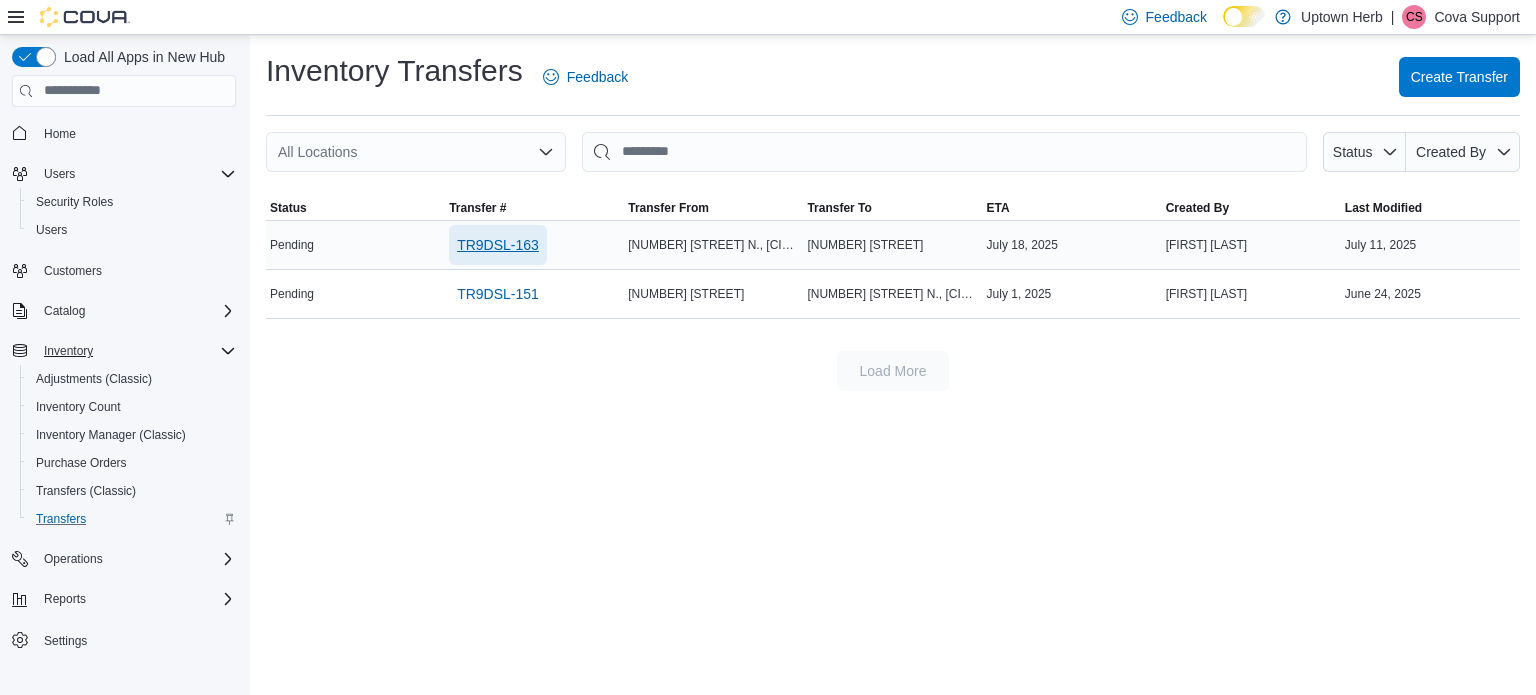 click on "TR9DSL-163" at bounding box center [498, 245] 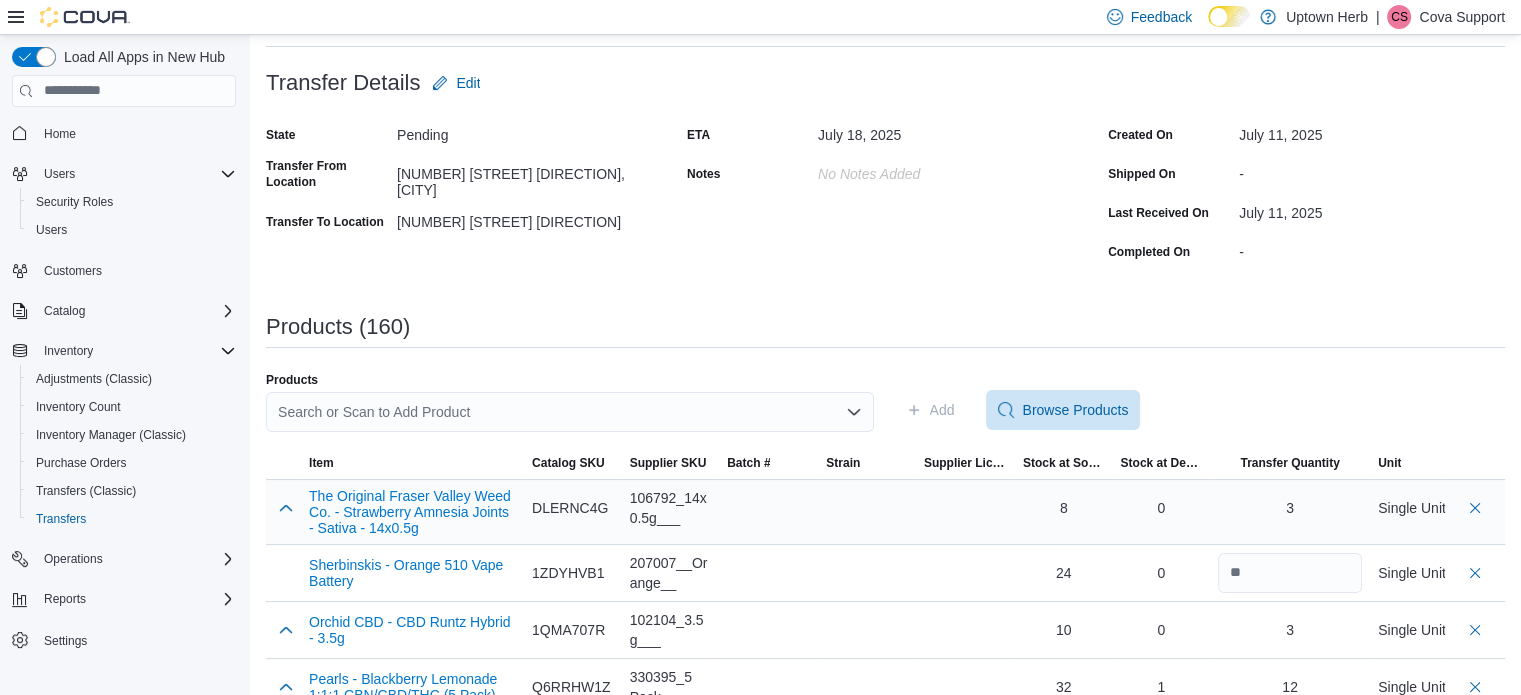 scroll, scrollTop: 0, scrollLeft: 0, axis: both 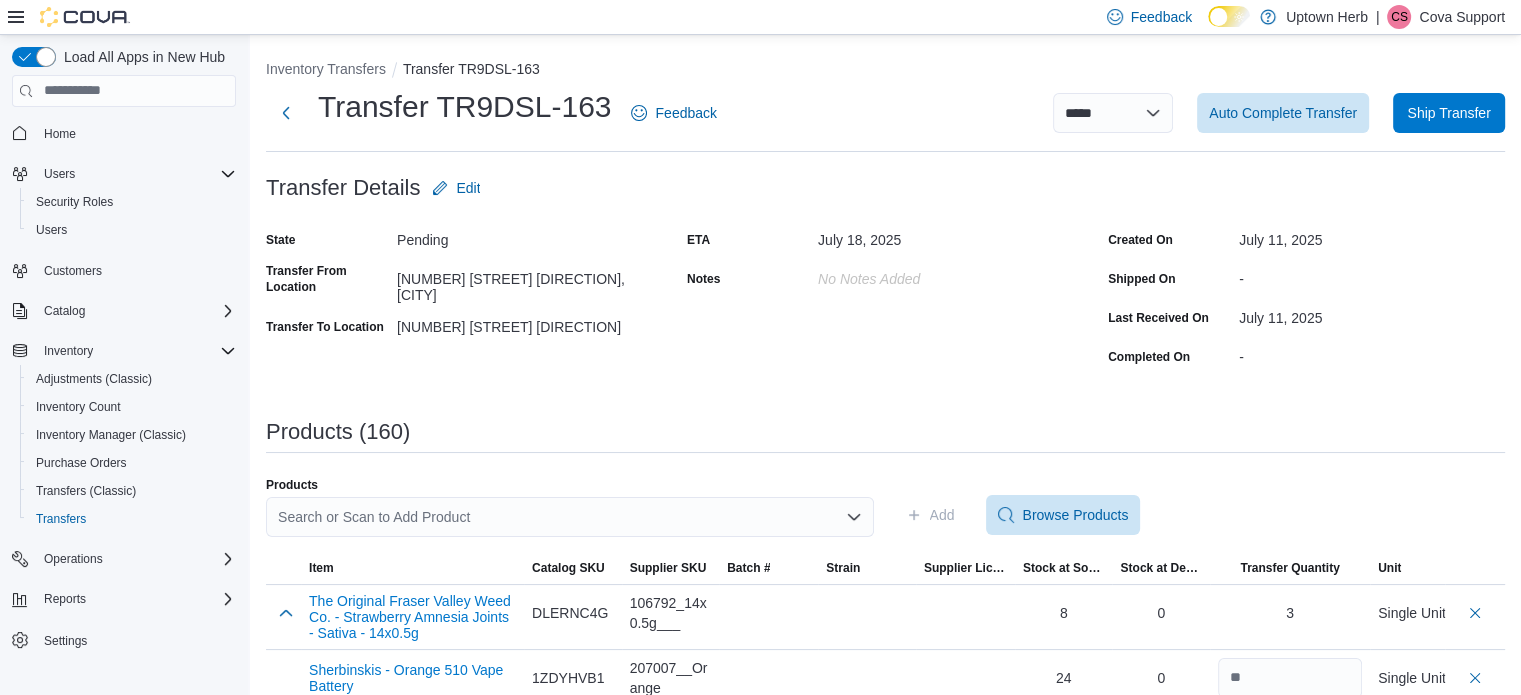 click on "Inventory Transfers Transfer TR9DSL-163" at bounding box center (885, 71) 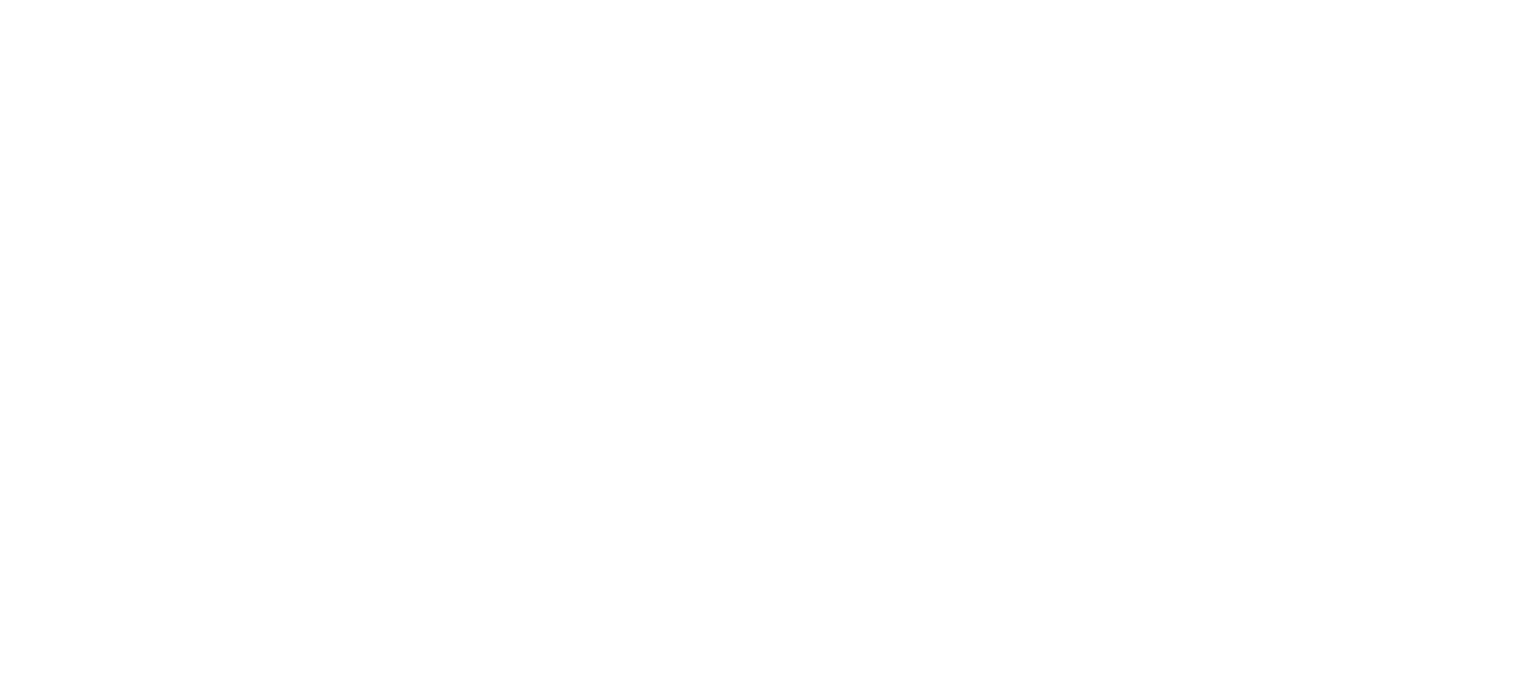 scroll, scrollTop: 0, scrollLeft: 0, axis: both 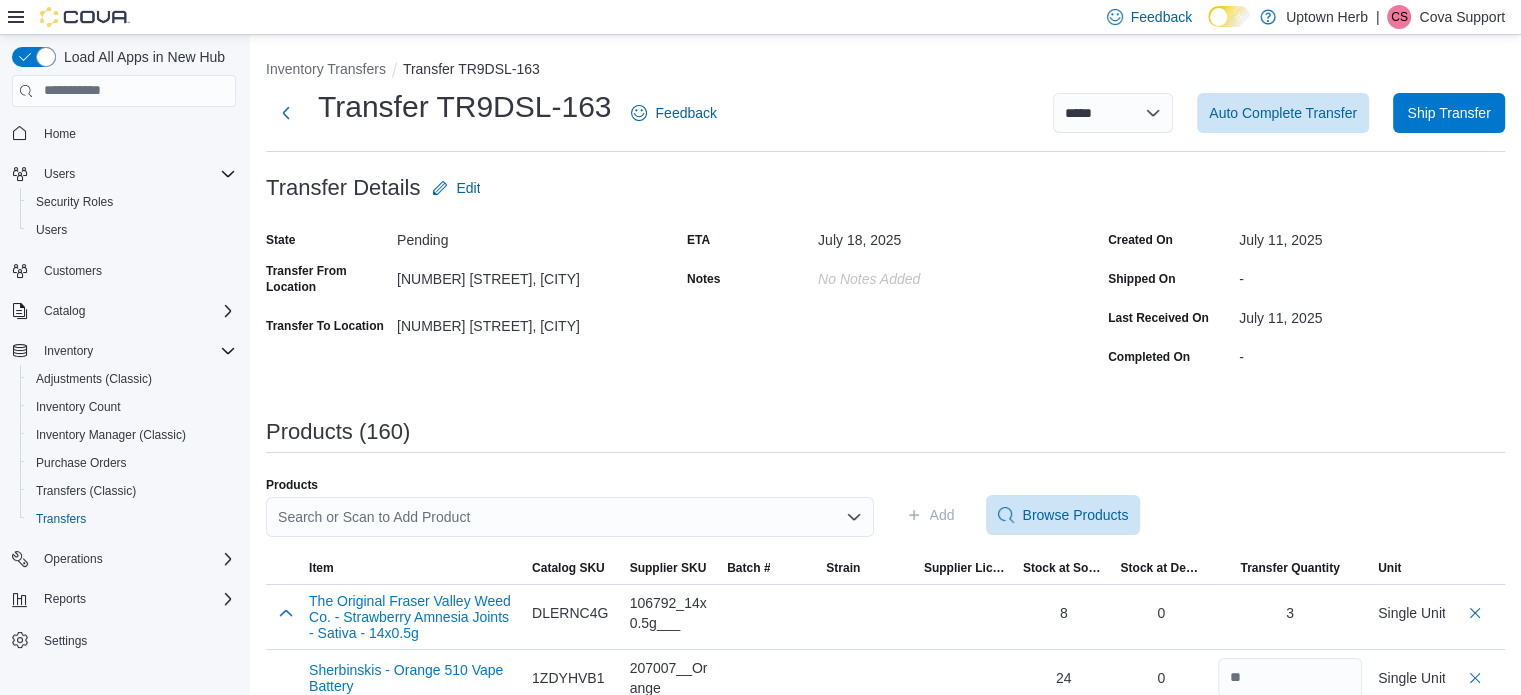 click on "**********" at bounding box center (1123, 113) 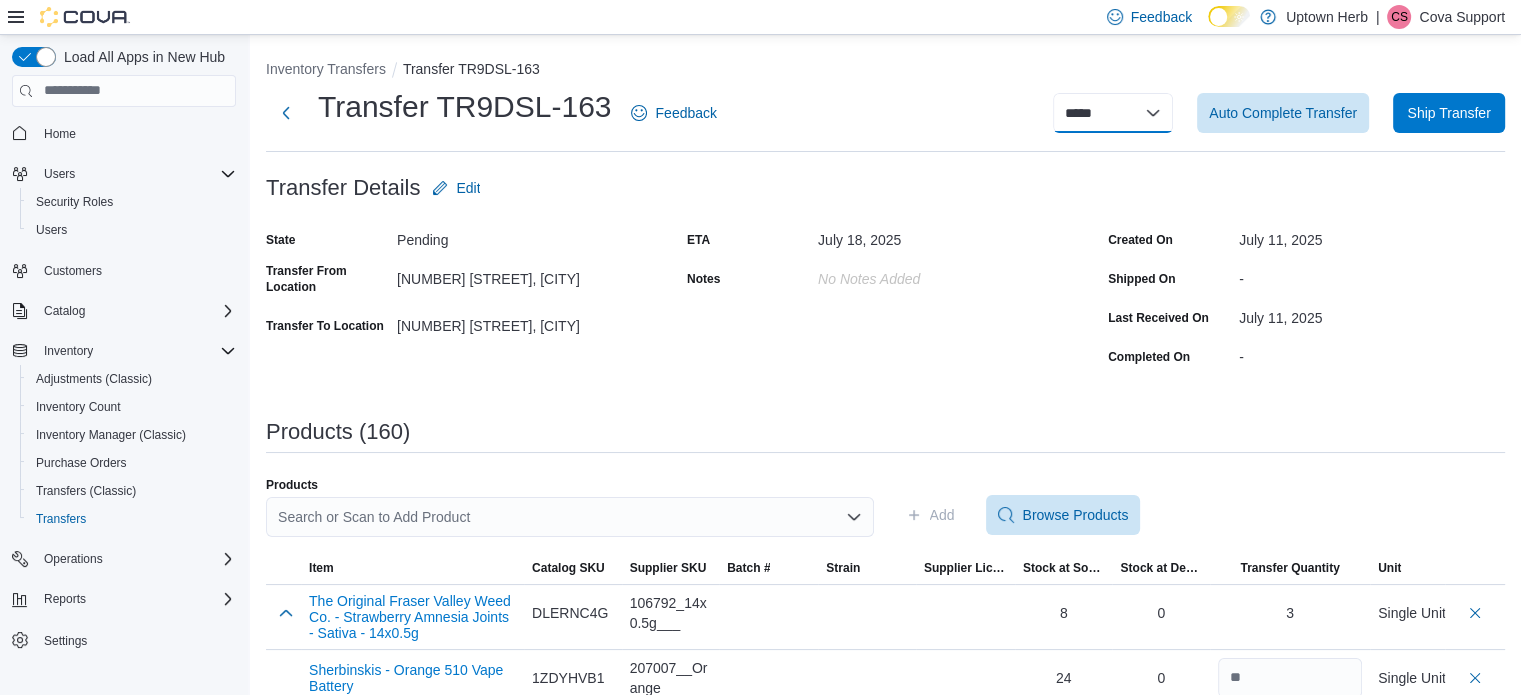 click on "**********" at bounding box center (1113, 113) 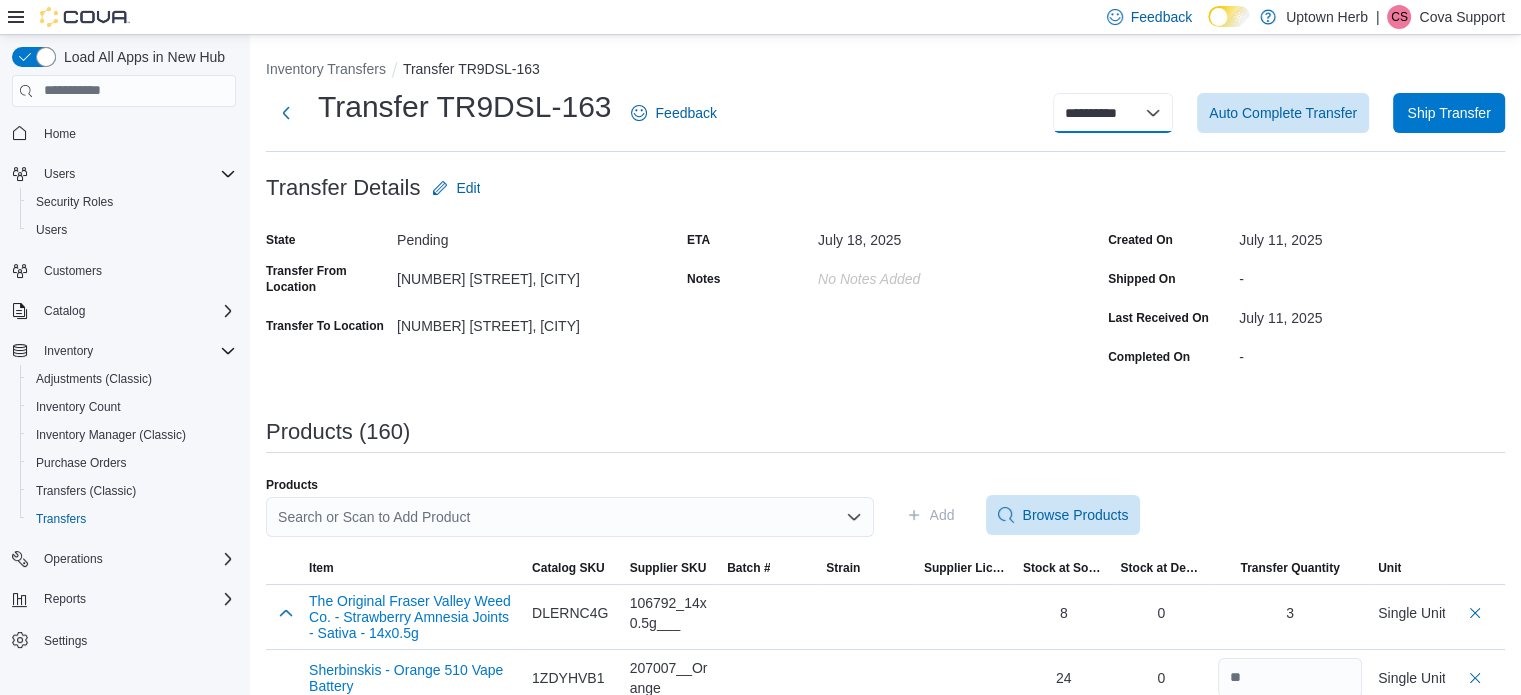 click on "**********" at bounding box center (1113, 113) 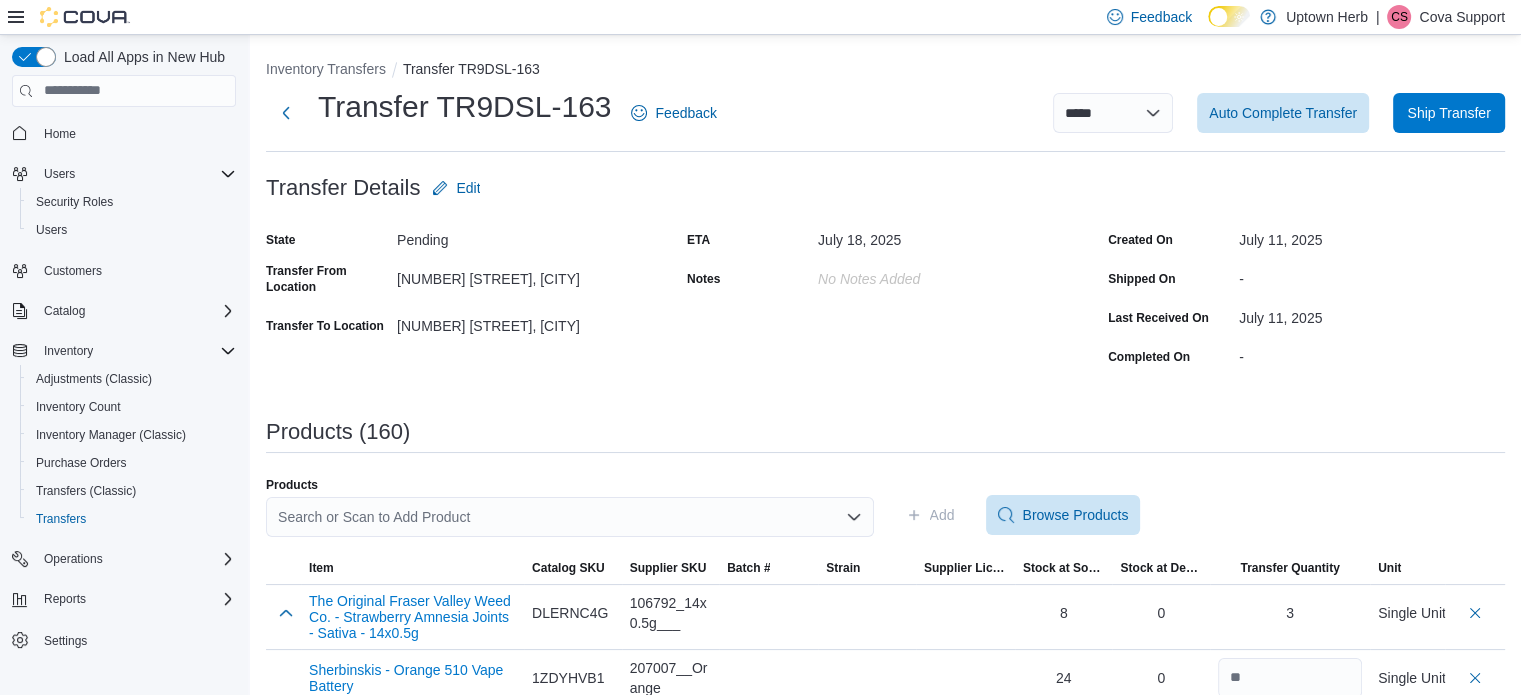 click on "Inventory Transfers Transfer TR9DSL-163" at bounding box center [885, 71] 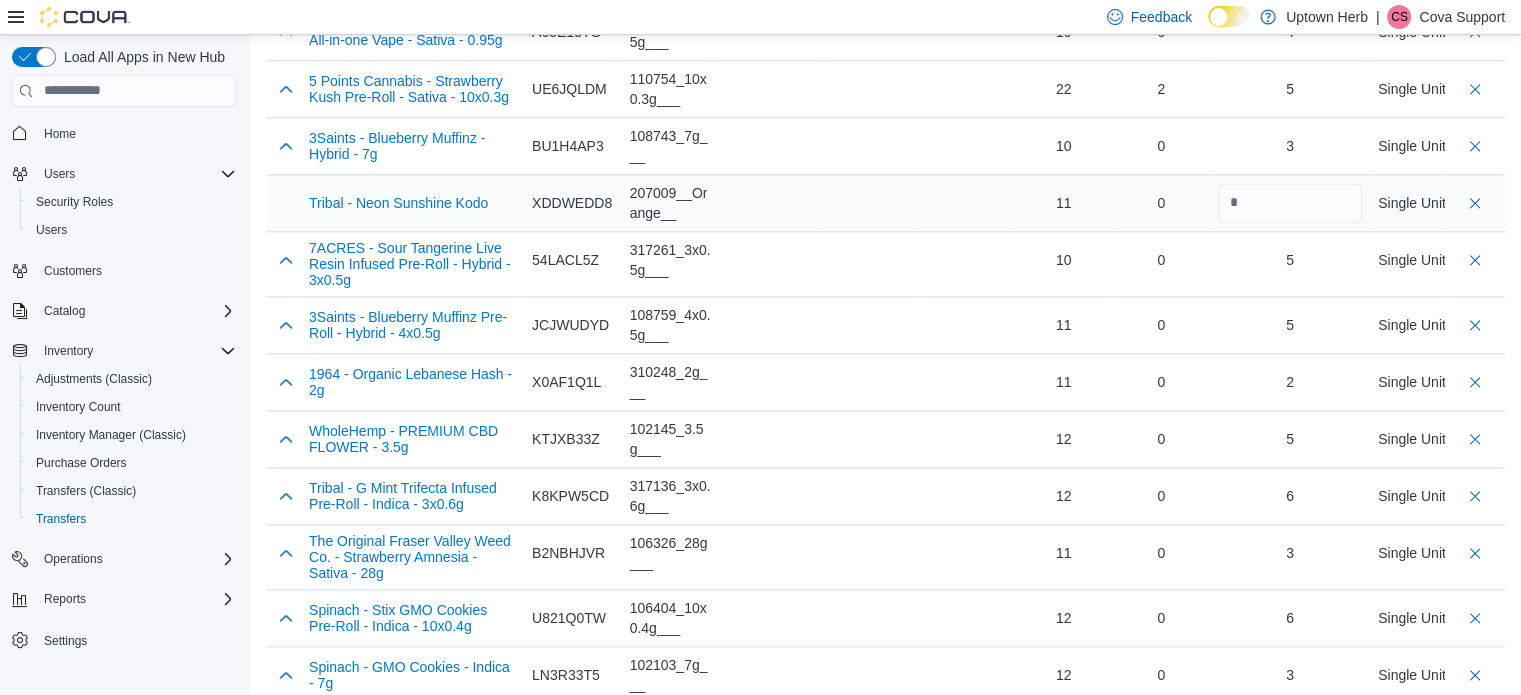 scroll, scrollTop: 2800, scrollLeft: 0, axis: vertical 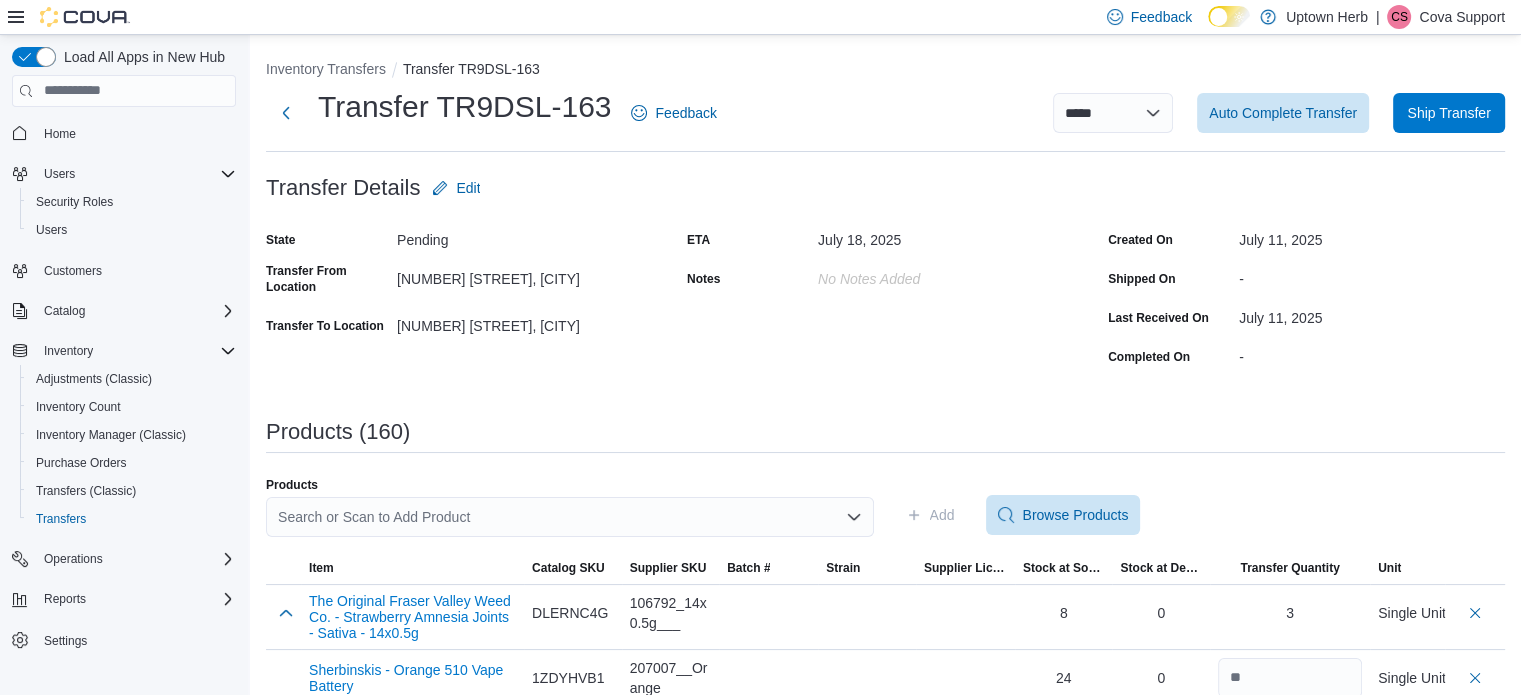 click on "Inventory Transfers Transfer TR9DSL-163" at bounding box center (885, 71) 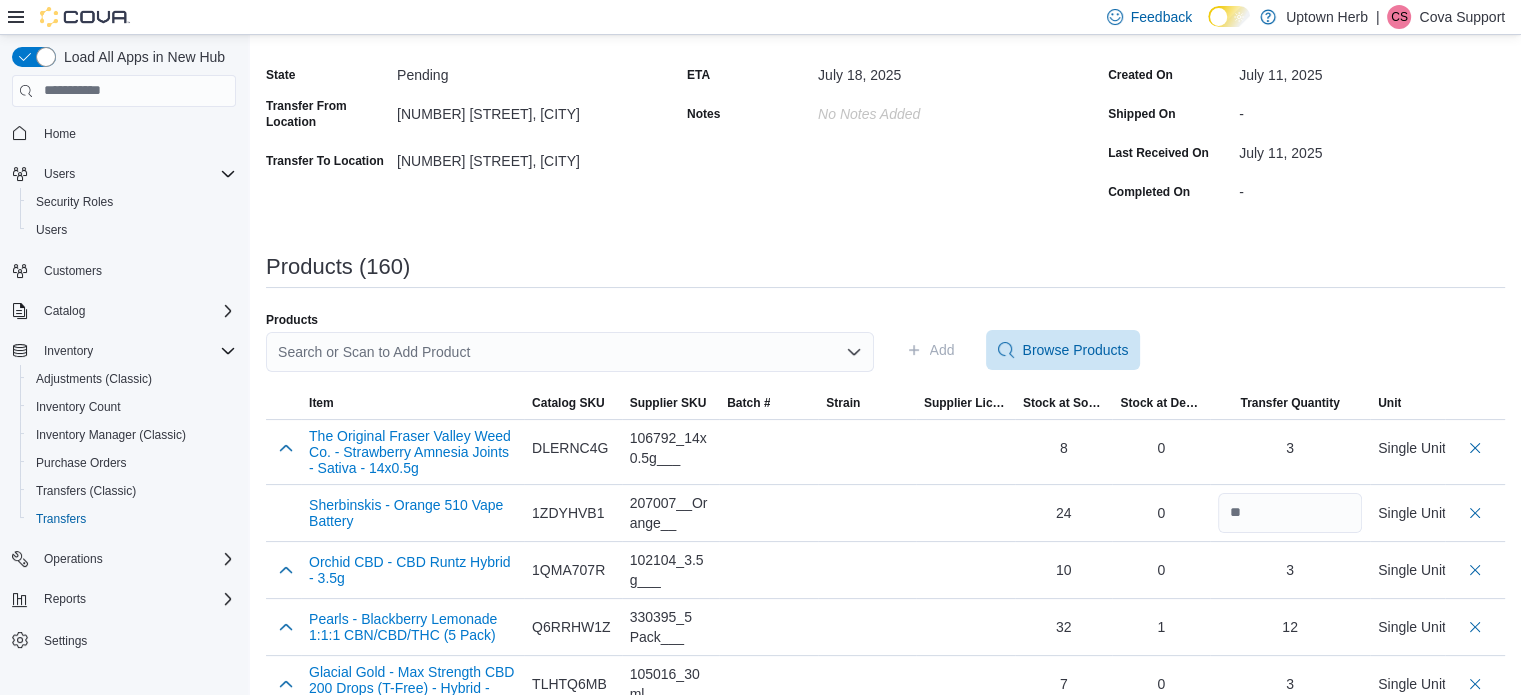 scroll, scrollTop: 200, scrollLeft: 0, axis: vertical 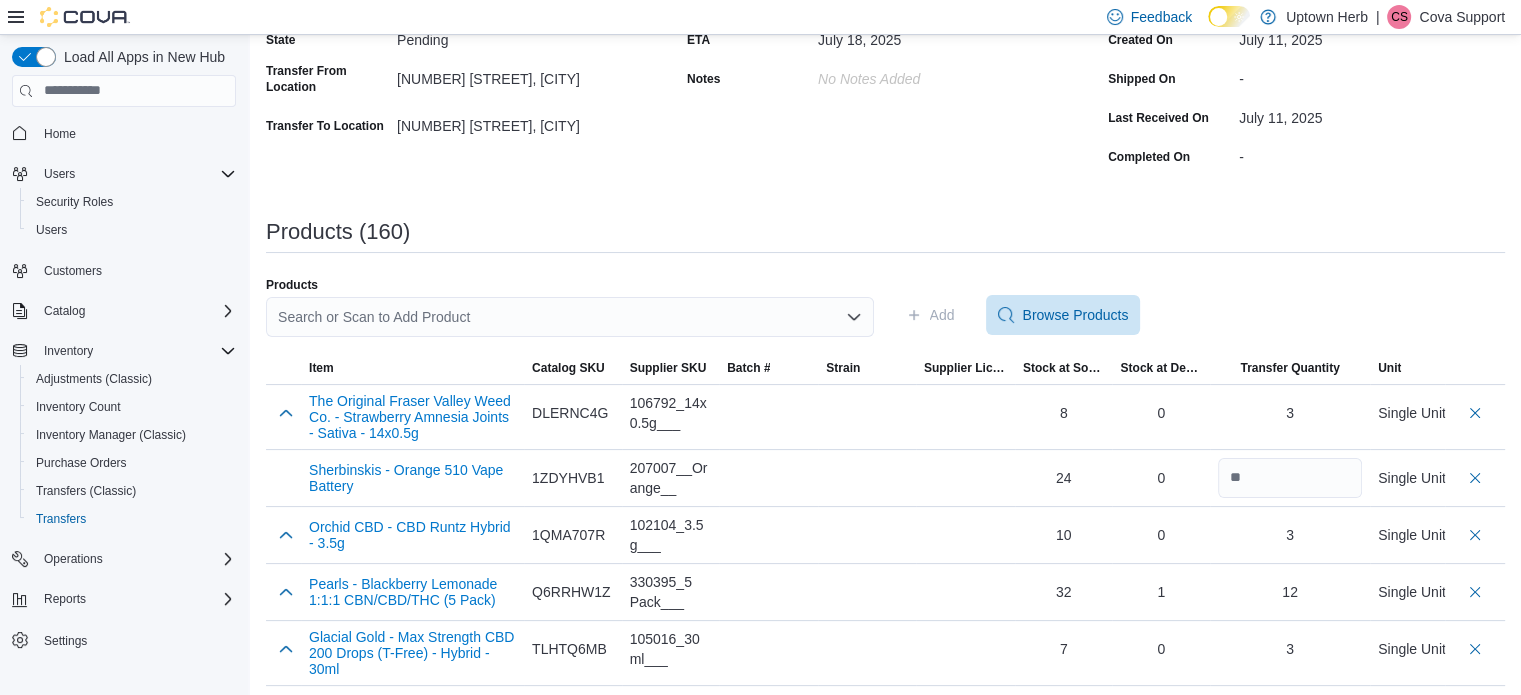 click on "Search or Scan to Add Product" at bounding box center (570, 317) 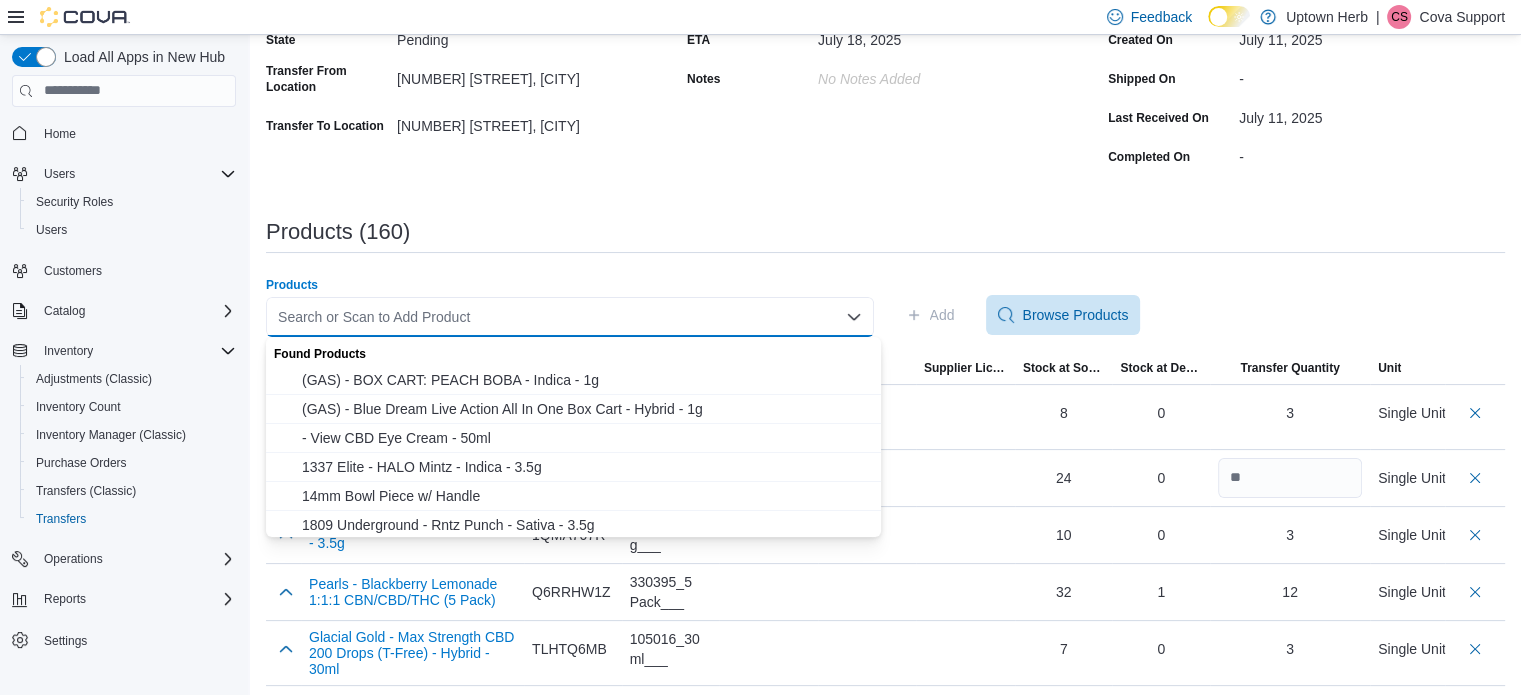 paste on "**********" 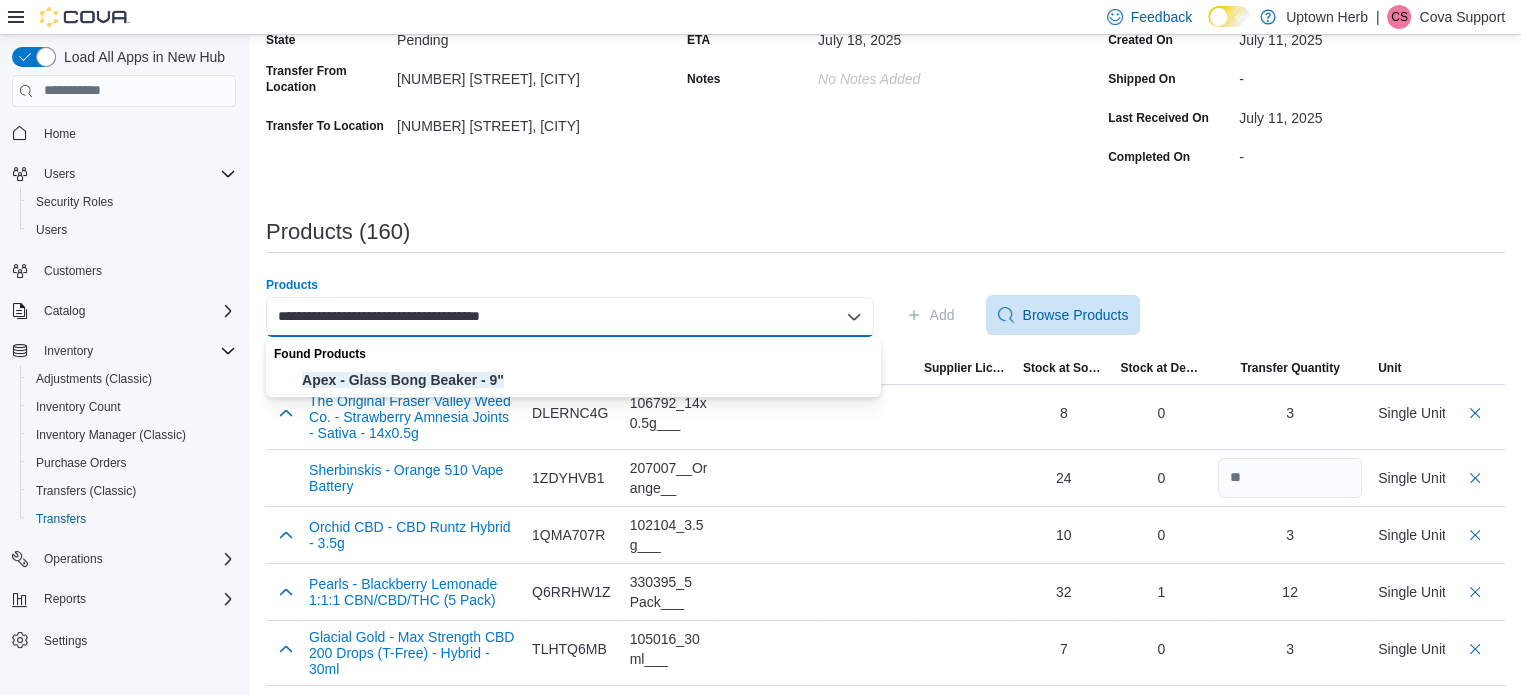 type on "**********" 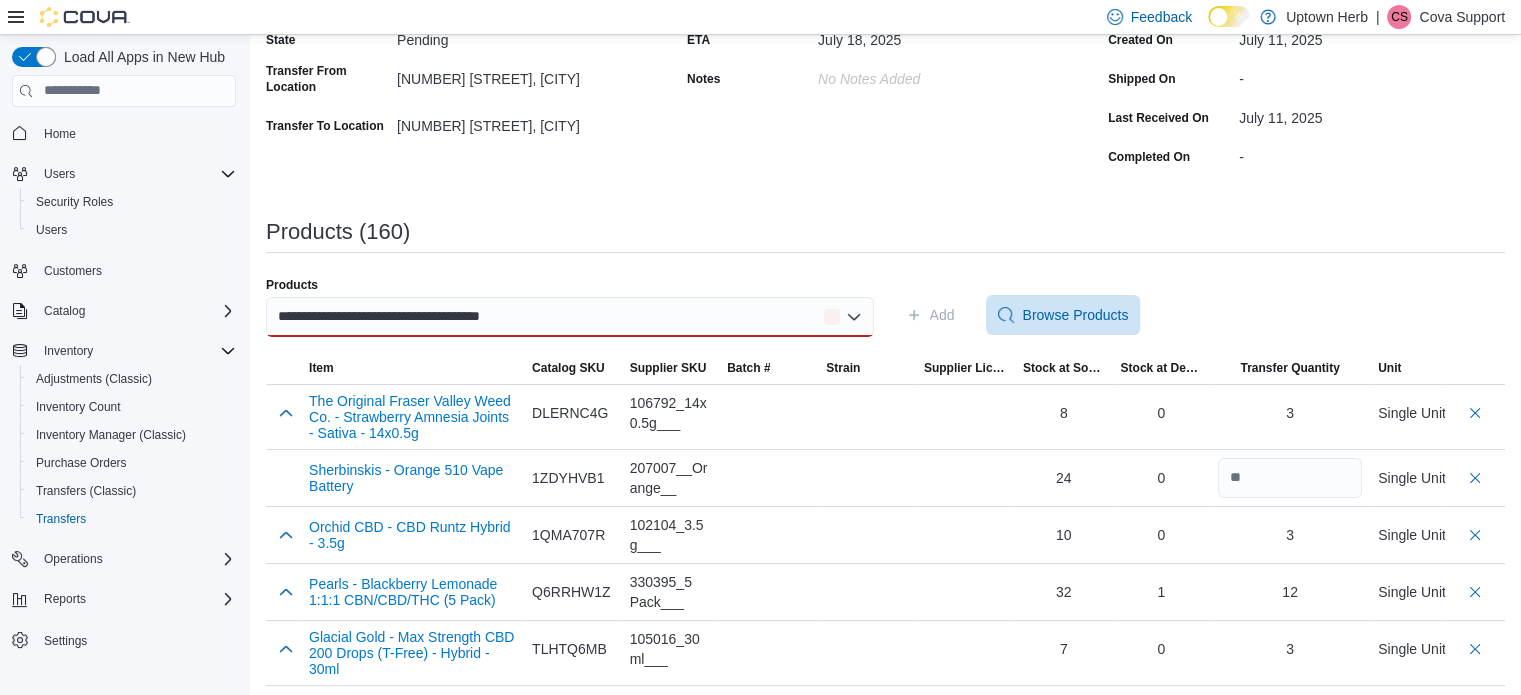 click on "**********" at bounding box center [885, 4842] 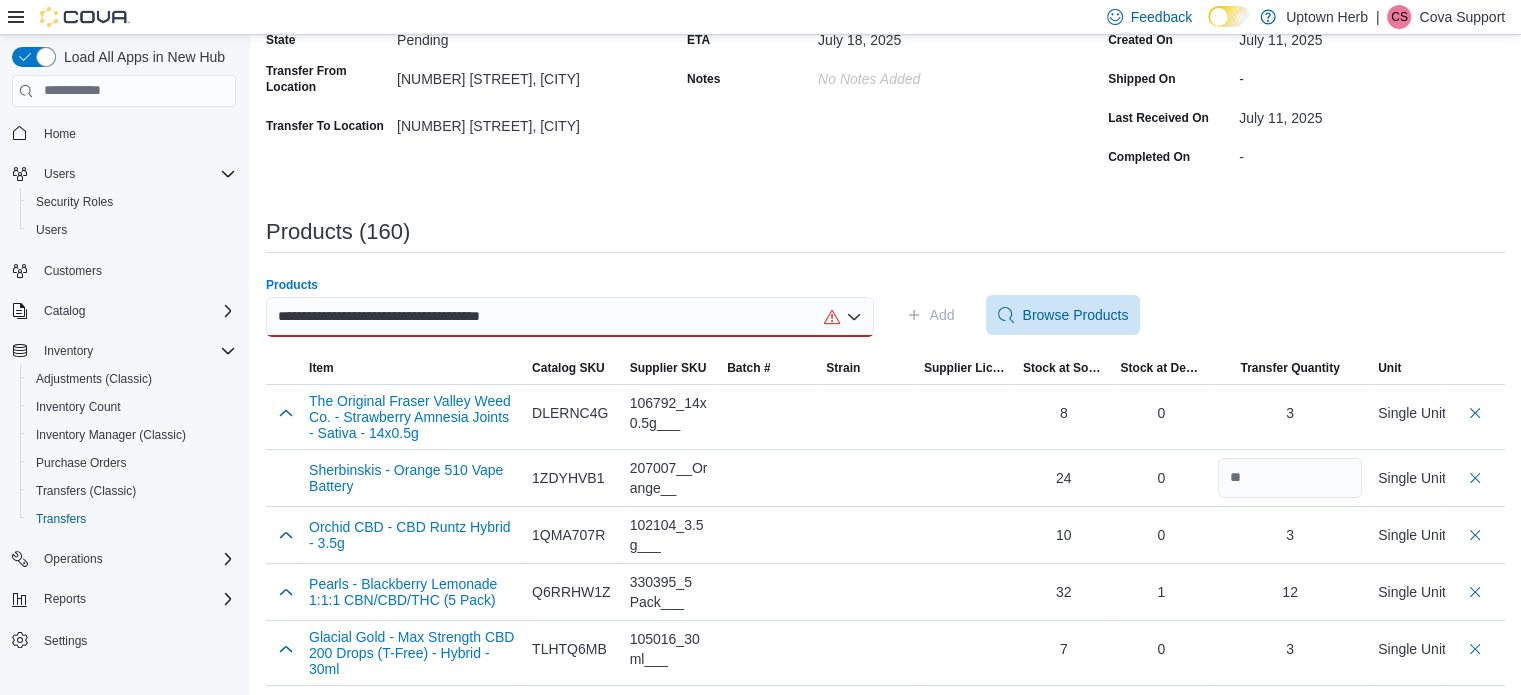 click on "**********" at bounding box center [570, 317] 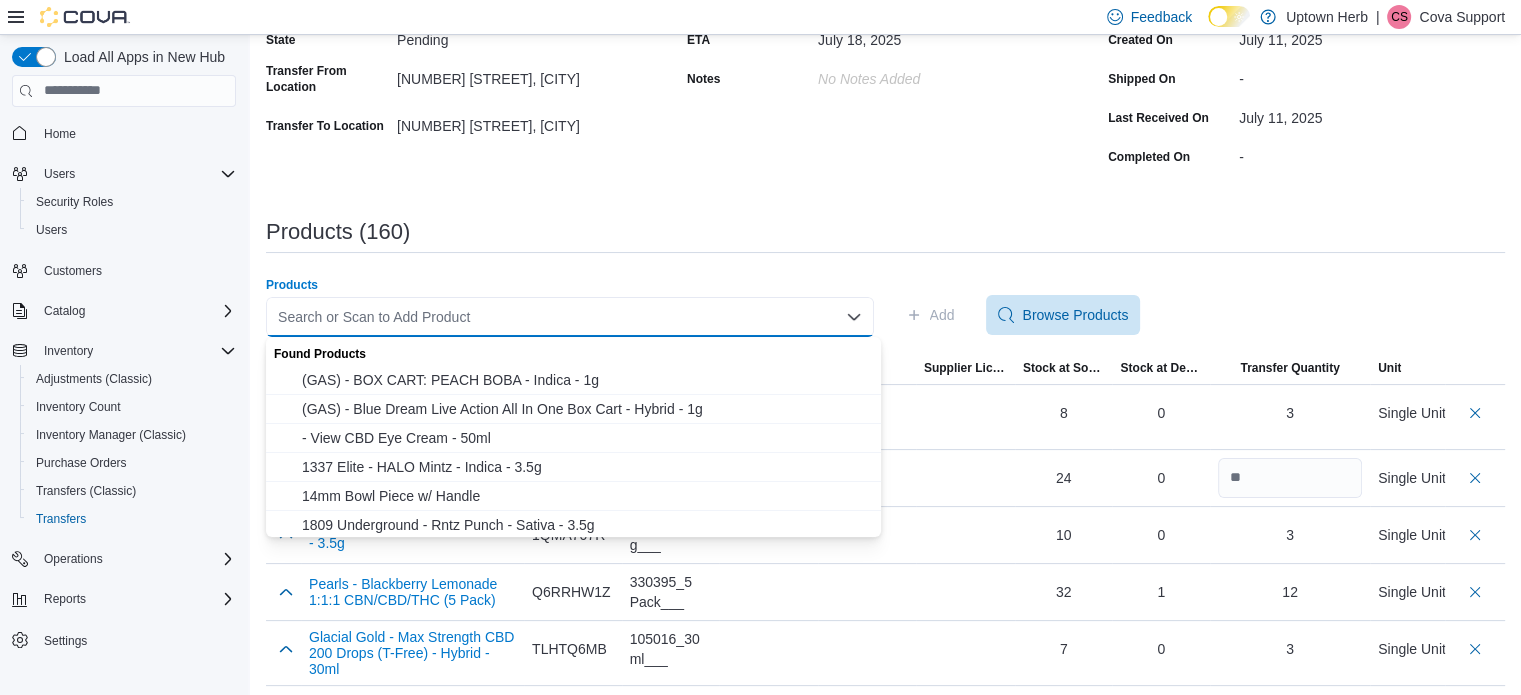 type 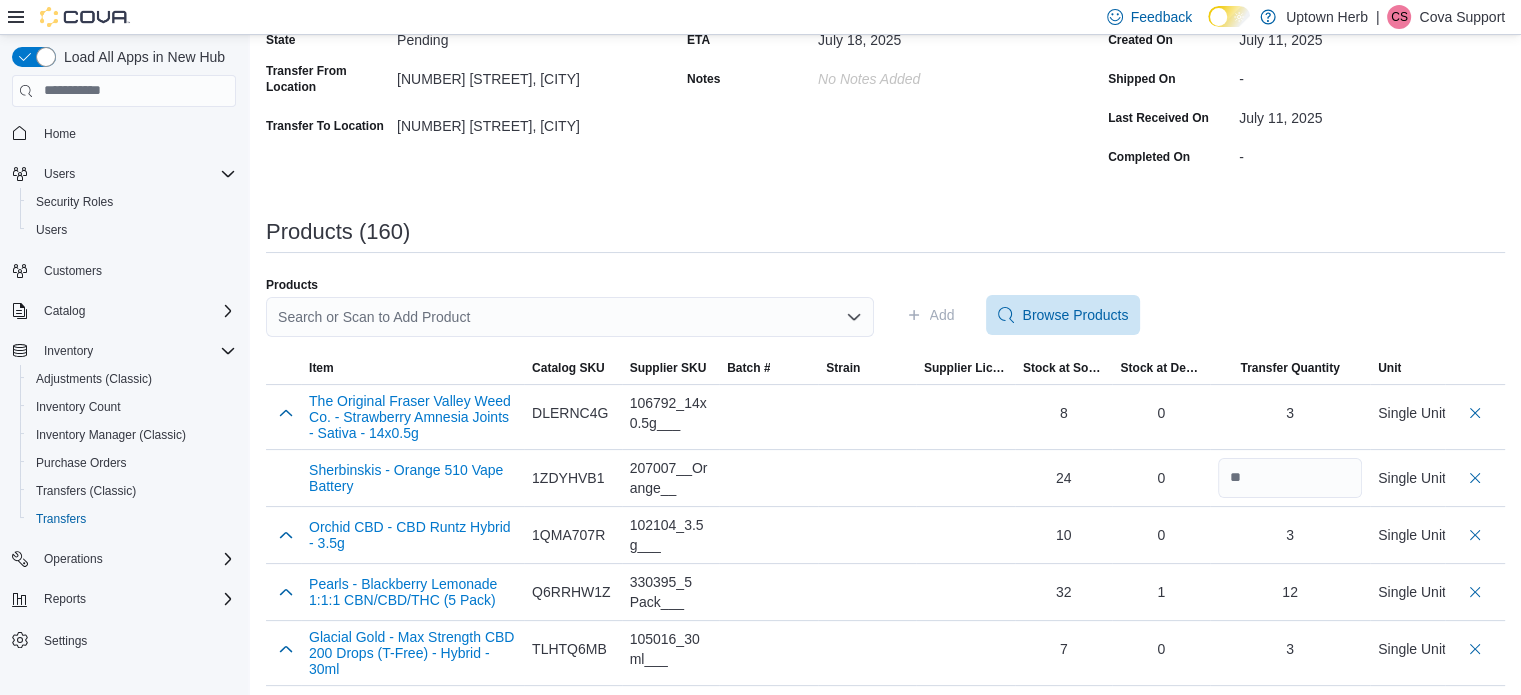 click on "**********" at bounding box center [885, 4842] 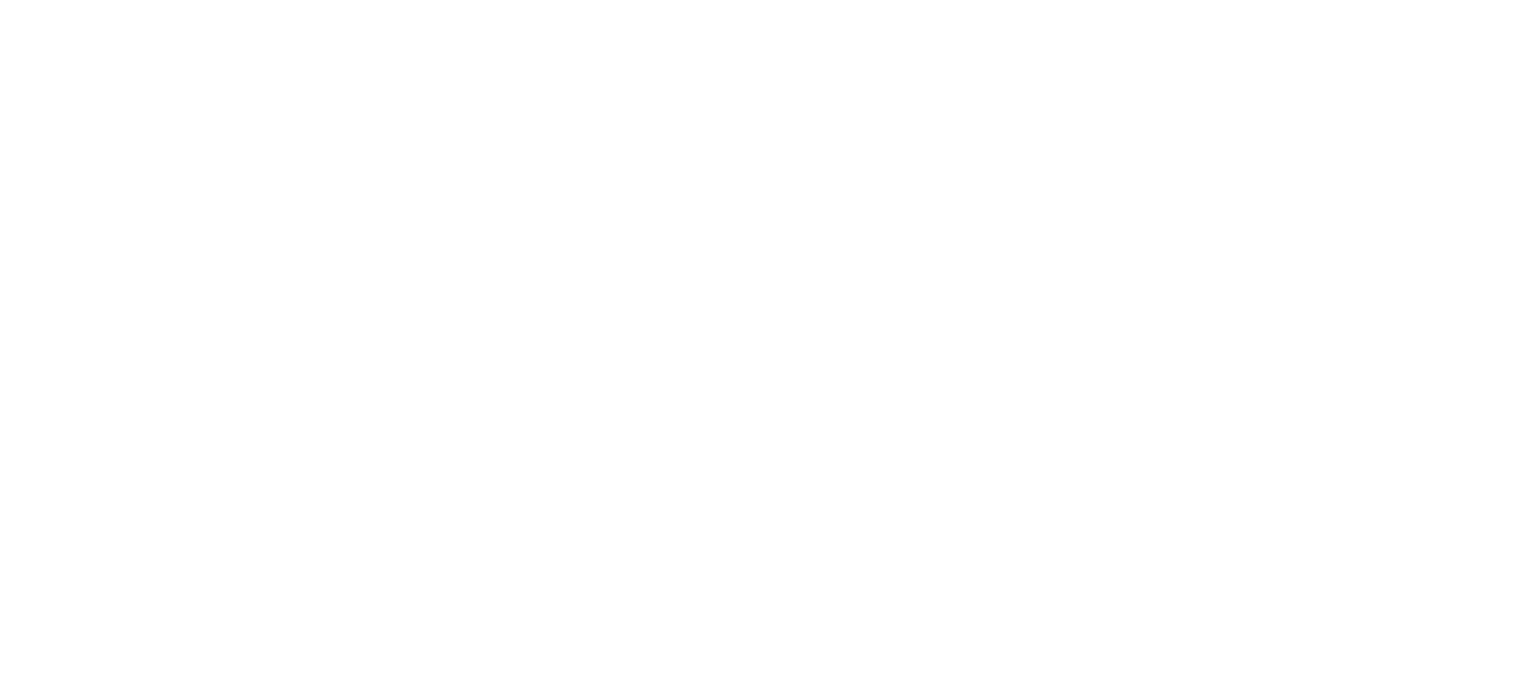 scroll, scrollTop: 0, scrollLeft: 0, axis: both 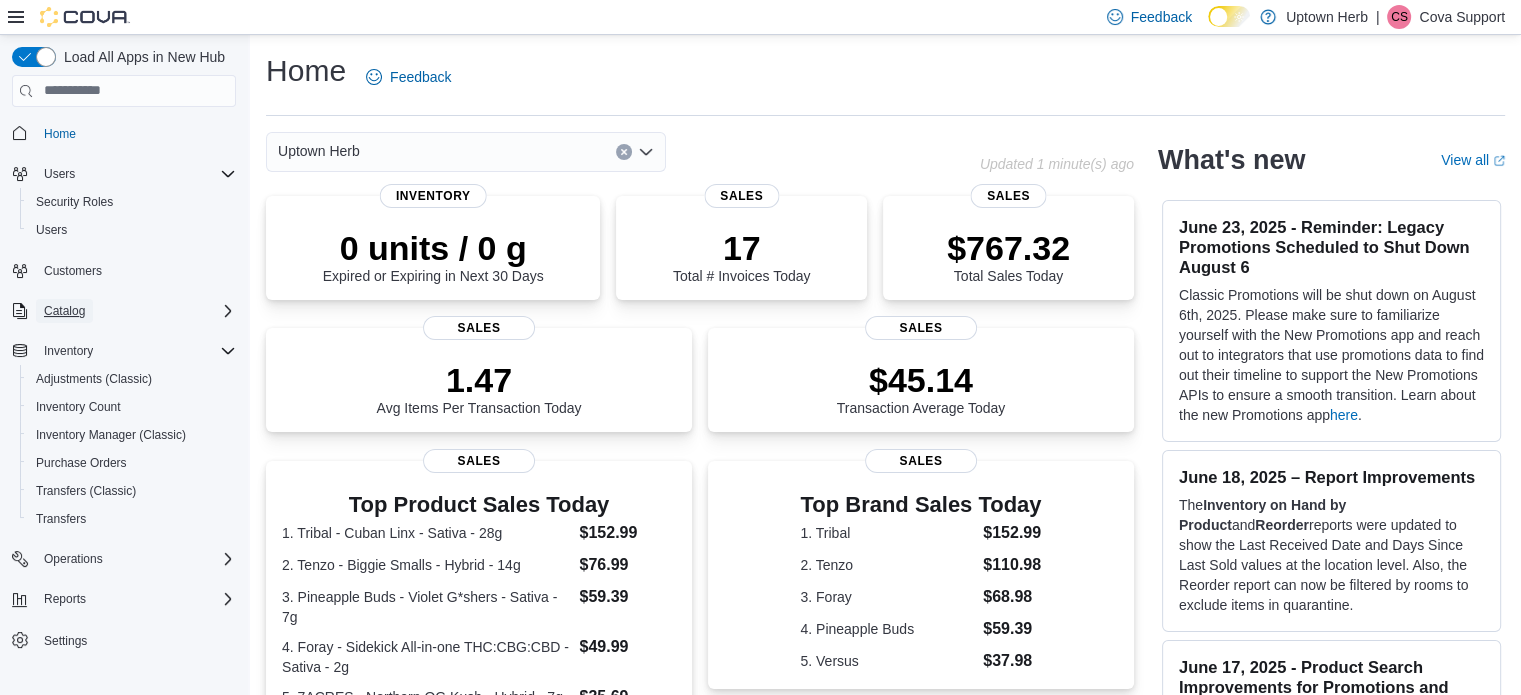 click on "Catalog" at bounding box center (64, 311) 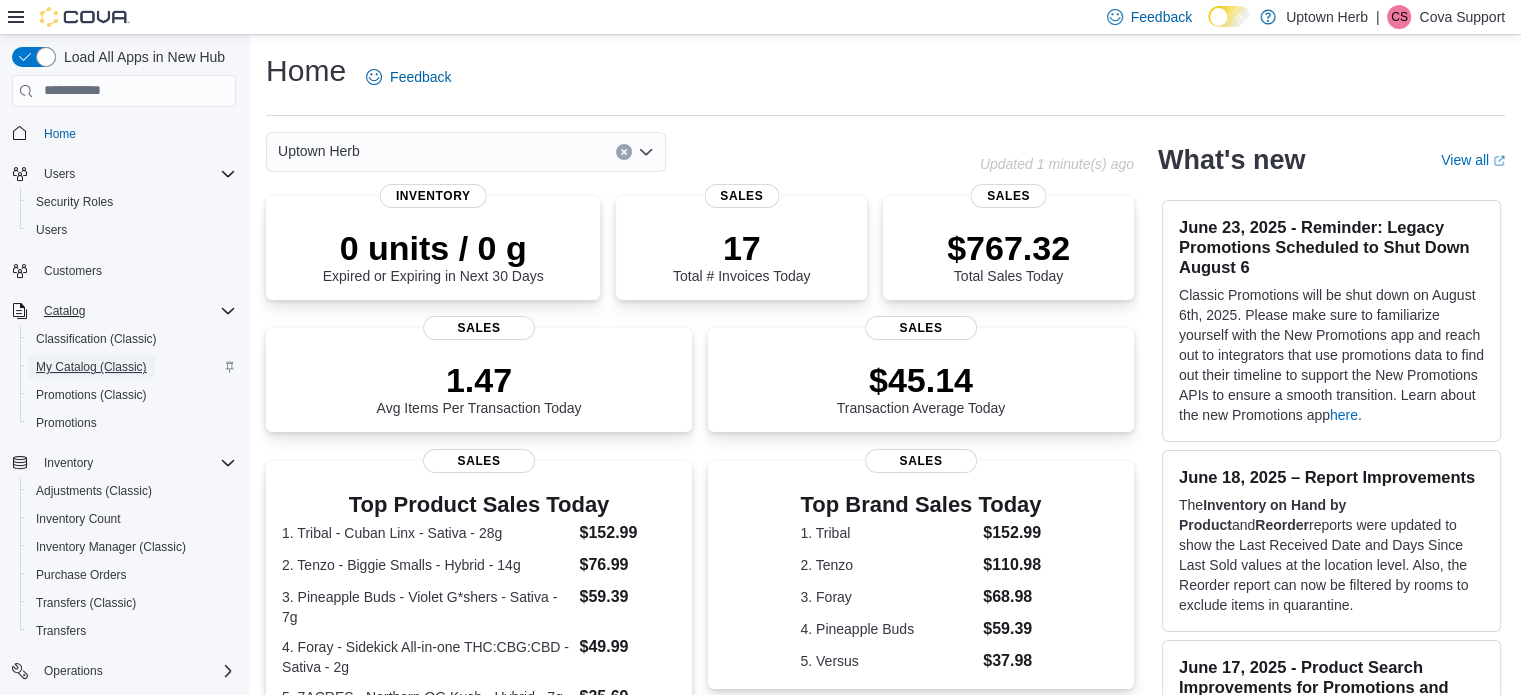 click on "My Catalog (Classic)" at bounding box center [91, 367] 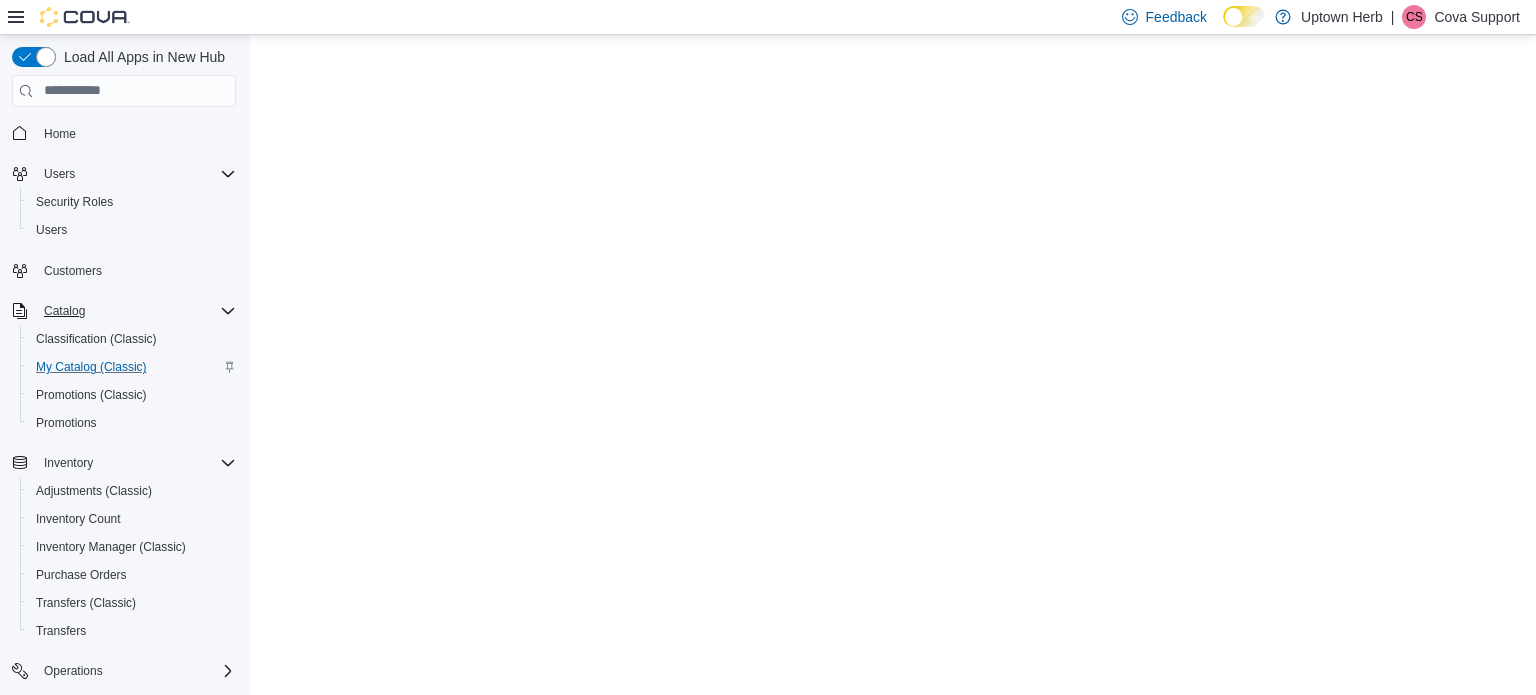 scroll, scrollTop: 0, scrollLeft: 0, axis: both 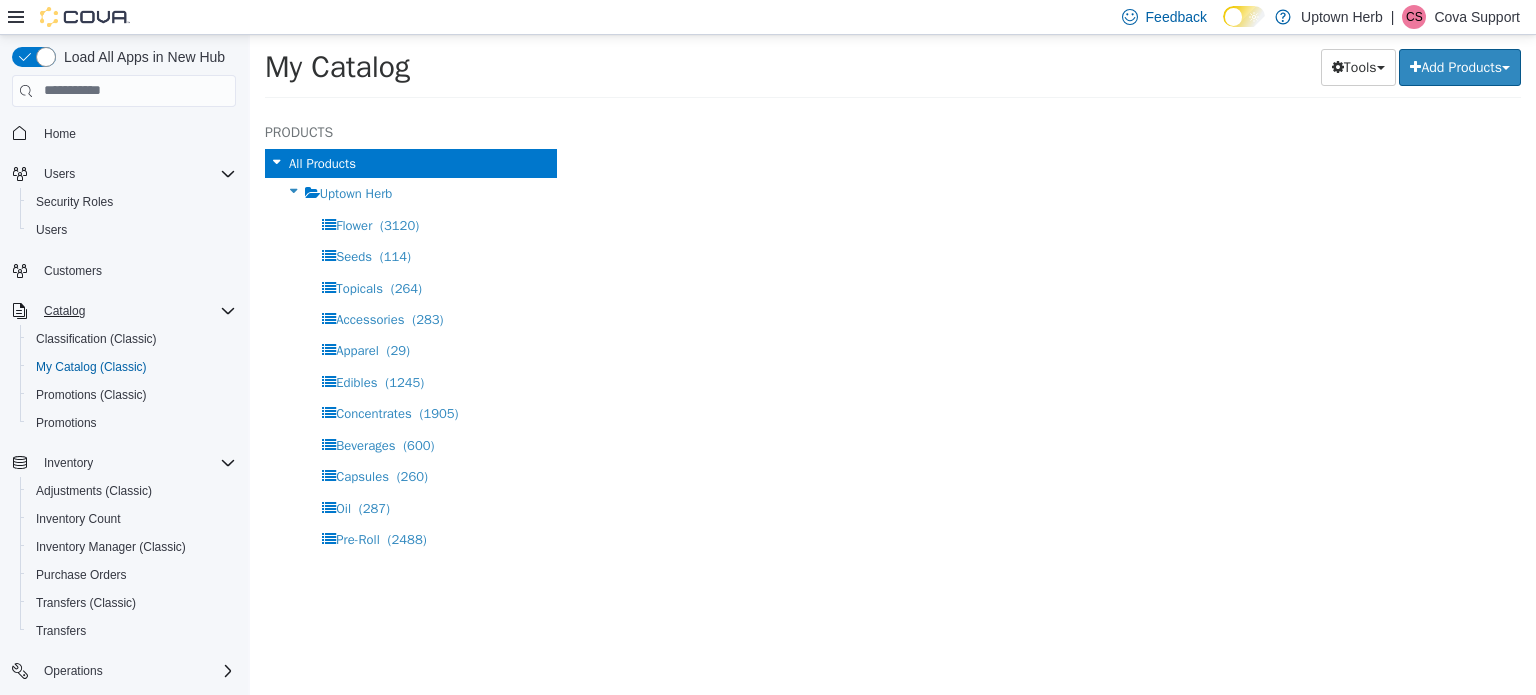 select on "**********" 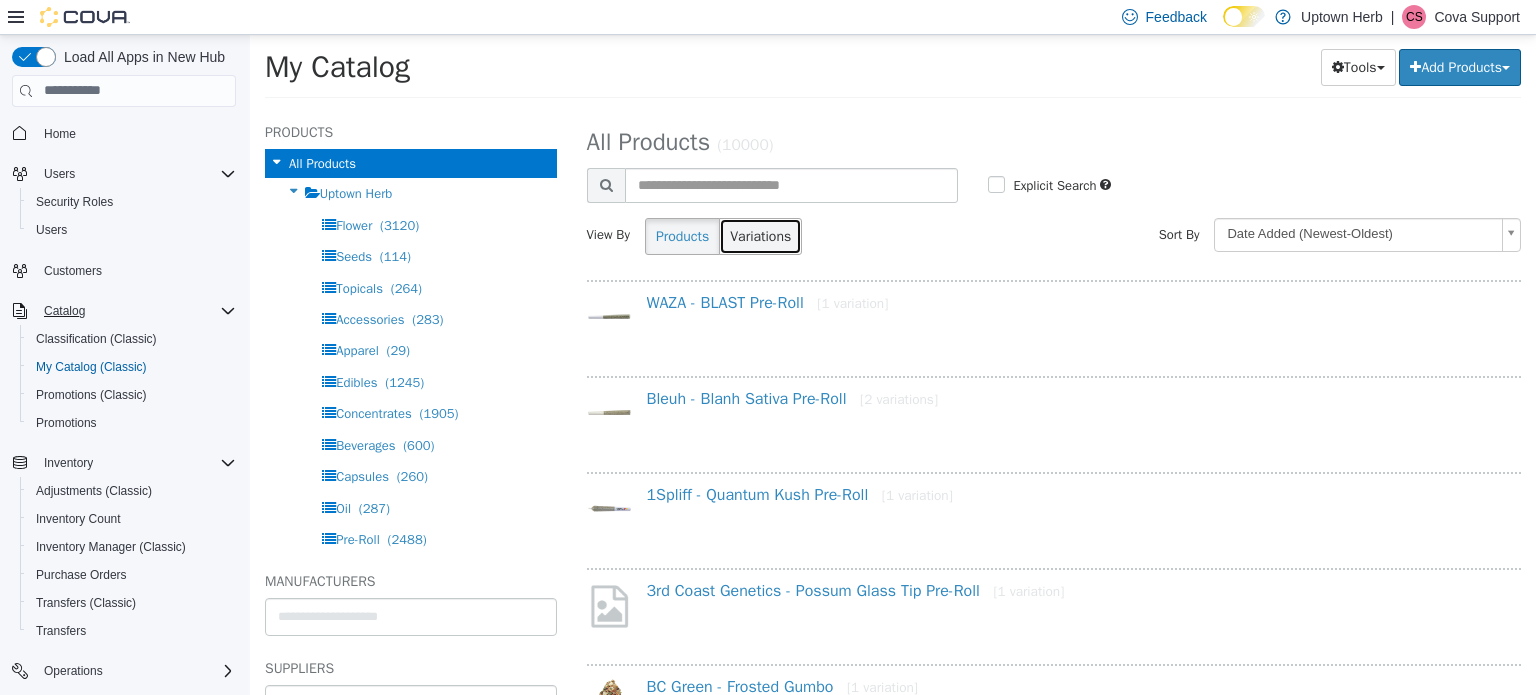 drag, startPoint x: 765, startPoint y: 234, endPoint x: 764, endPoint y: 208, distance: 26.019224 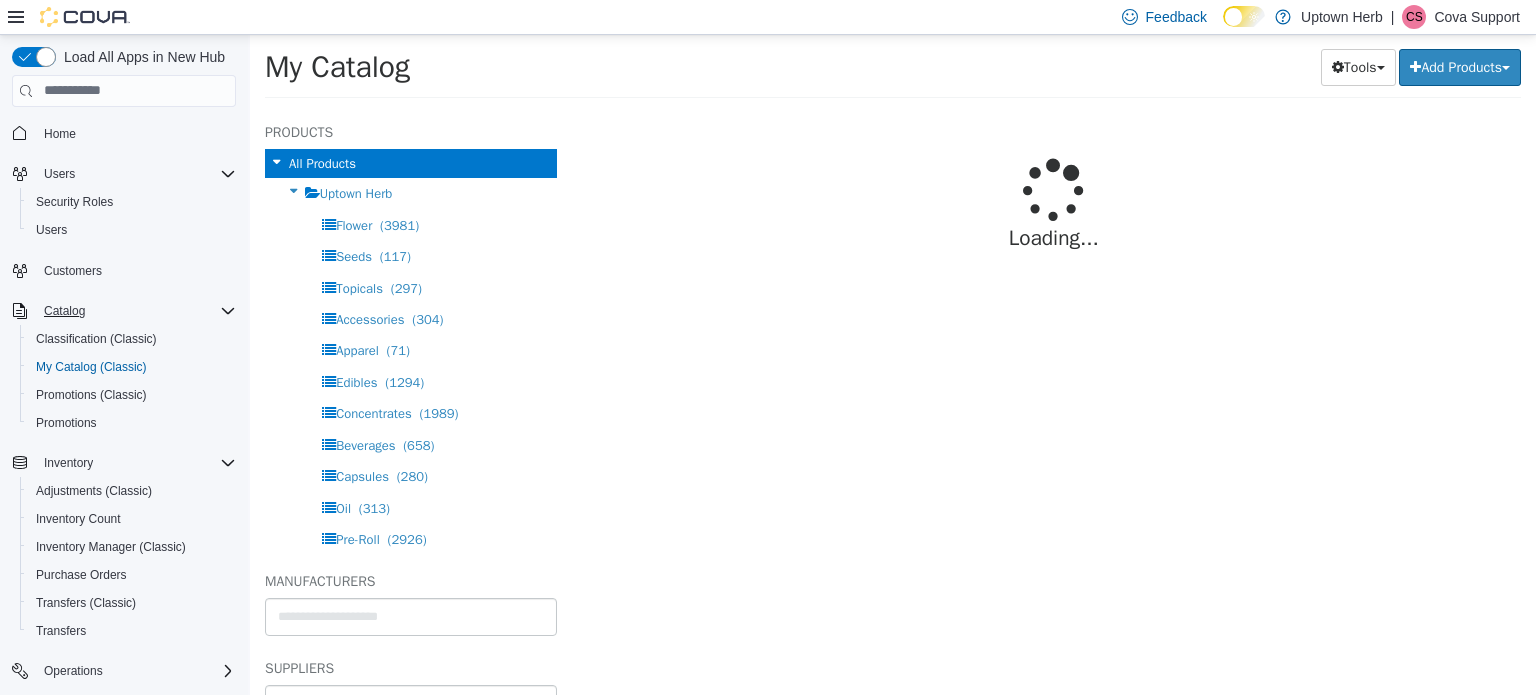 select on "**********" 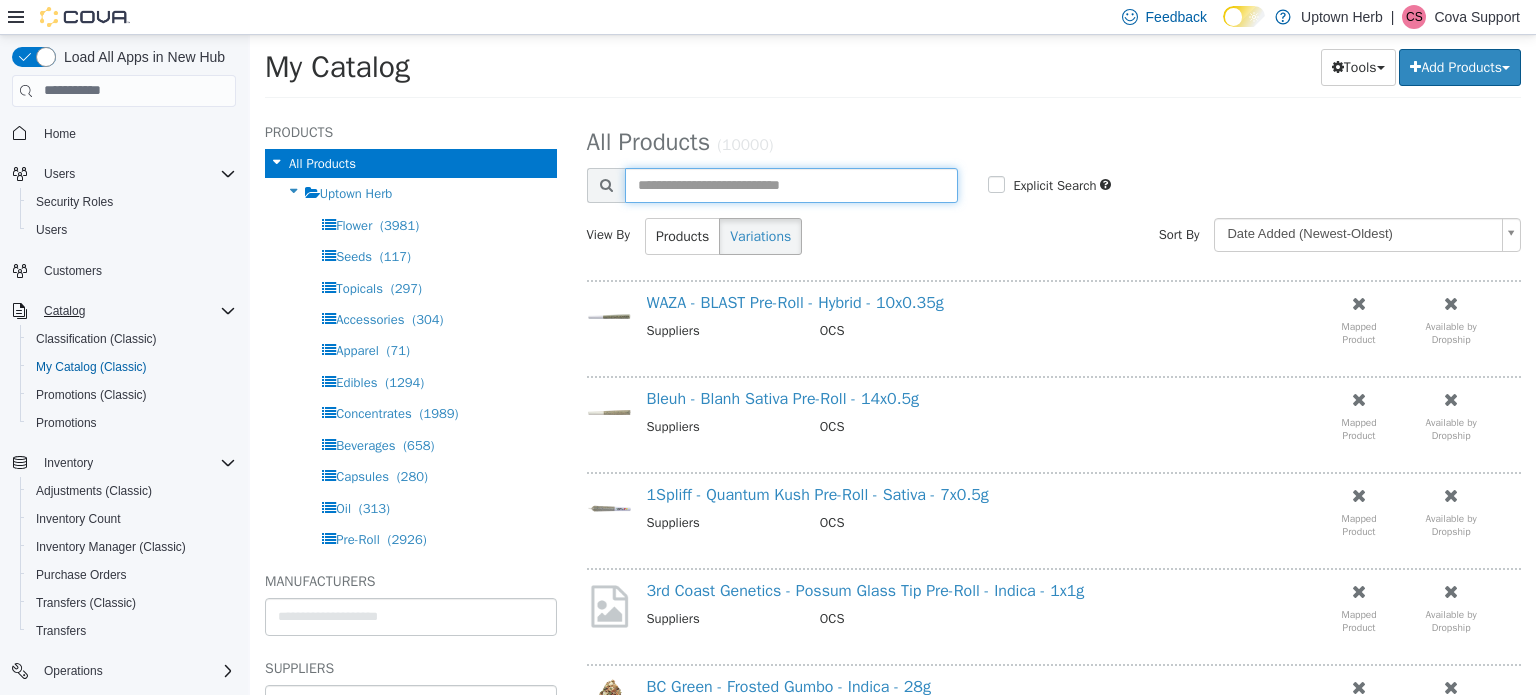 click at bounding box center [792, 184] 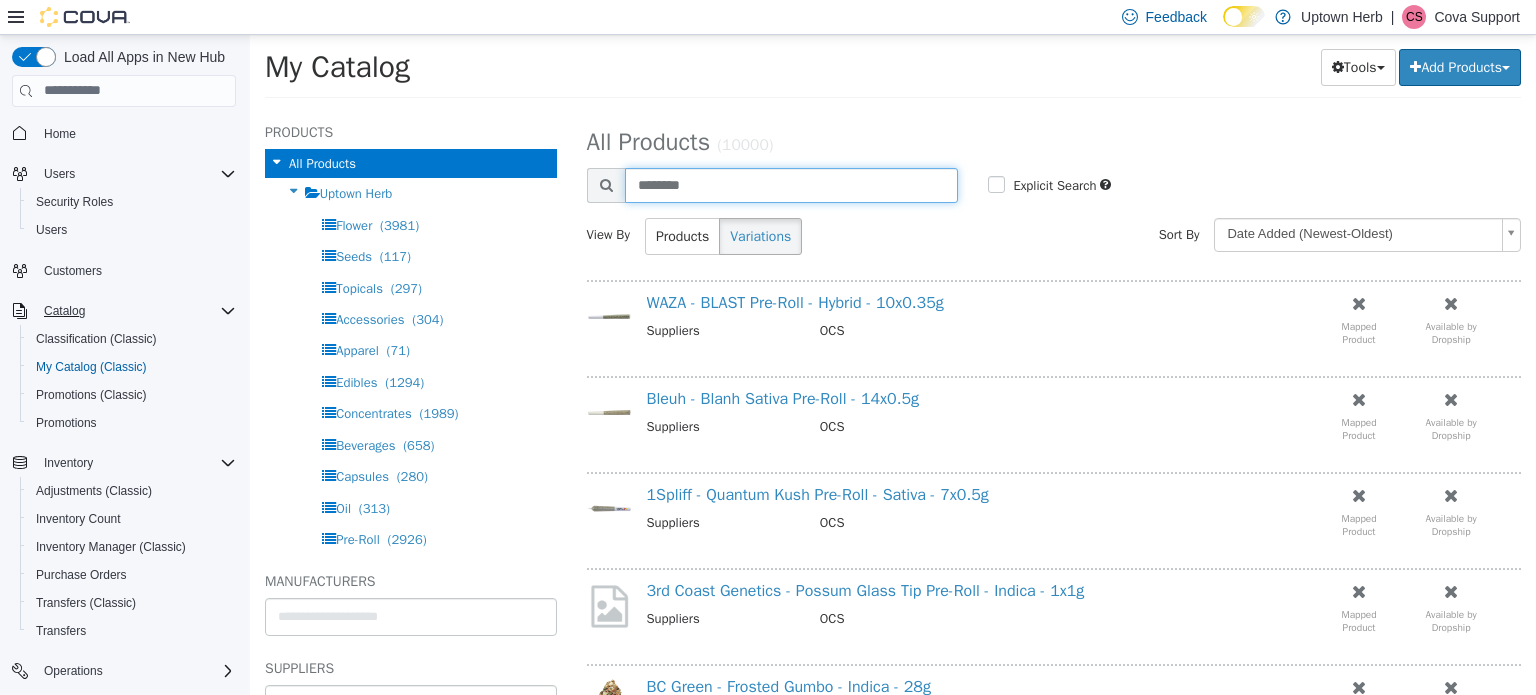 type on "********" 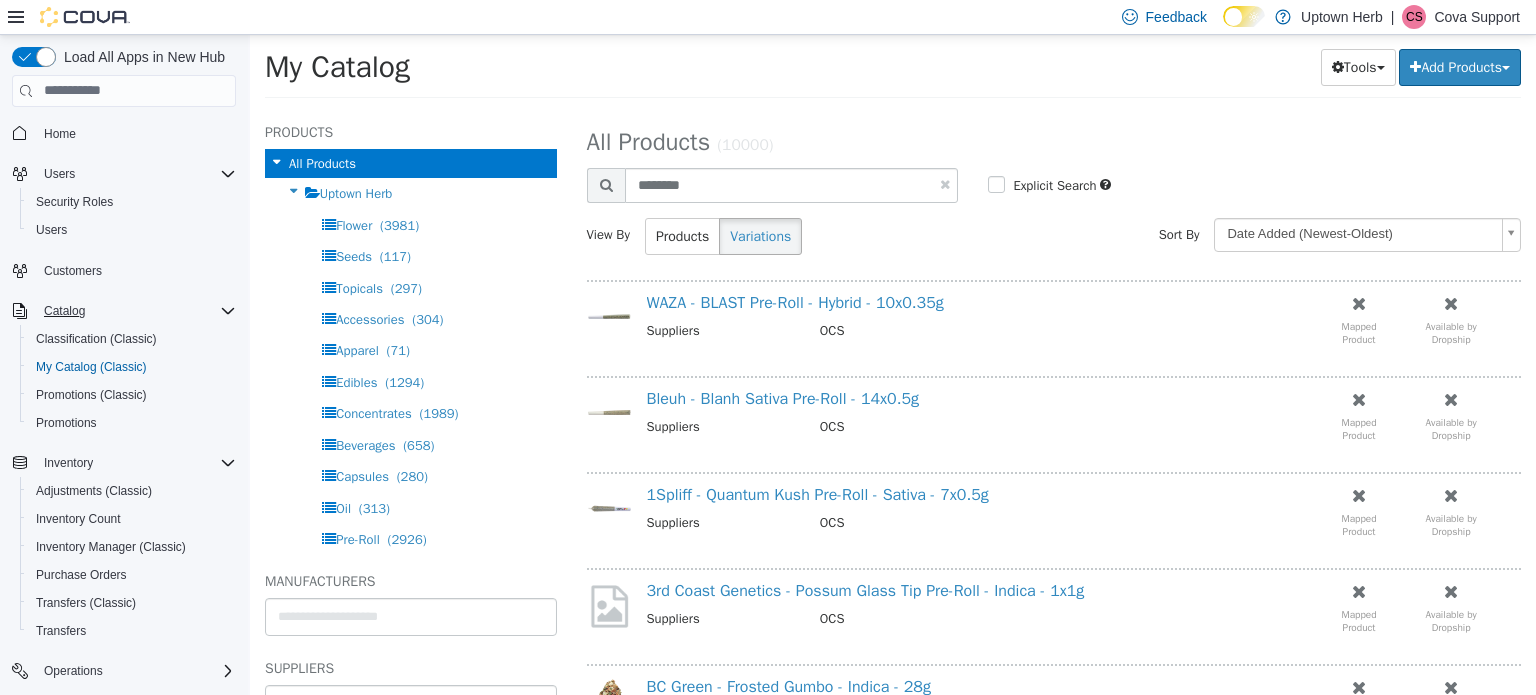 select on "**********" 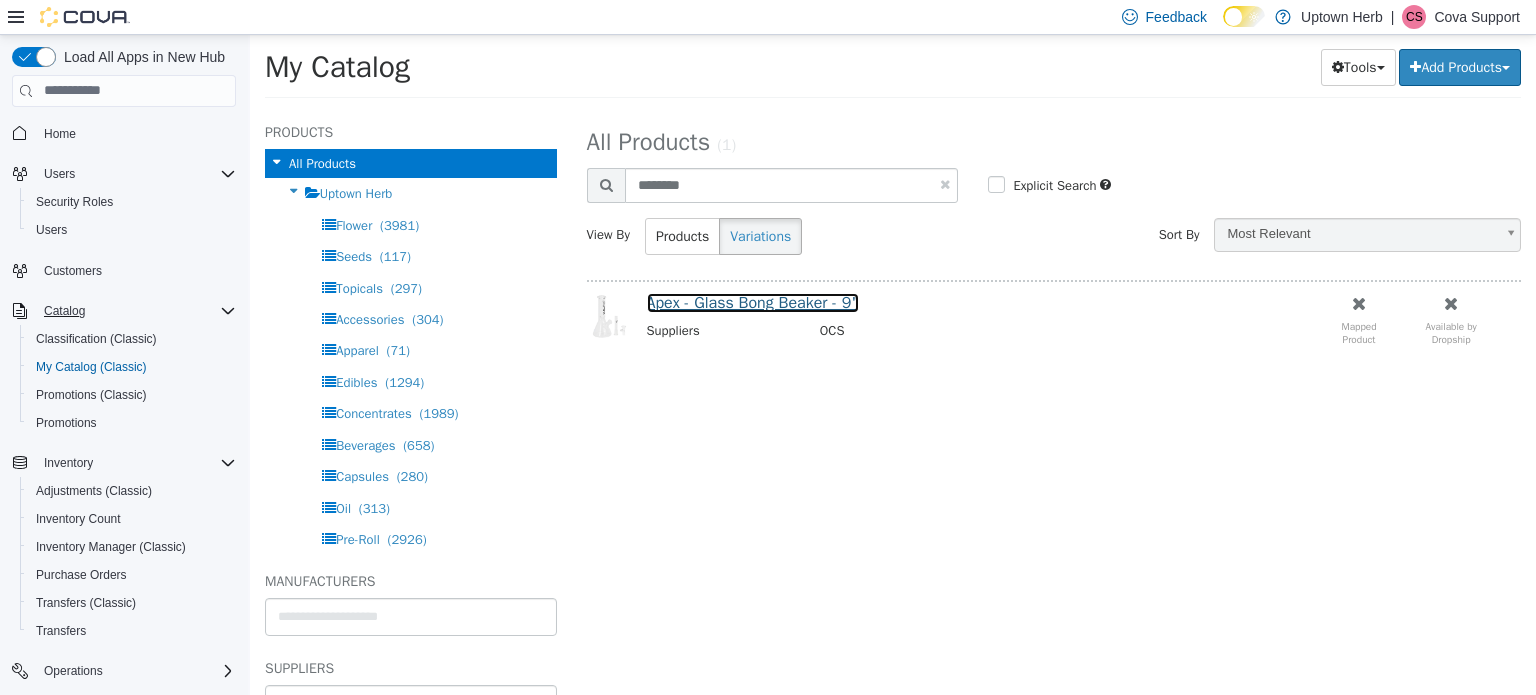 click on "Apex - Glass Bong Beaker -  9"" at bounding box center (753, 302) 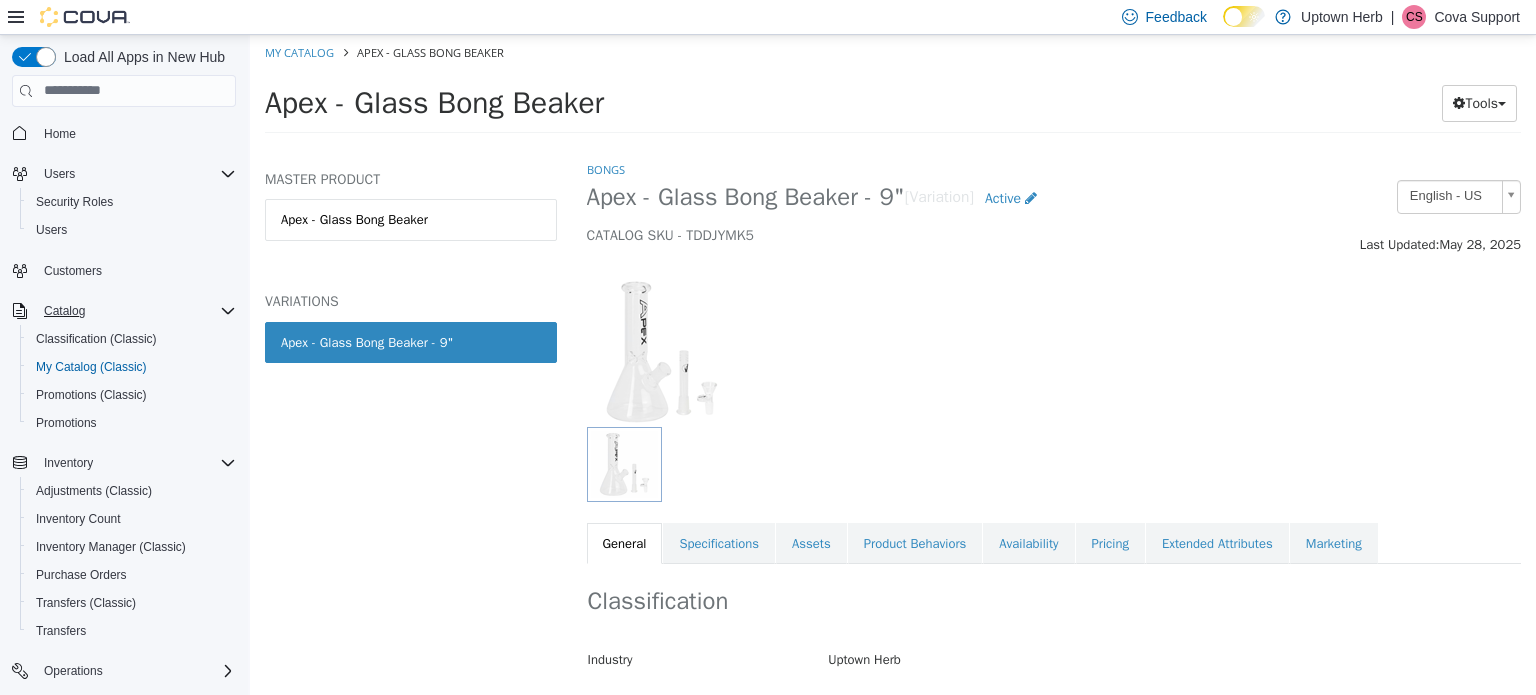 drag, startPoint x: 389, startPoint y: 304, endPoint x: 256, endPoint y: 253, distance: 142.44298 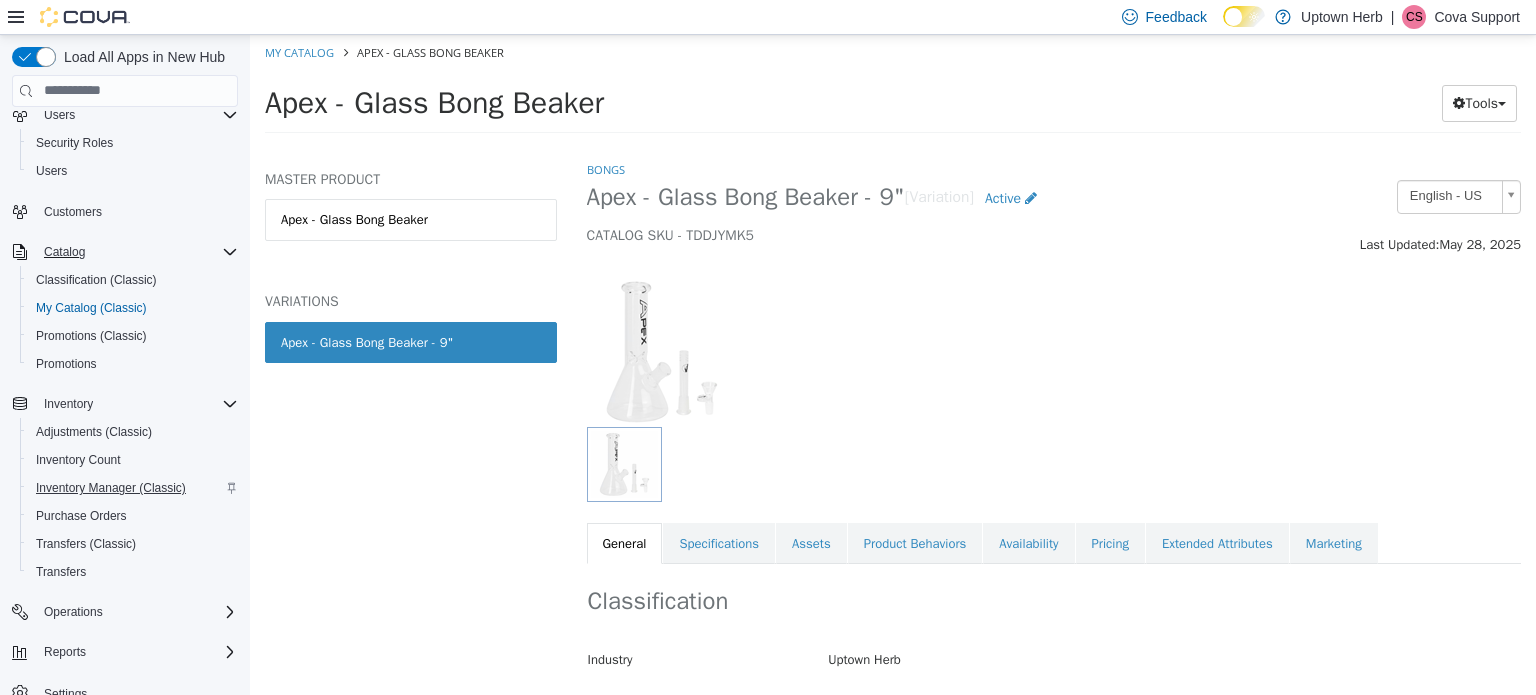 scroll, scrollTop: 88, scrollLeft: 0, axis: vertical 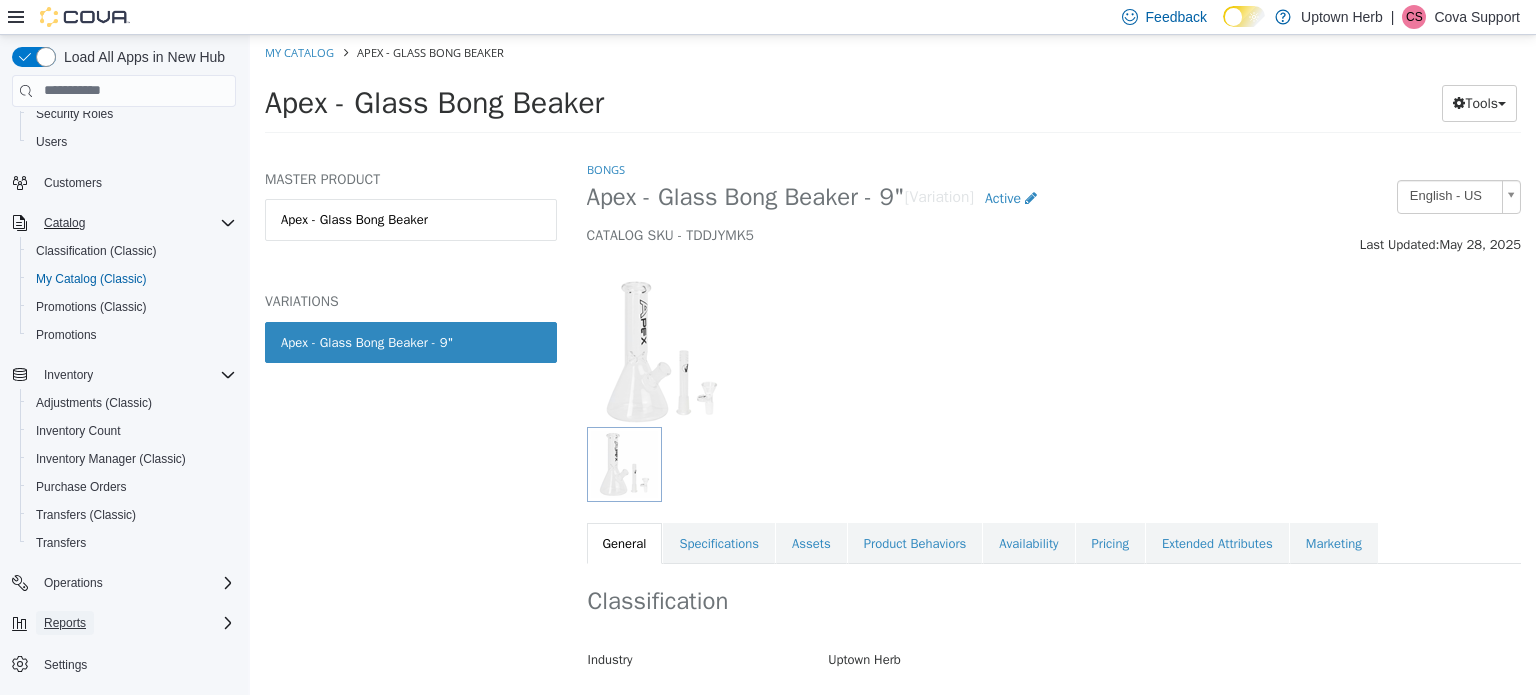 click on "Reports" at bounding box center (65, 623) 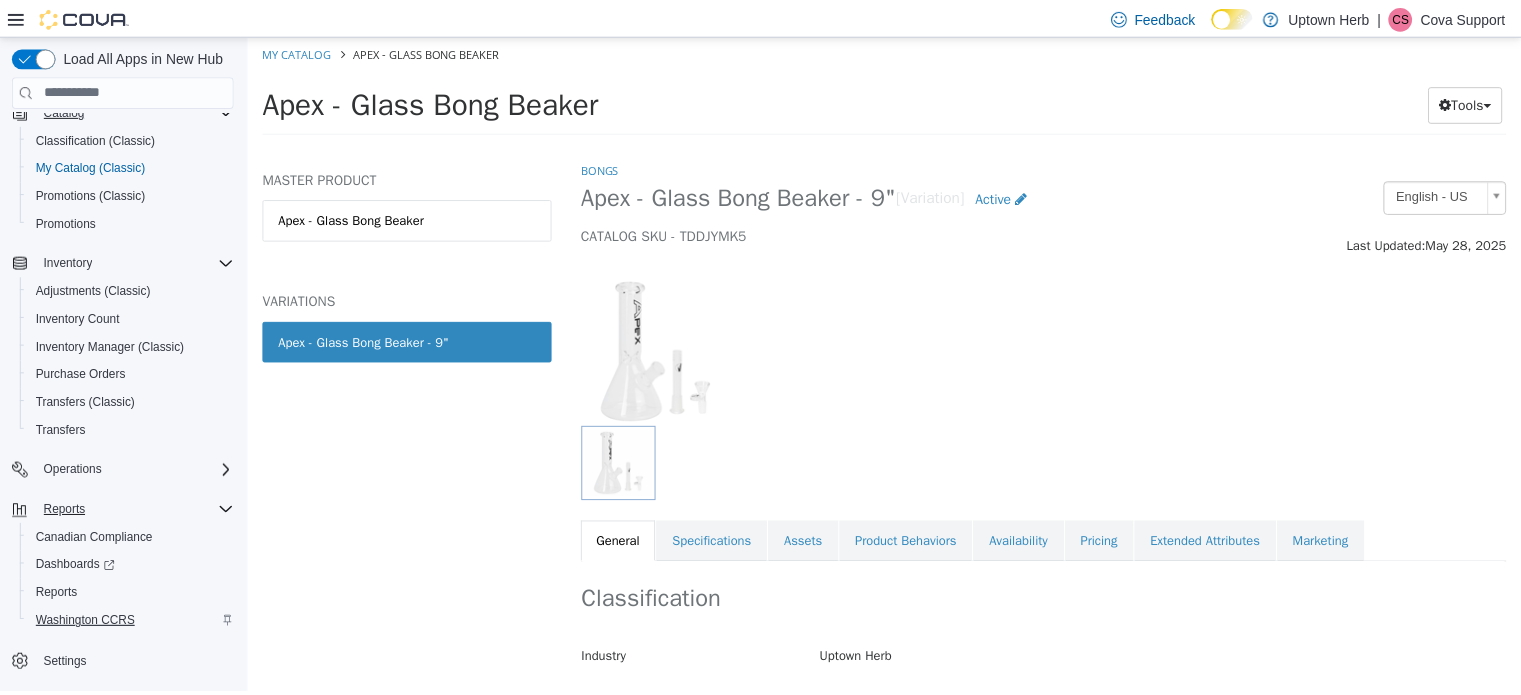 scroll, scrollTop: 200, scrollLeft: 0, axis: vertical 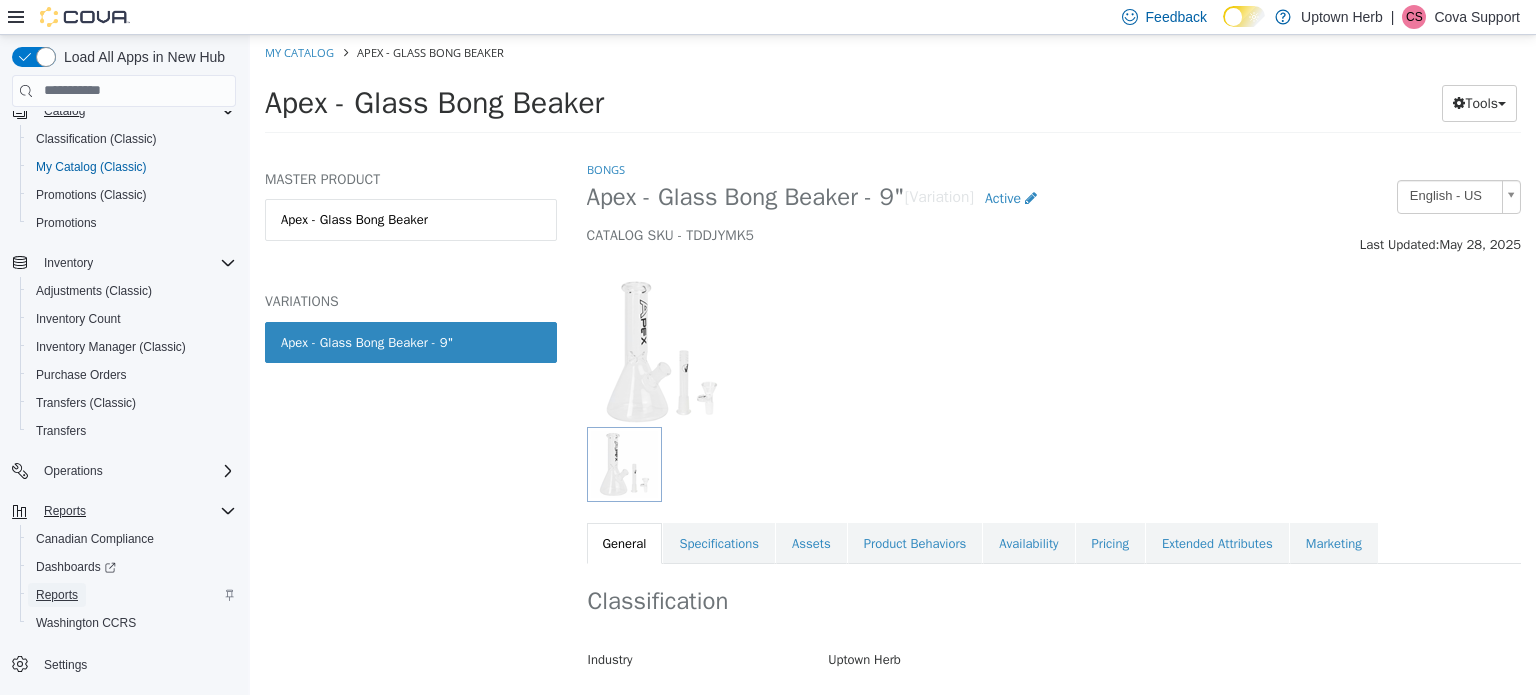 click on "Reports" at bounding box center (57, 595) 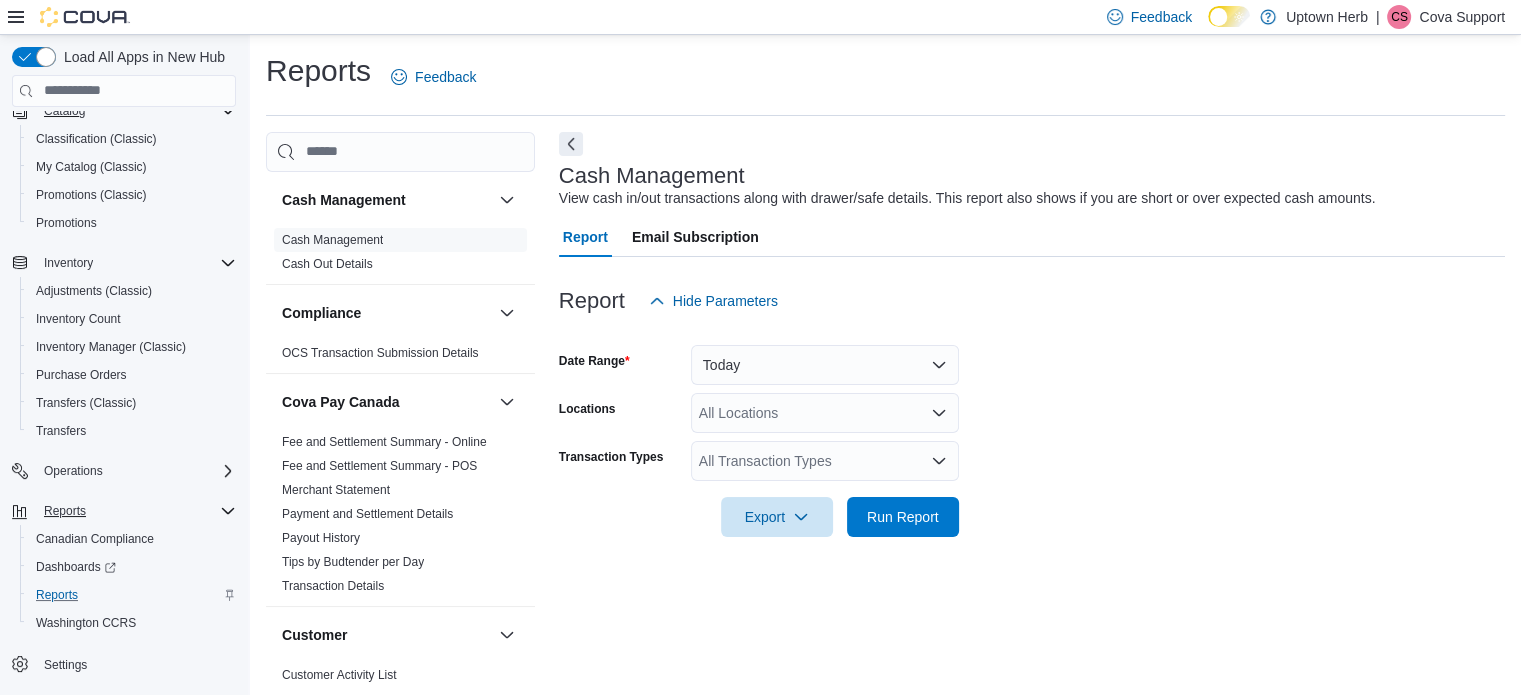 scroll, scrollTop: 13, scrollLeft: 0, axis: vertical 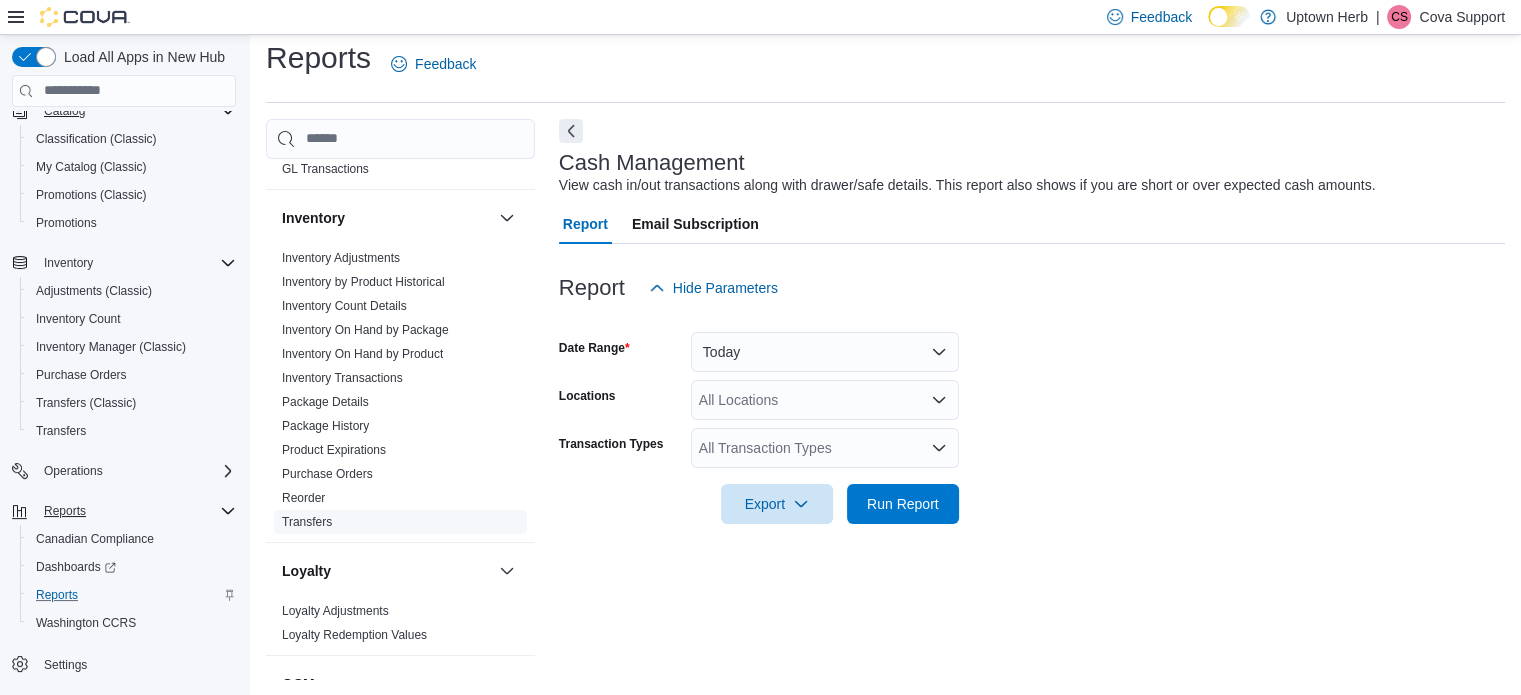 click on "Transfers" at bounding box center [307, 522] 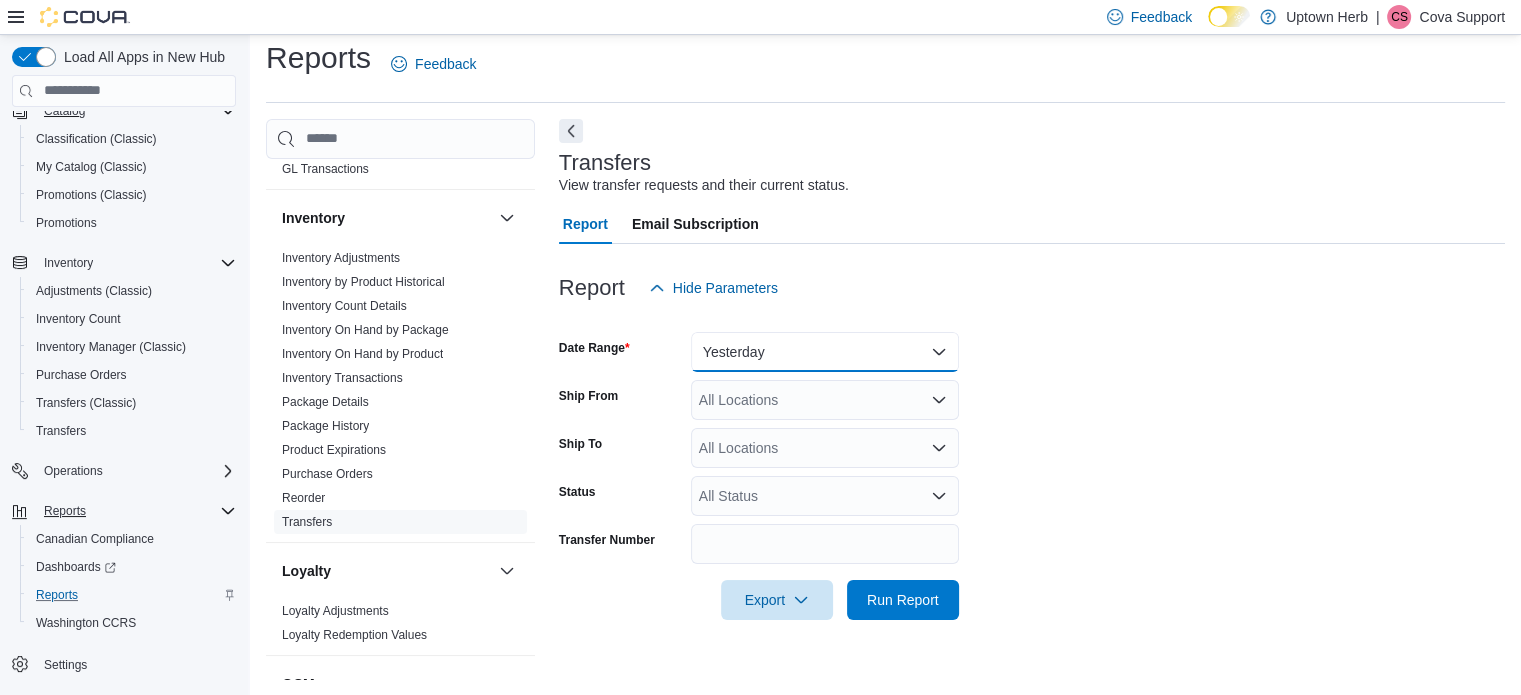 click on "Yesterday" at bounding box center [825, 352] 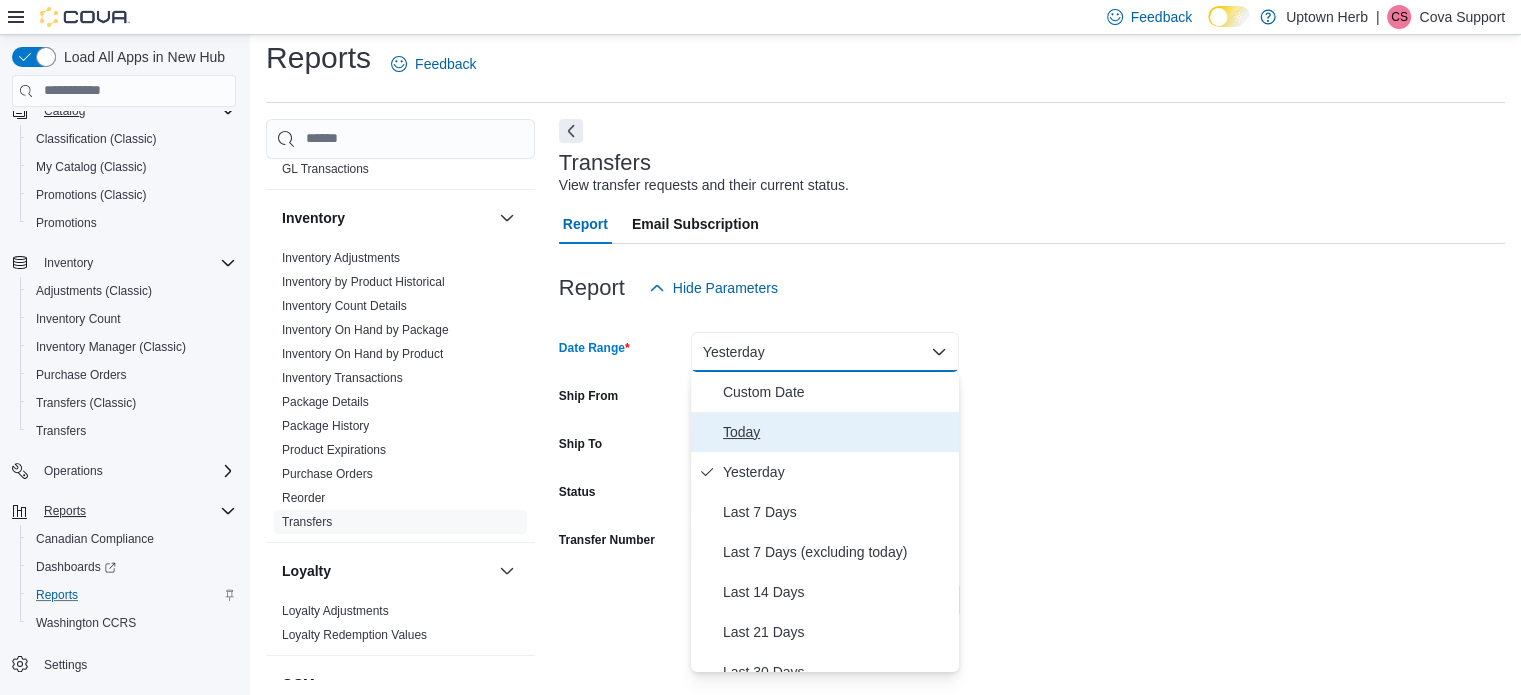 click on "Today" at bounding box center [837, 432] 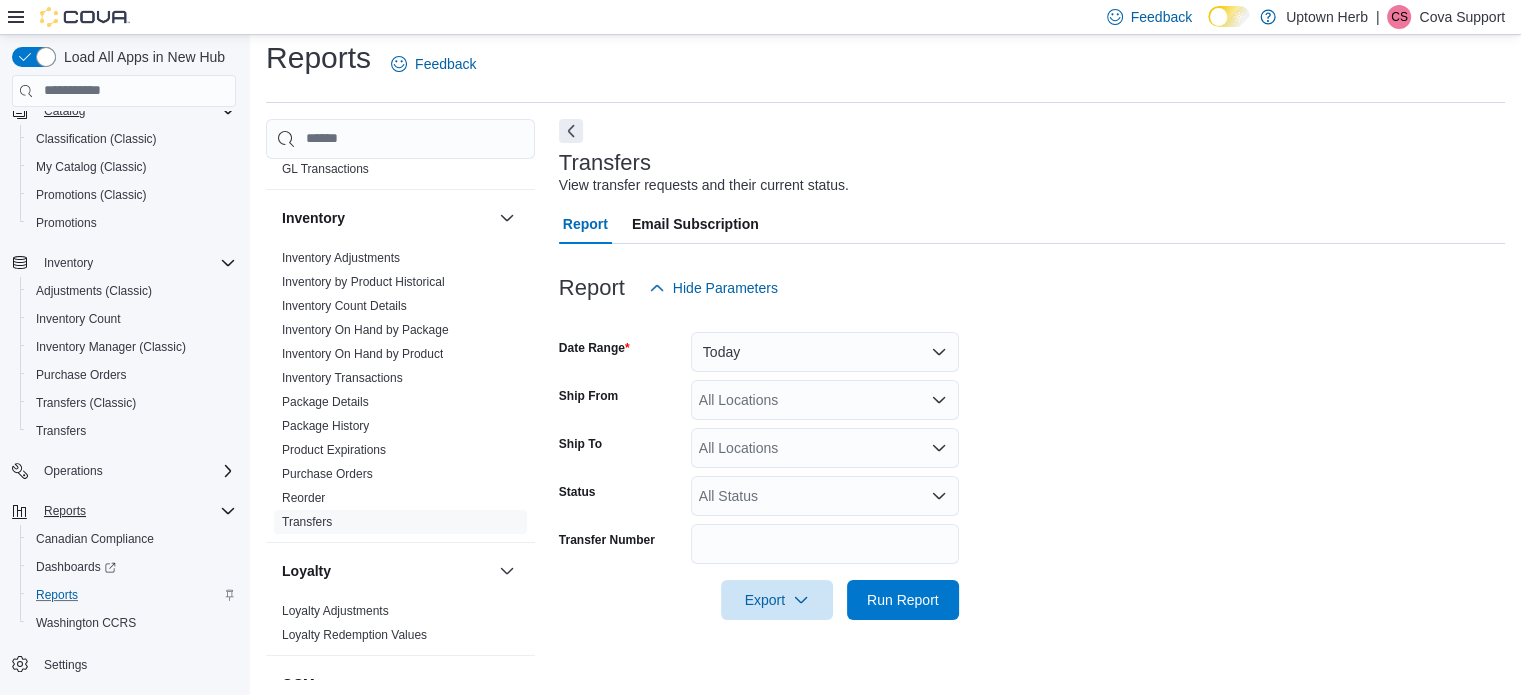 drag, startPoint x: 1070, startPoint y: 425, endPoint x: 1065, endPoint y: 440, distance: 15.811388 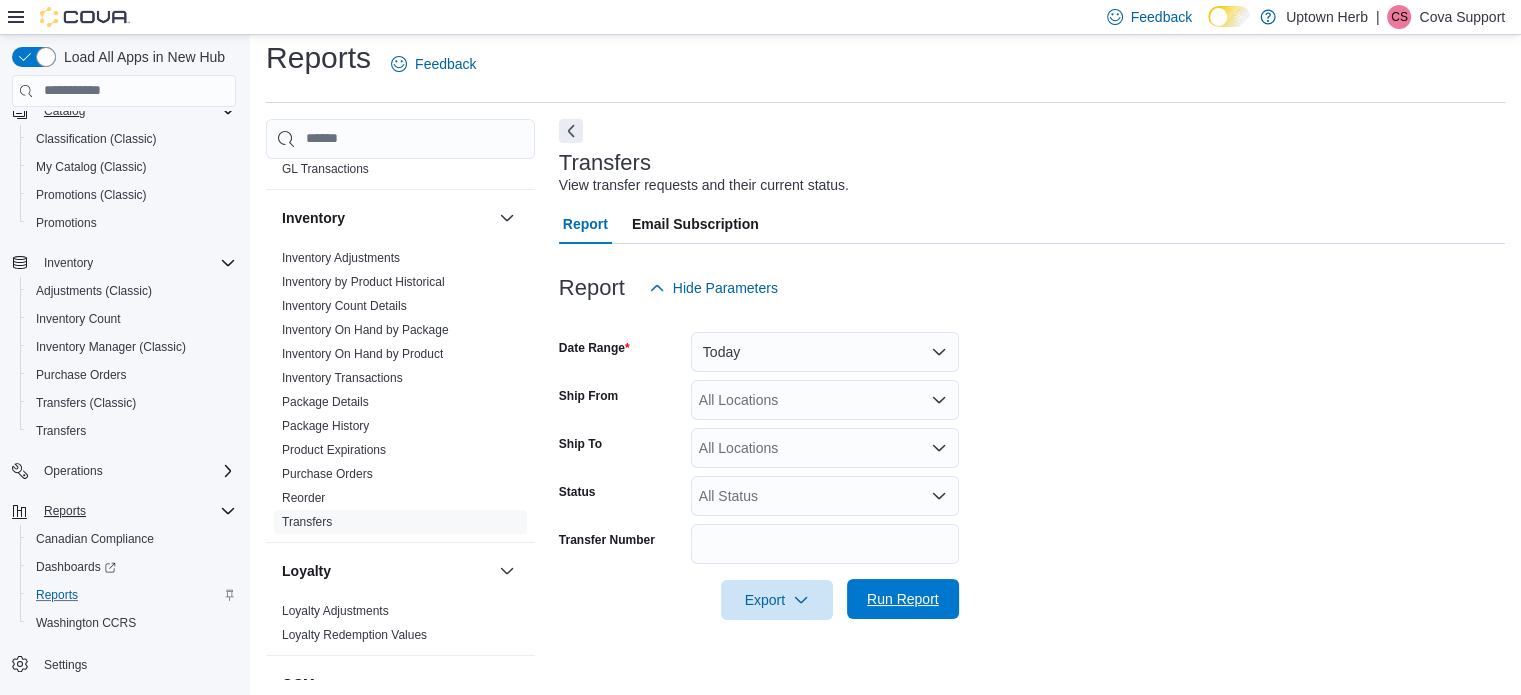 click on "Run Report" at bounding box center [903, 599] 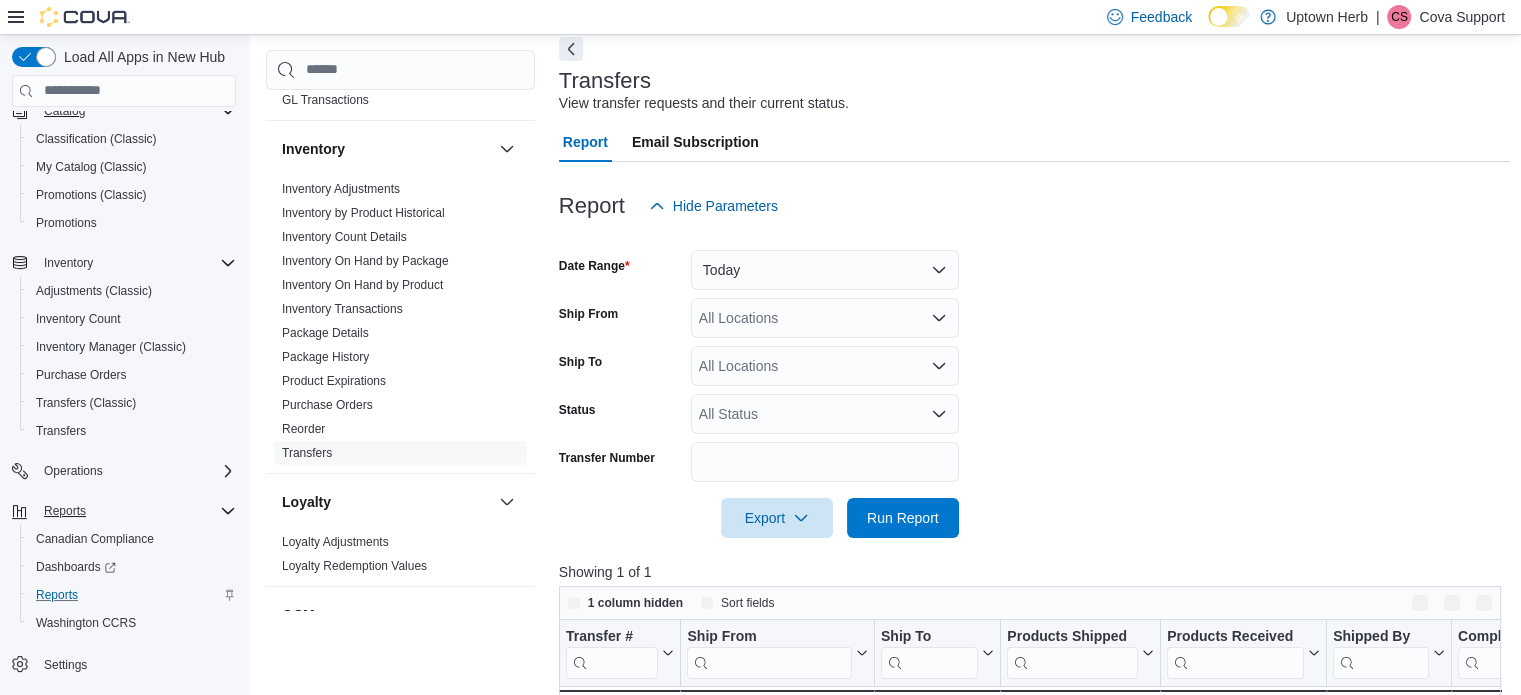 scroll, scrollTop: 313, scrollLeft: 0, axis: vertical 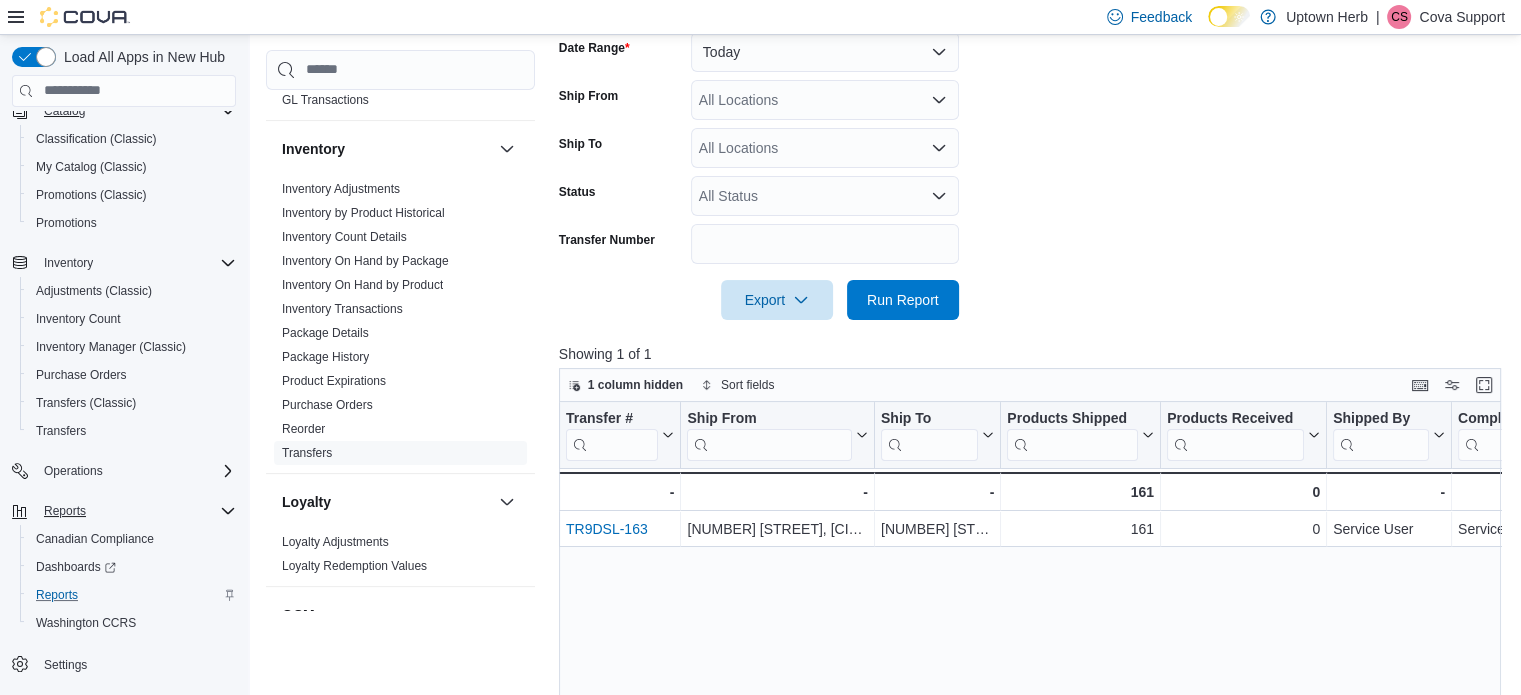 click on "Transfer # Click to view column header actions Ship From Click to view column header actions Ship To Click to view column header actions Products Shipped Click to view column header actions Products Received Click to view column header actions Shipped By Click to view column header actions Completed By Click to view column header actions Status Click to view column header actions Created On Click to view column header actions Shipped On Click to view column header actions Last Received On Click to view column header actions Completed On Click to view column header actions TR9DSL-163 -  Transfer Url, column 1, row 1 56 King St N., Waterloo -  Ship From, column 2, row 1 19 Main St W -  Ship To, column 3, row 1 161 -  Products Shipped, column 4, row 1 0 -  Products Received, column 5, row 1 Service User -  Shipped By, column 6, row 1 Service User -  Completed By, column 7, row 1 Pending -  Status, column 8, row 1 - -  Transfer Url, column 1, row 2 - -  Ship From, column 2, row 2 - -  Ship To, column 3, row 2 161" at bounding box center (1035, 663) 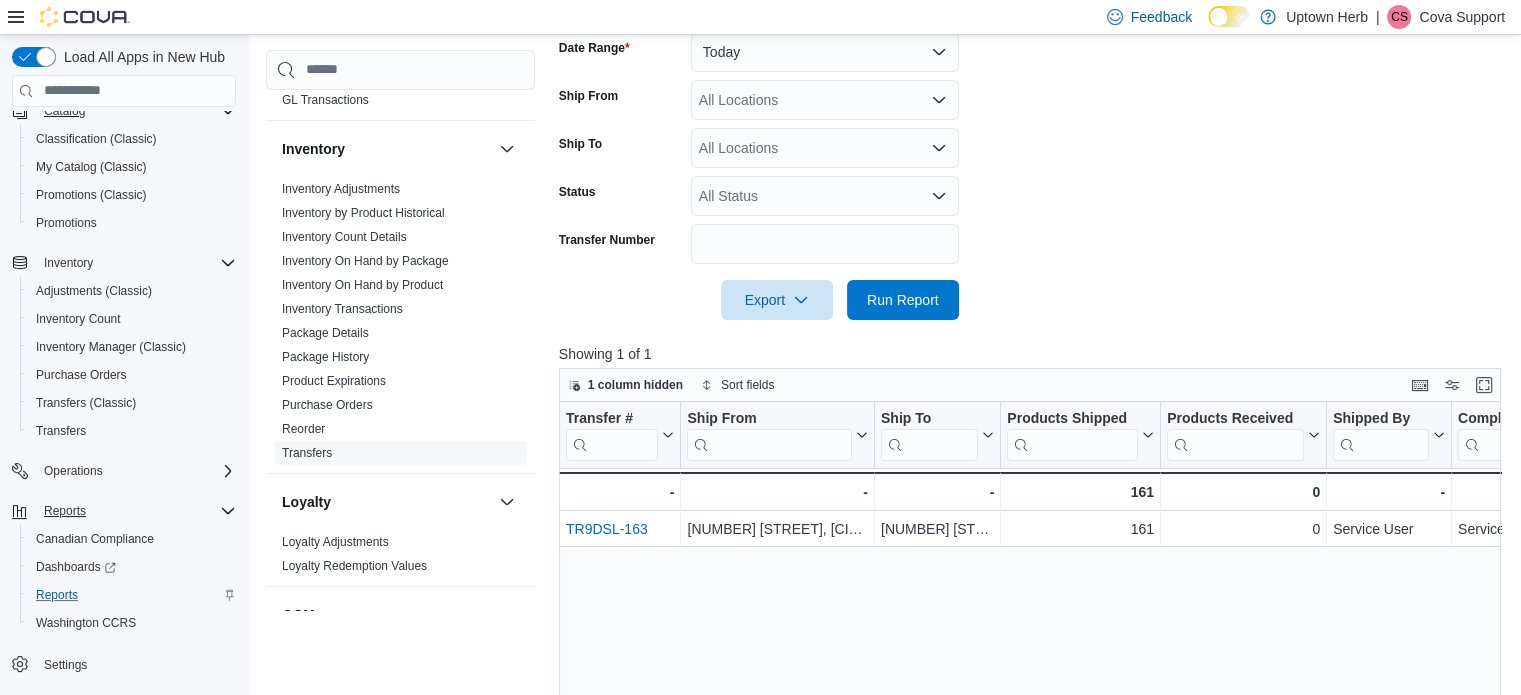 drag, startPoint x: 1481, startPoint y: 13, endPoint x: 1468, endPoint y: 42, distance: 31.780497 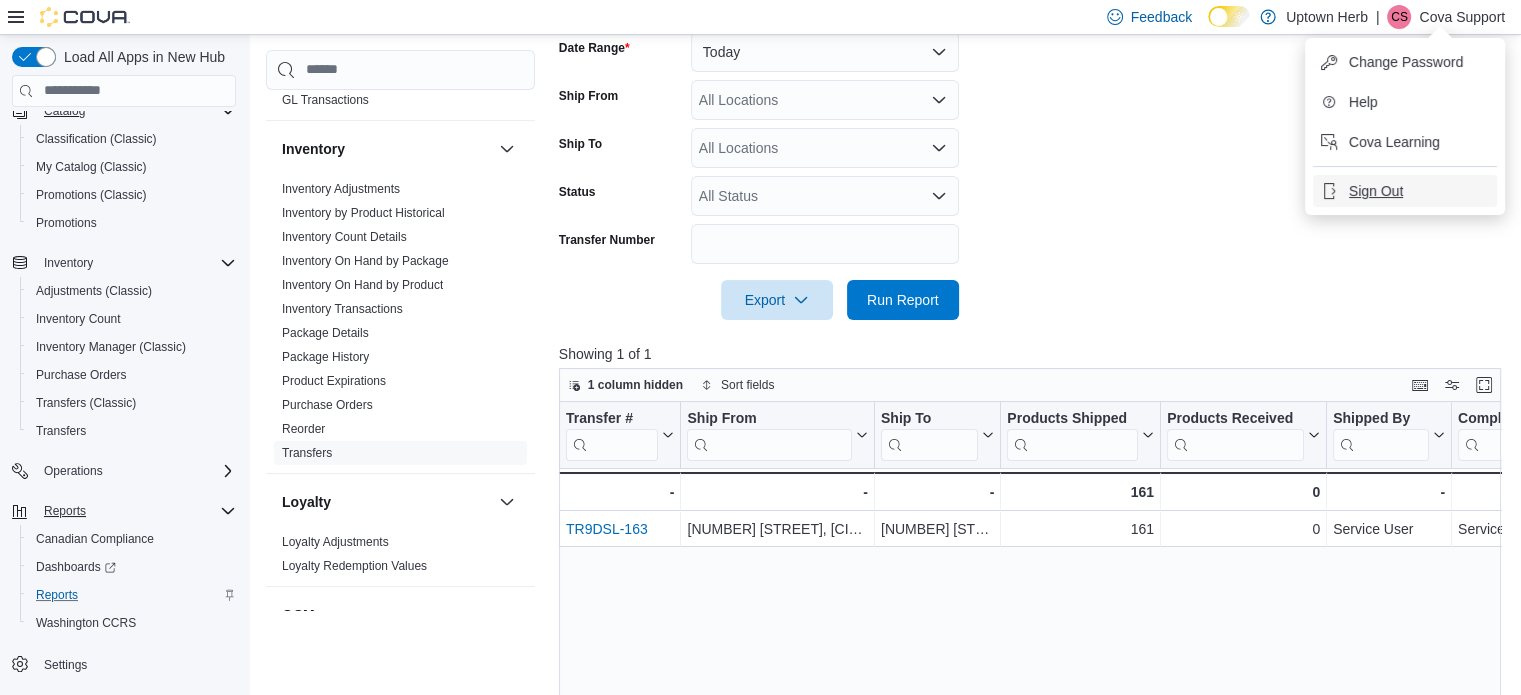 click on "Sign Out" at bounding box center (1376, 191) 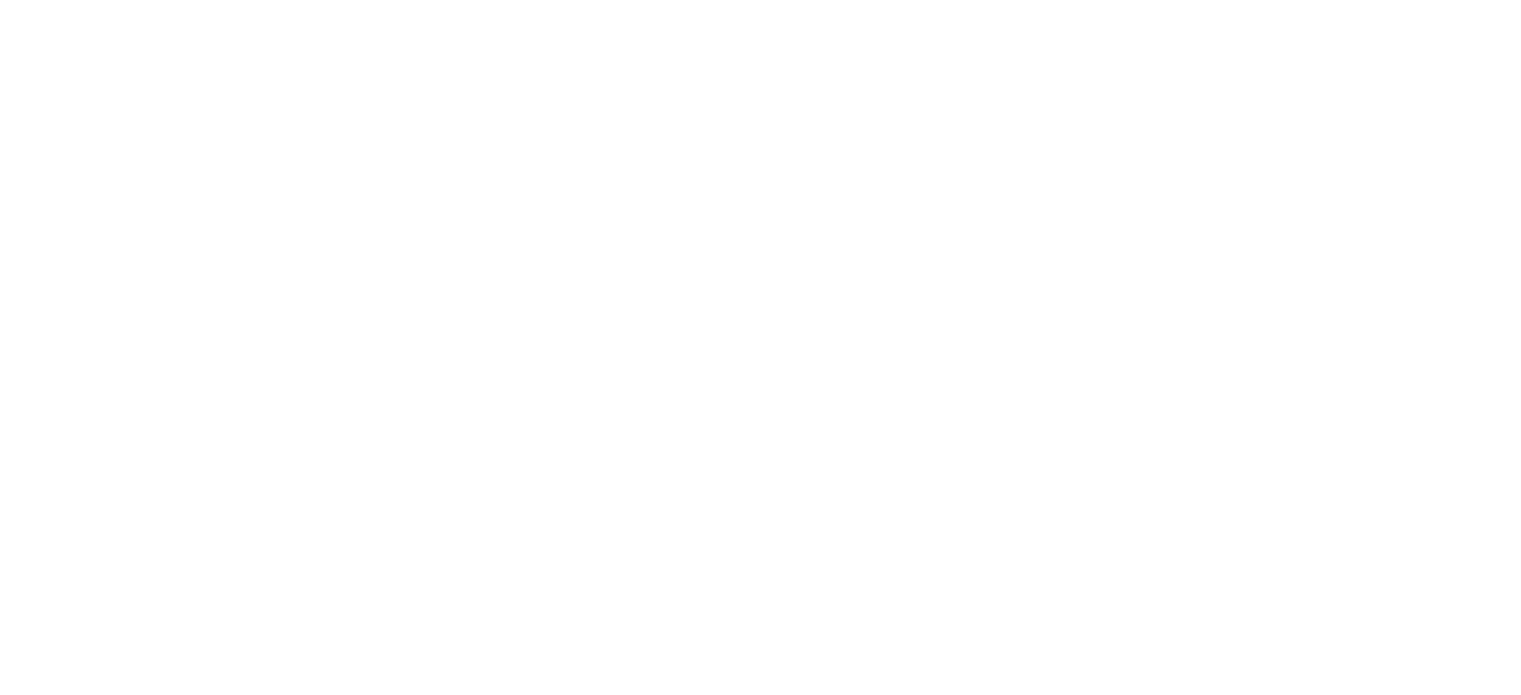 scroll, scrollTop: 0, scrollLeft: 0, axis: both 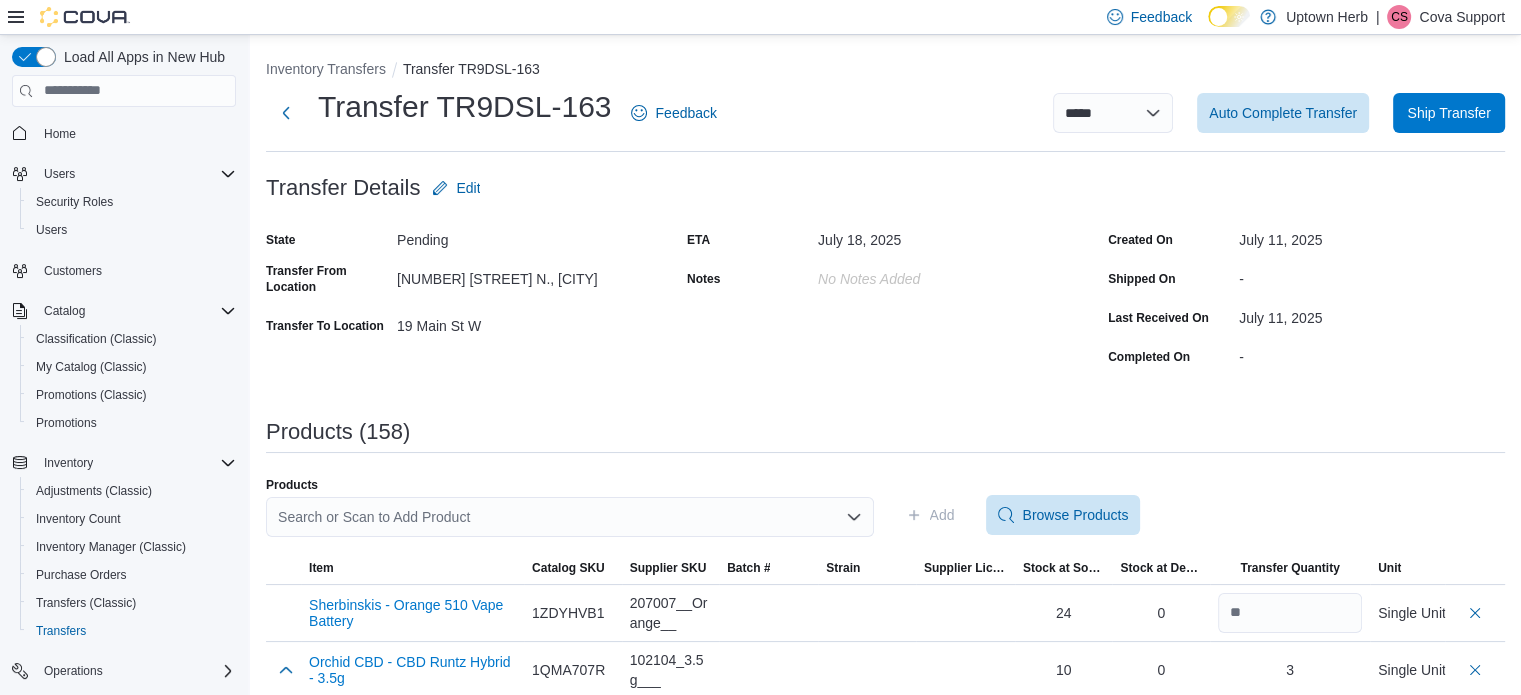 click on "**********" at bounding box center [885, 4981] 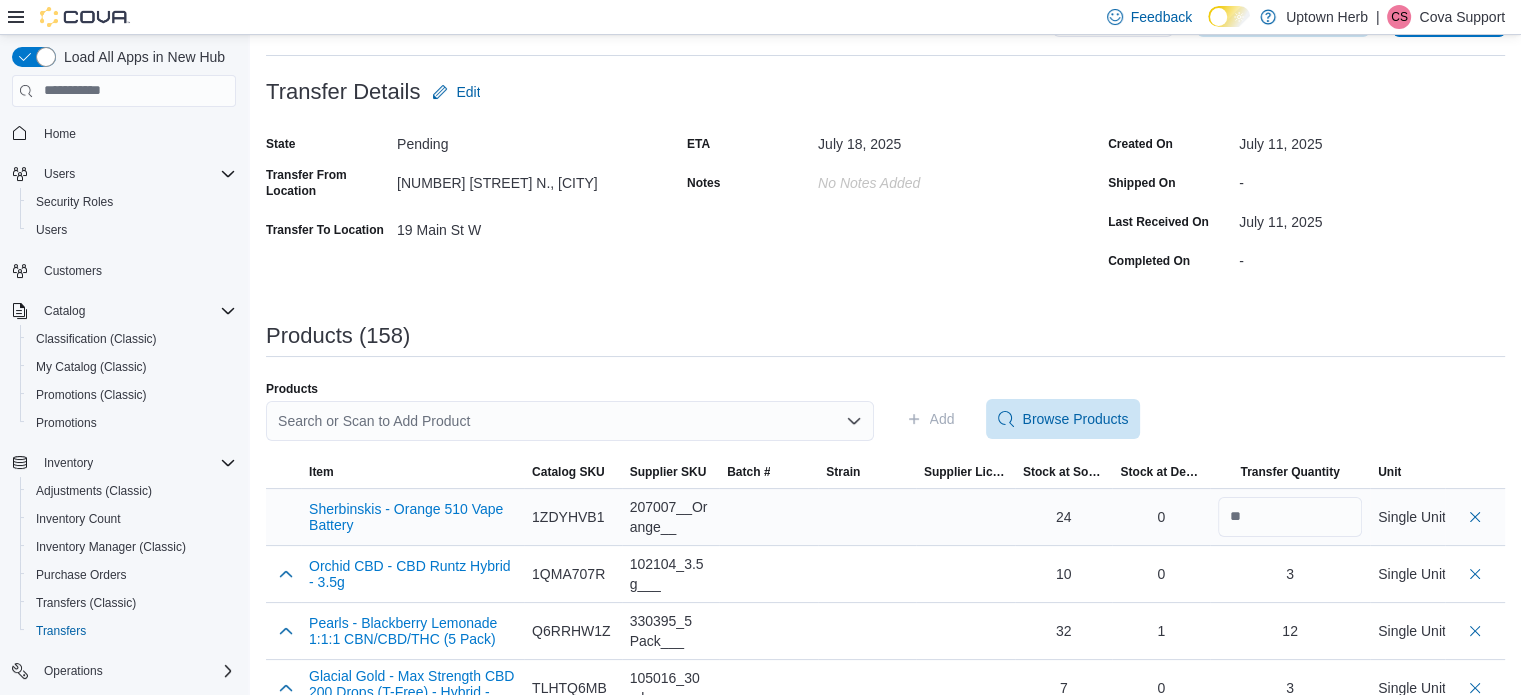 scroll, scrollTop: 0, scrollLeft: 0, axis: both 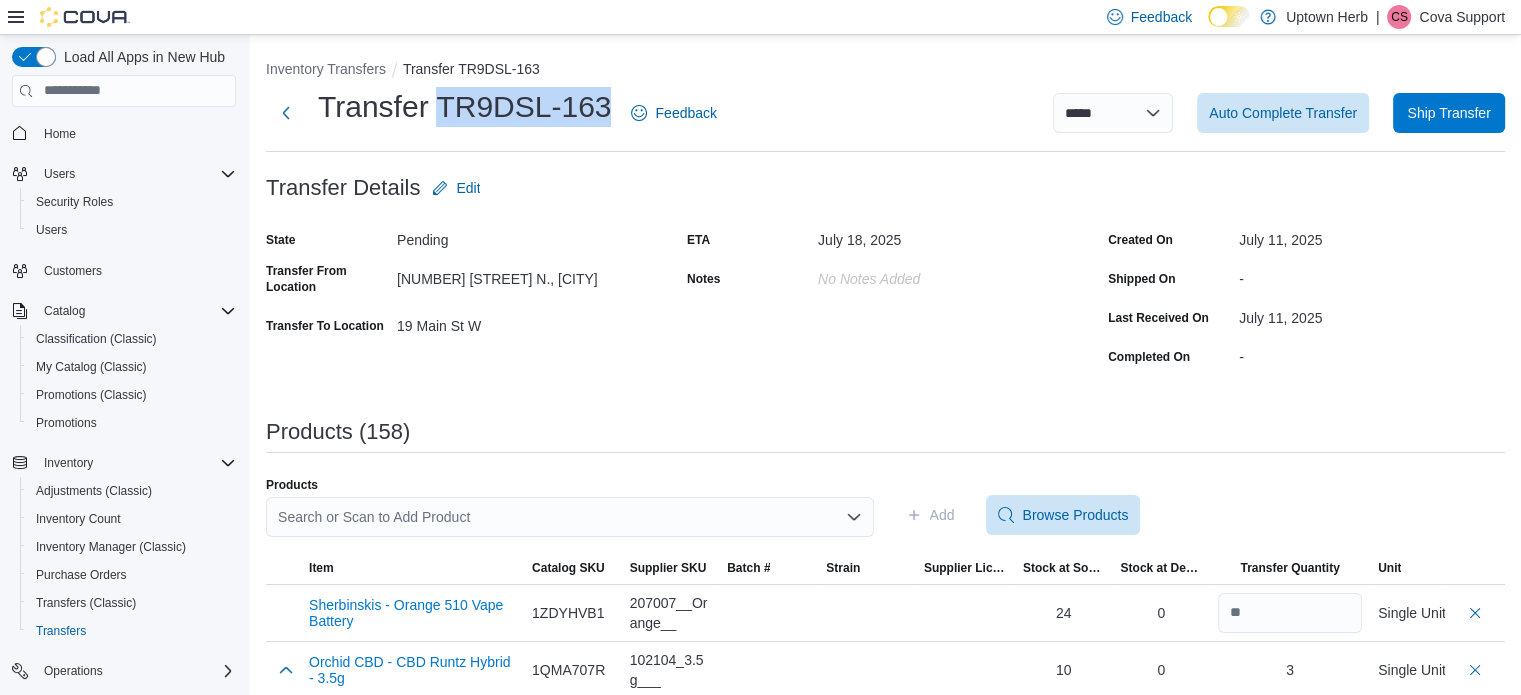 drag, startPoint x: 609, startPoint y: 106, endPoint x: 432, endPoint y: 103, distance: 177.02542 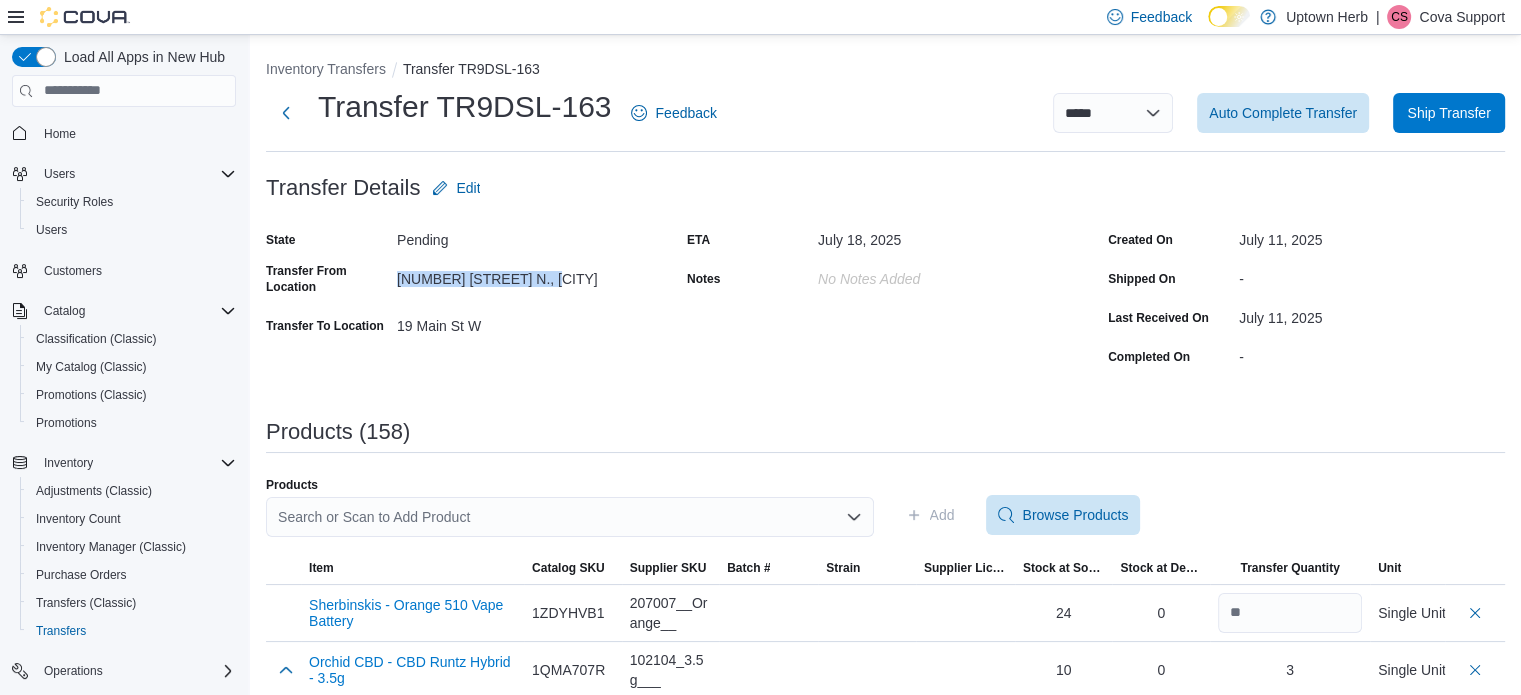 drag, startPoint x: 545, startPoint y: 278, endPoint x: 416, endPoint y: 281, distance: 129.03488 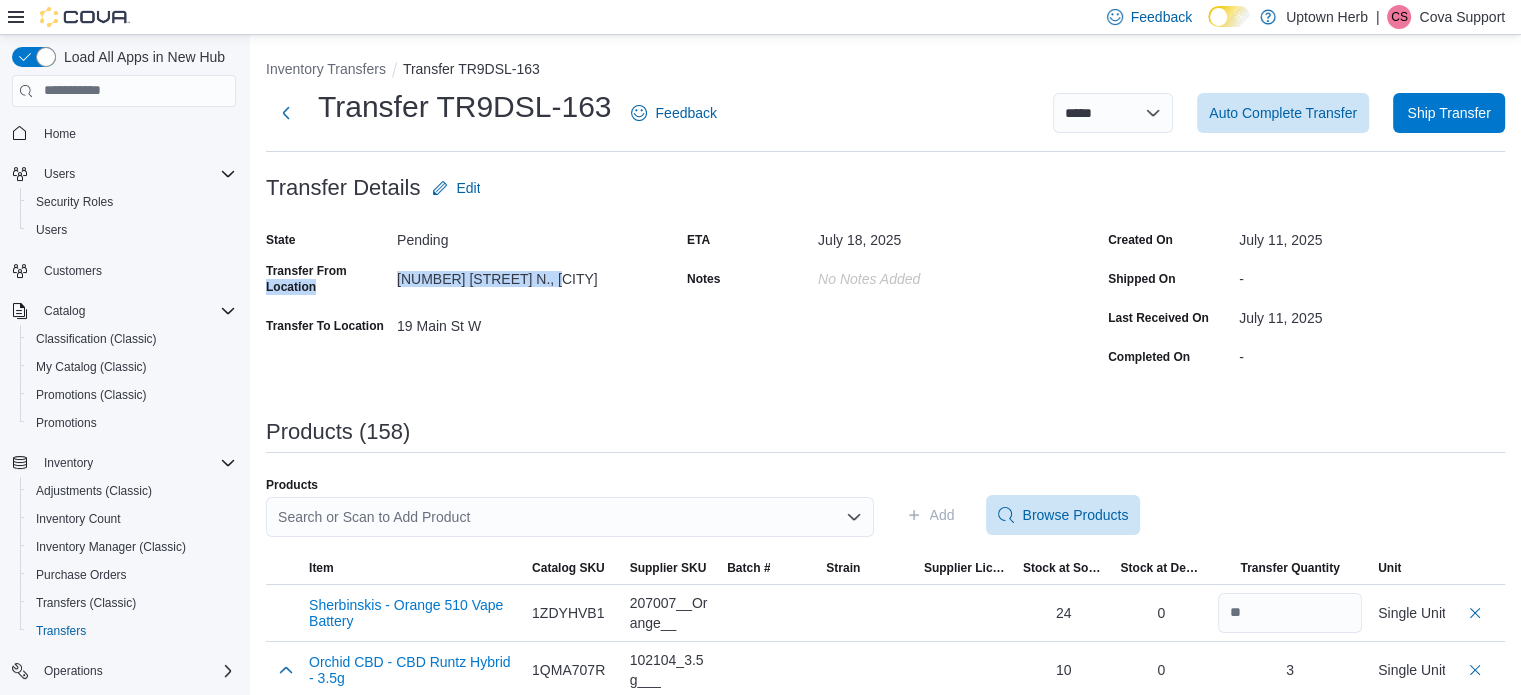 copy on "Location 56 King St N., Waterloo" 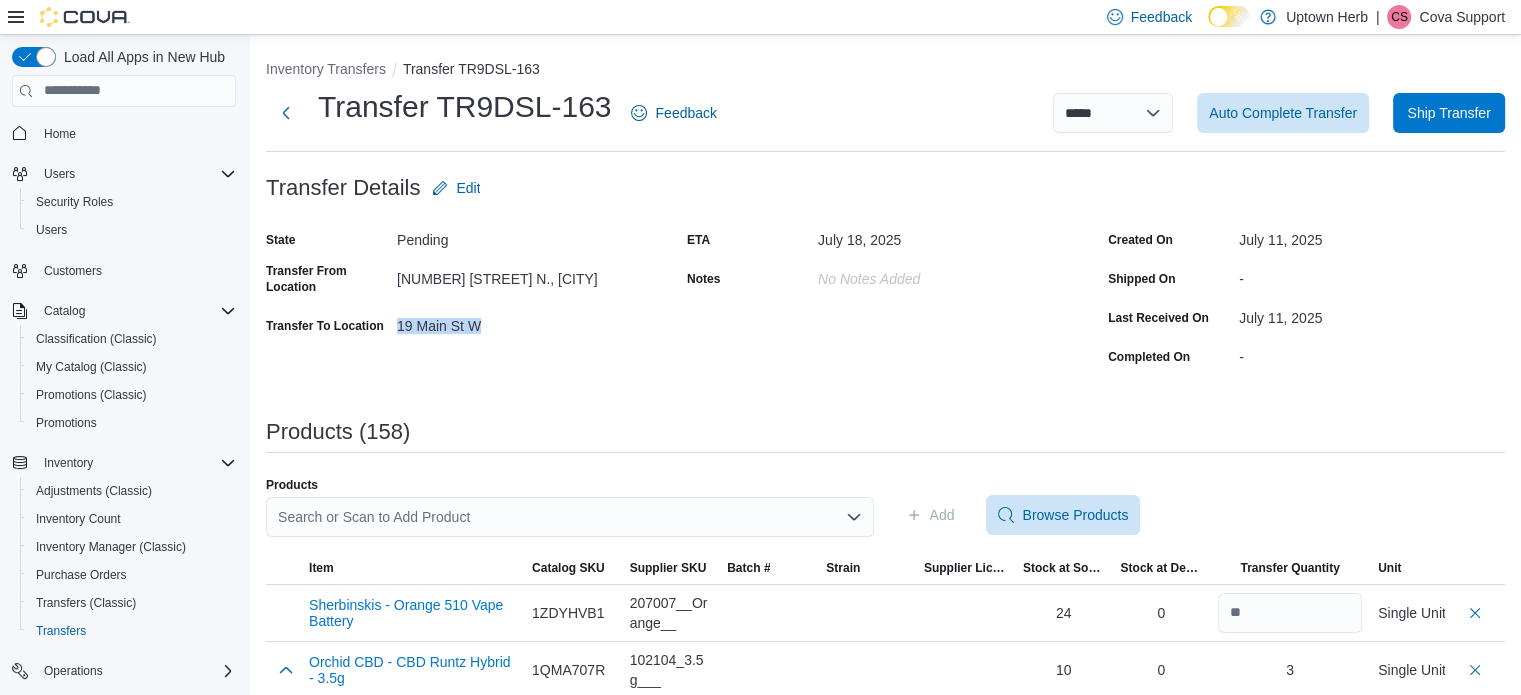 drag, startPoint x: 491, startPoint y: 322, endPoint x: 396, endPoint y: 327, distance: 95.131485 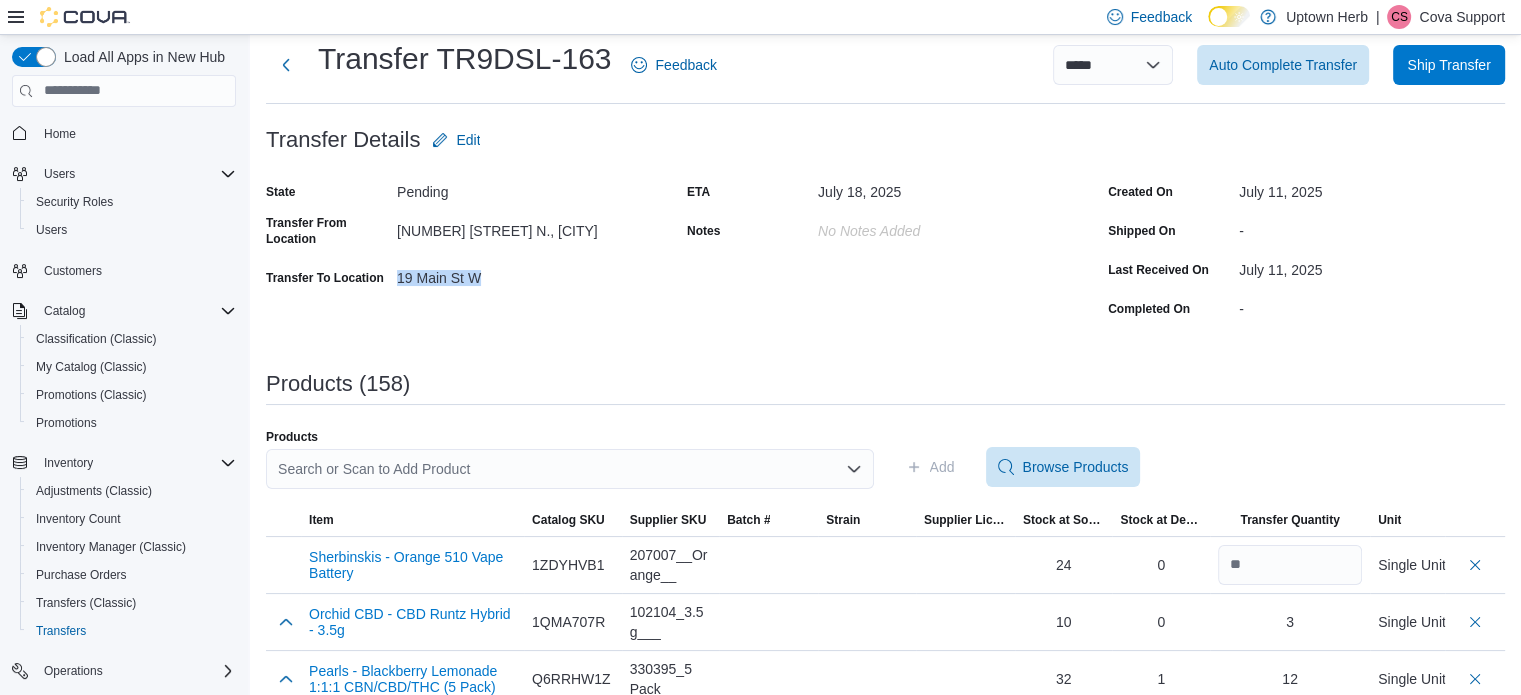 scroll, scrollTop: 0, scrollLeft: 0, axis: both 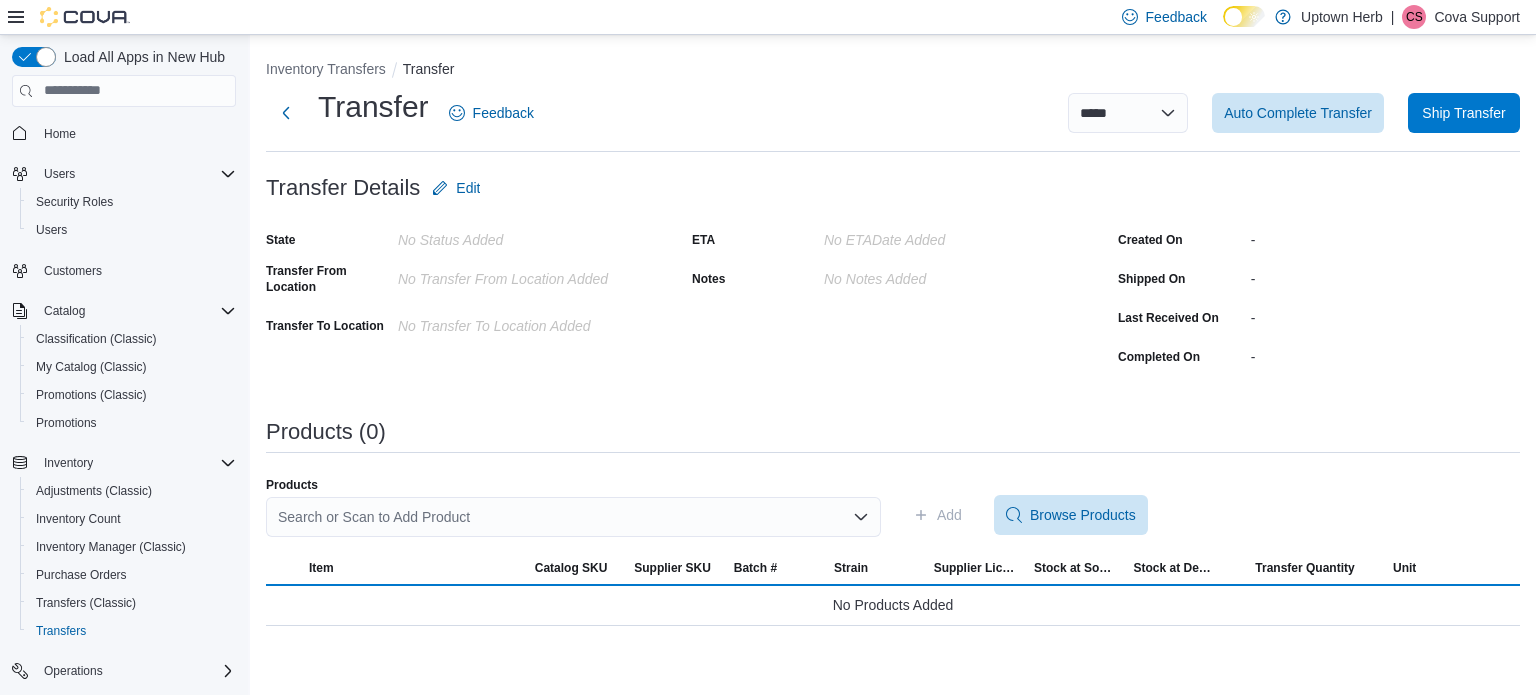 click on "Feedback Dark Mode Uptown Herb | CS Cova Support" at bounding box center [768, 17] 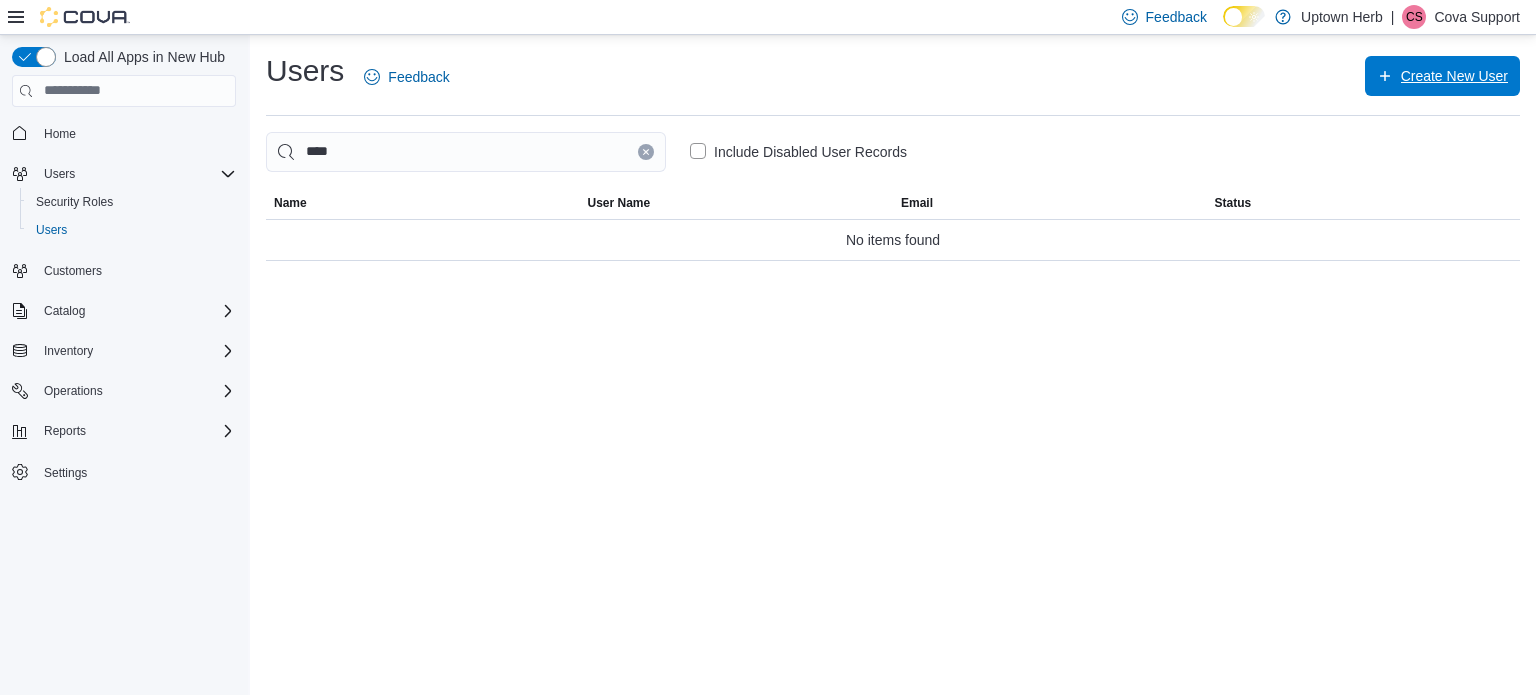 scroll, scrollTop: 0, scrollLeft: 0, axis: both 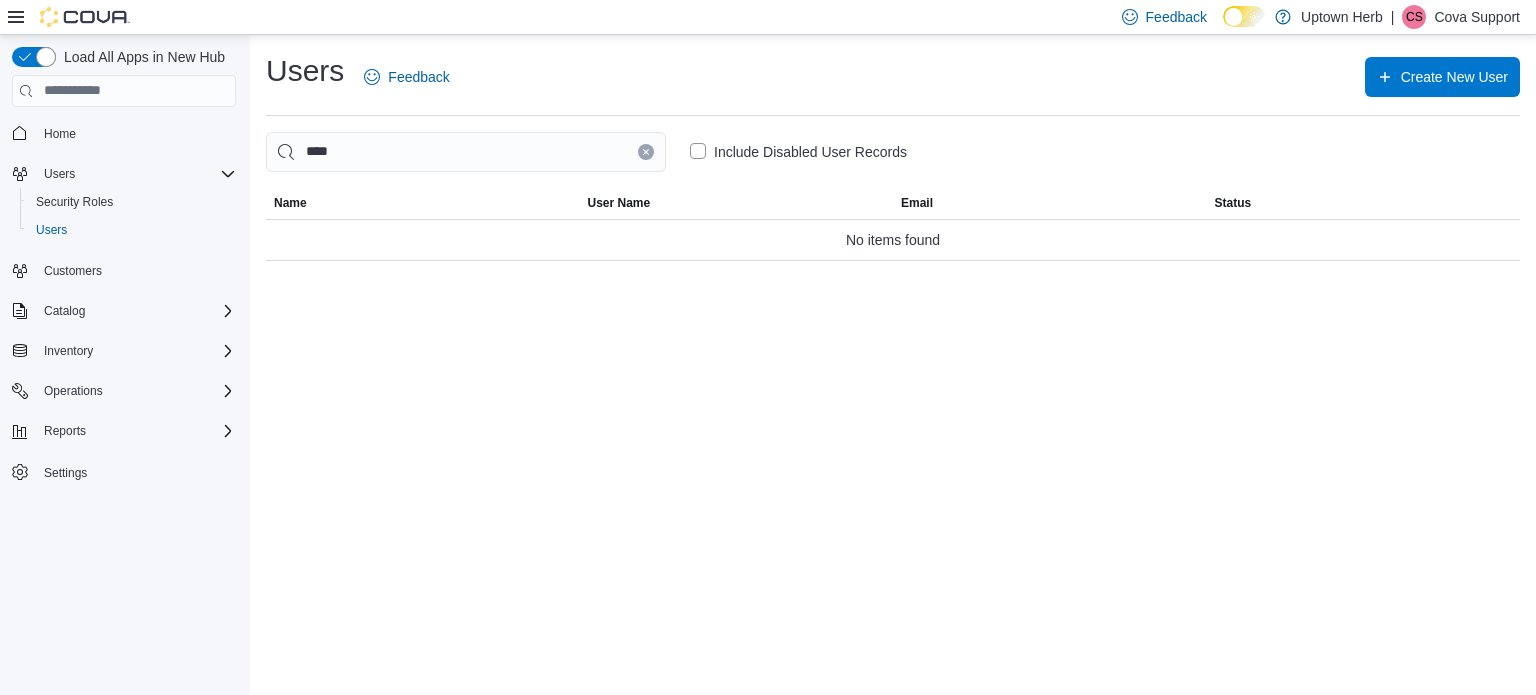 click on "Cova Support" at bounding box center [1477, 17] 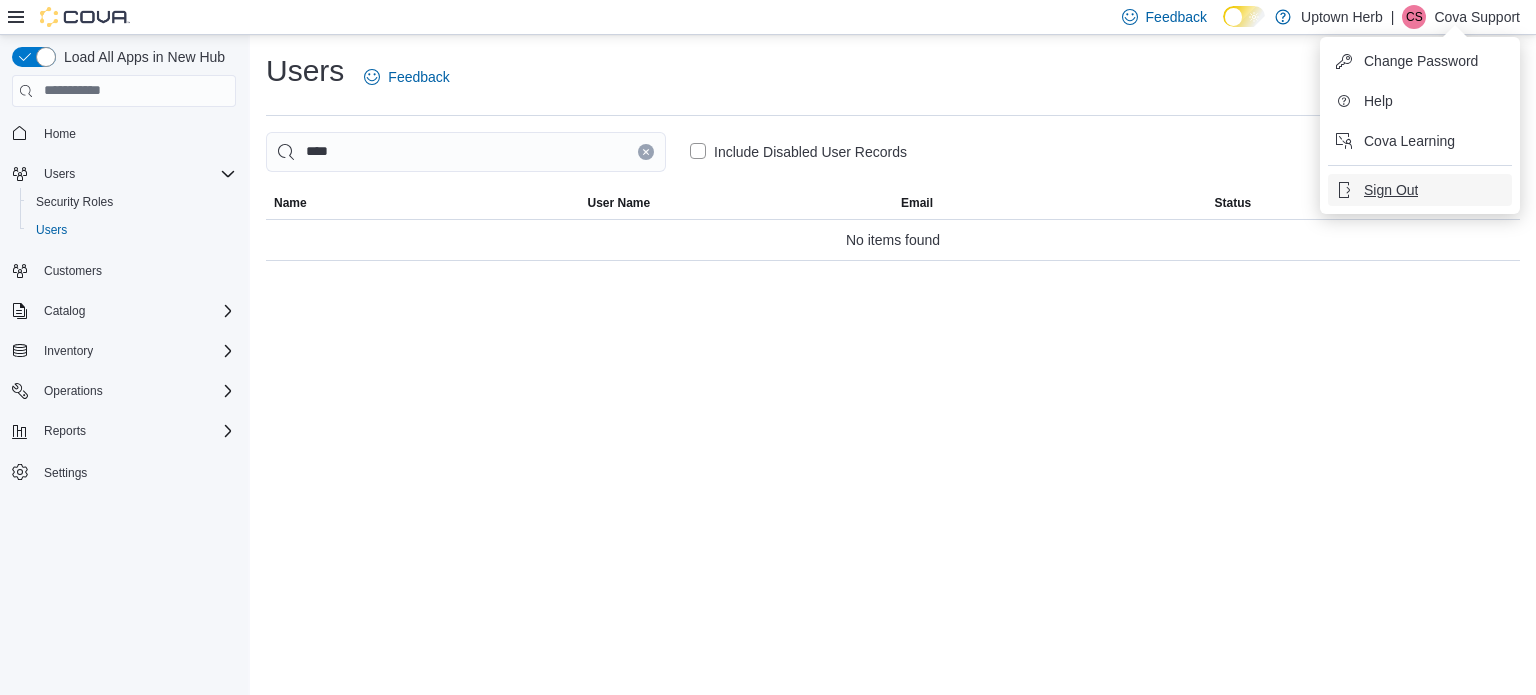 click on "Sign Out" at bounding box center (1391, 190) 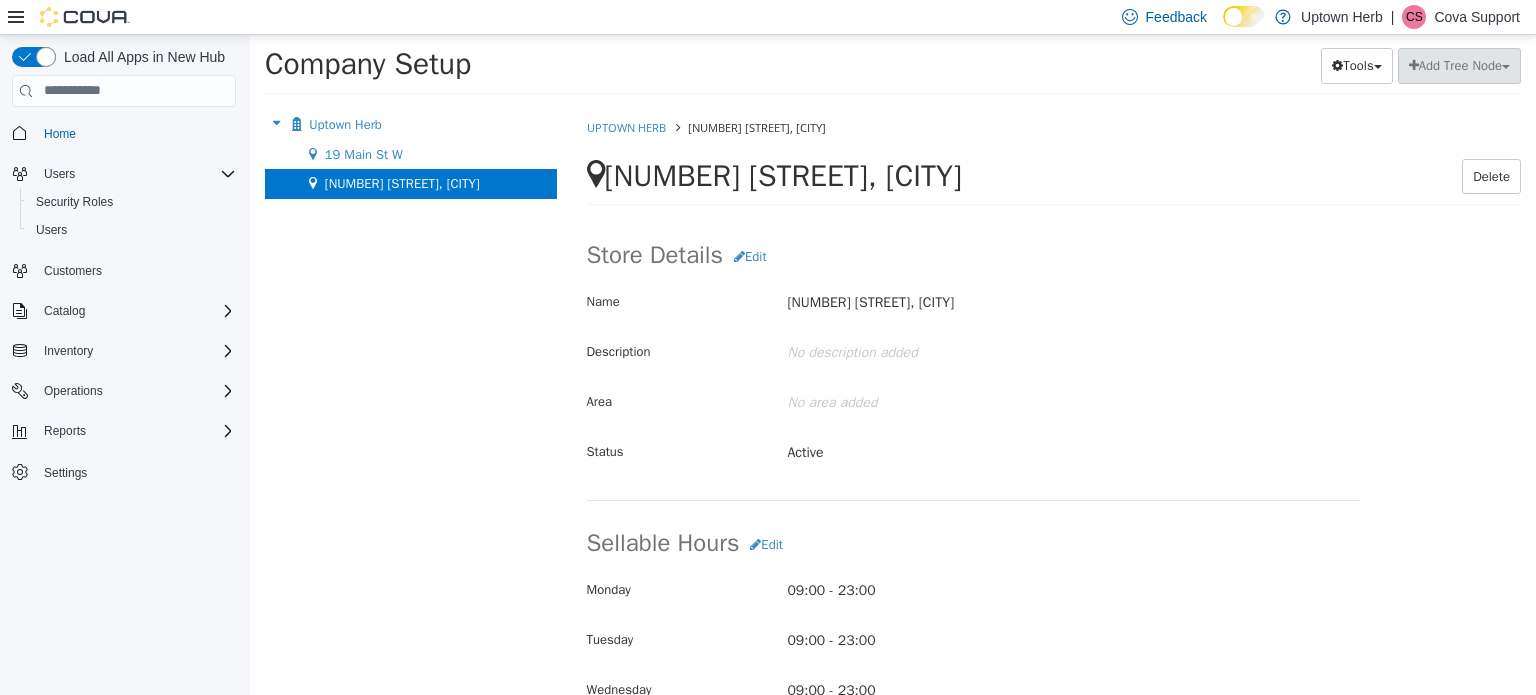 scroll, scrollTop: 0, scrollLeft: 0, axis: both 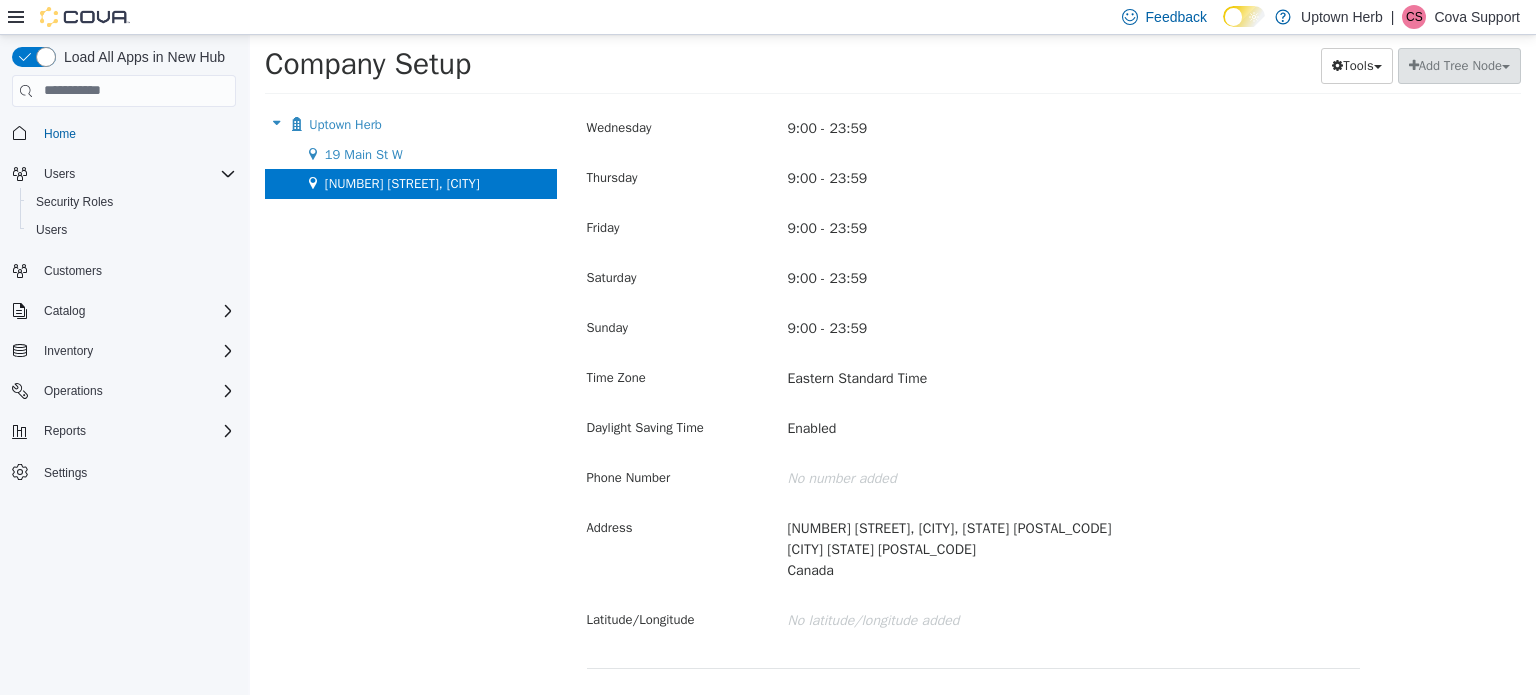 click on "Cova Support" at bounding box center [1477, 17] 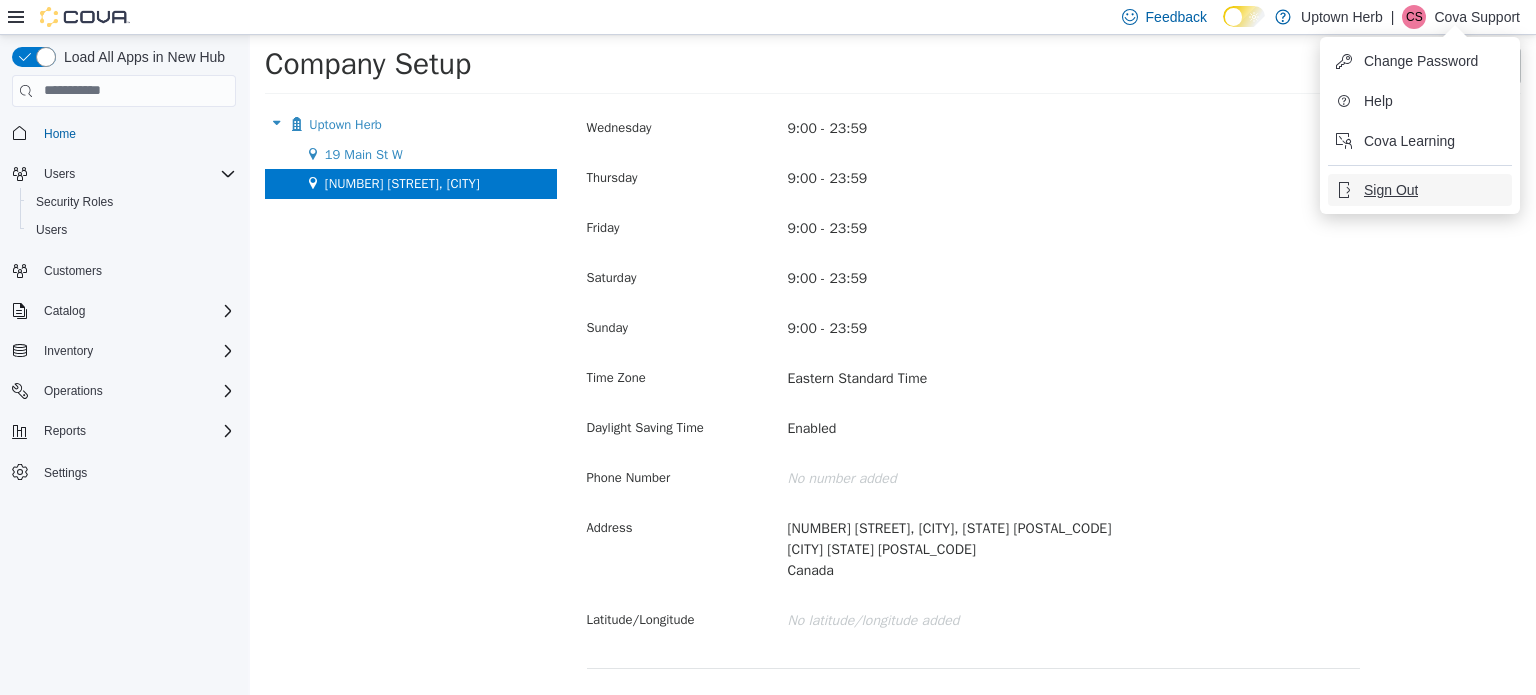 click on "Sign Out" at bounding box center (1391, 190) 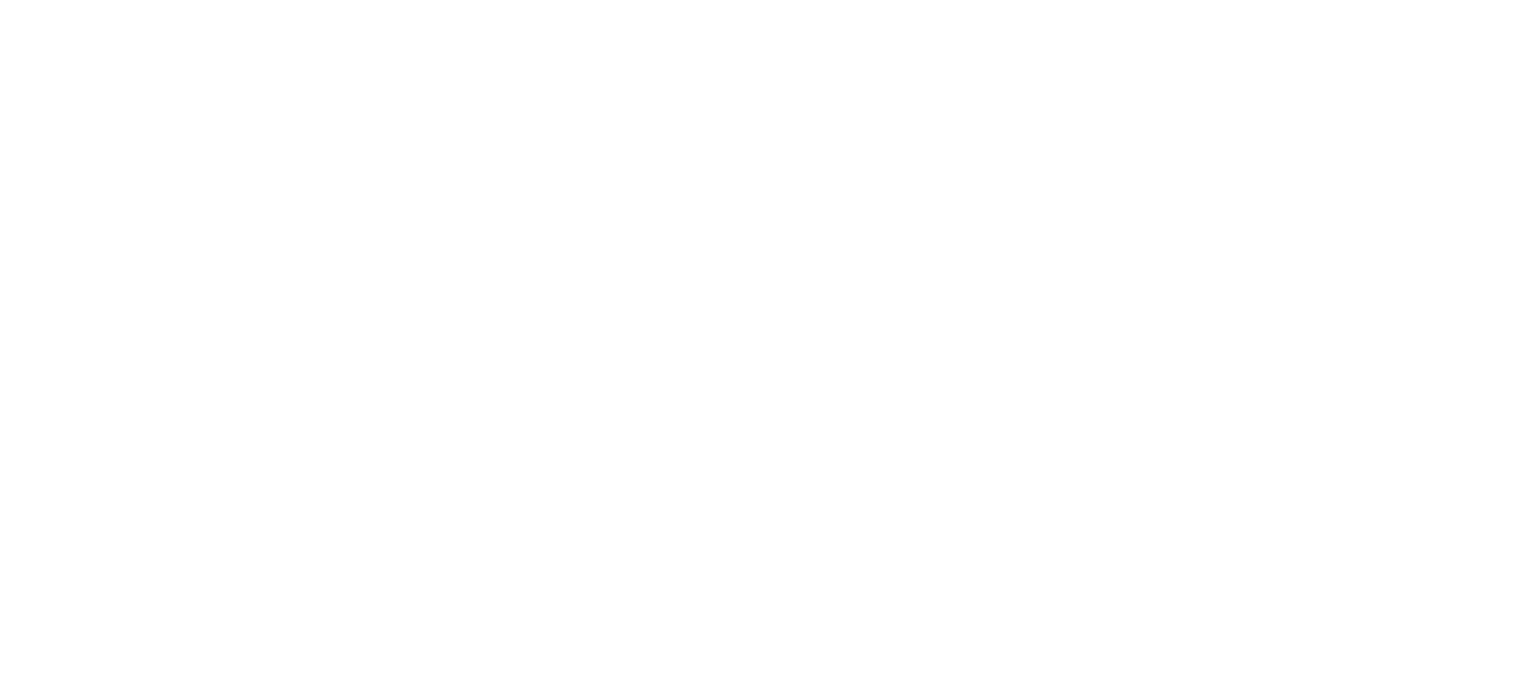 scroll, scrollTop: 0, scrollLeft: 0, axis: both 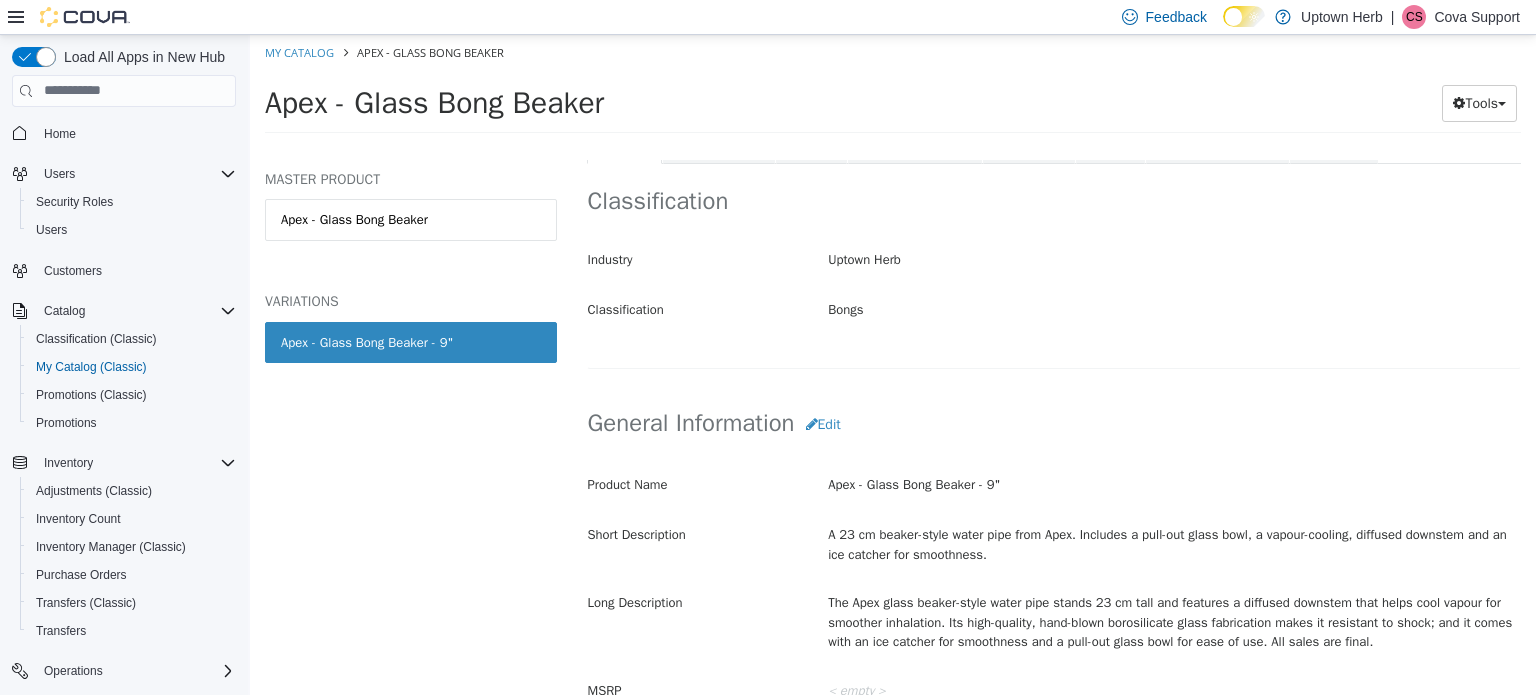 drag, startPoint x: 285, startPoint y: 508, endPoint x: 970, endPoint y: 391, distance: 694.92017 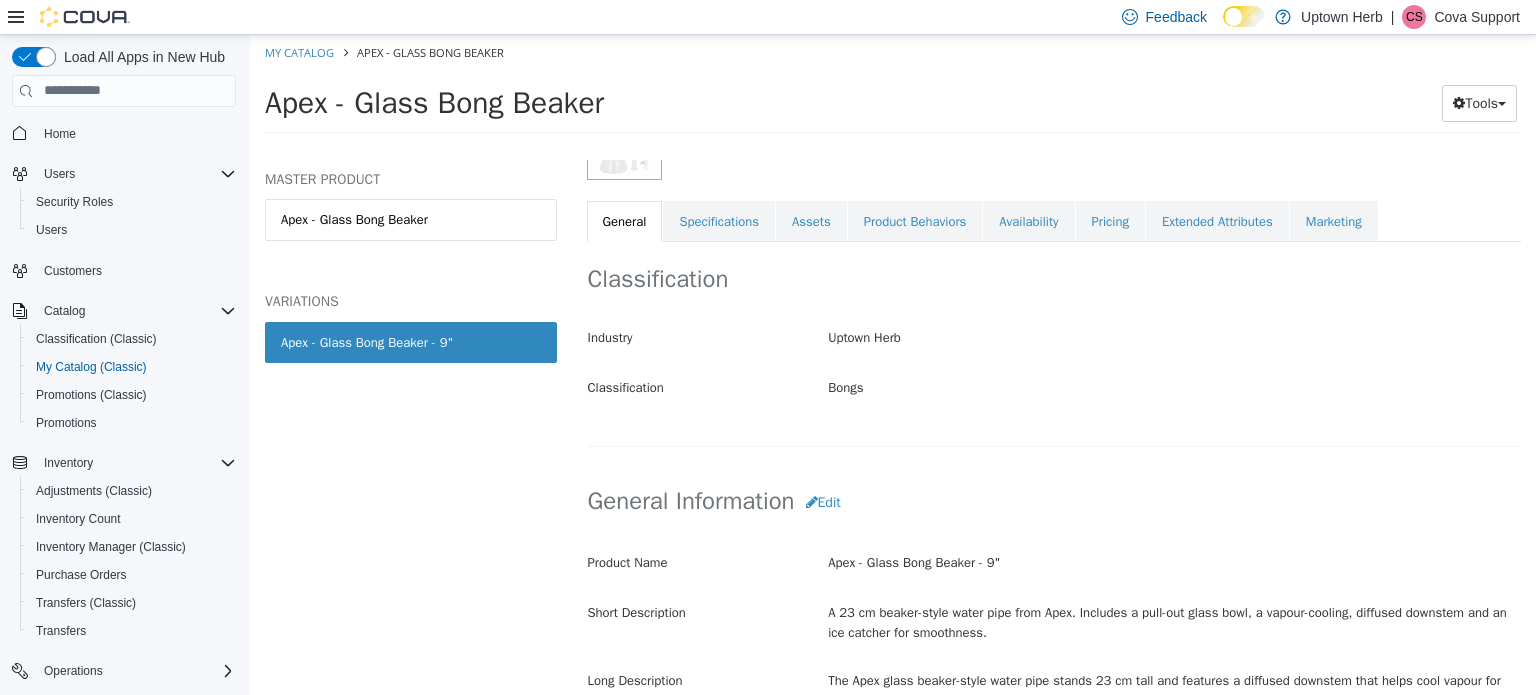 scroll, scrollTop: 300, scrollLeft: 0, axis: vertical 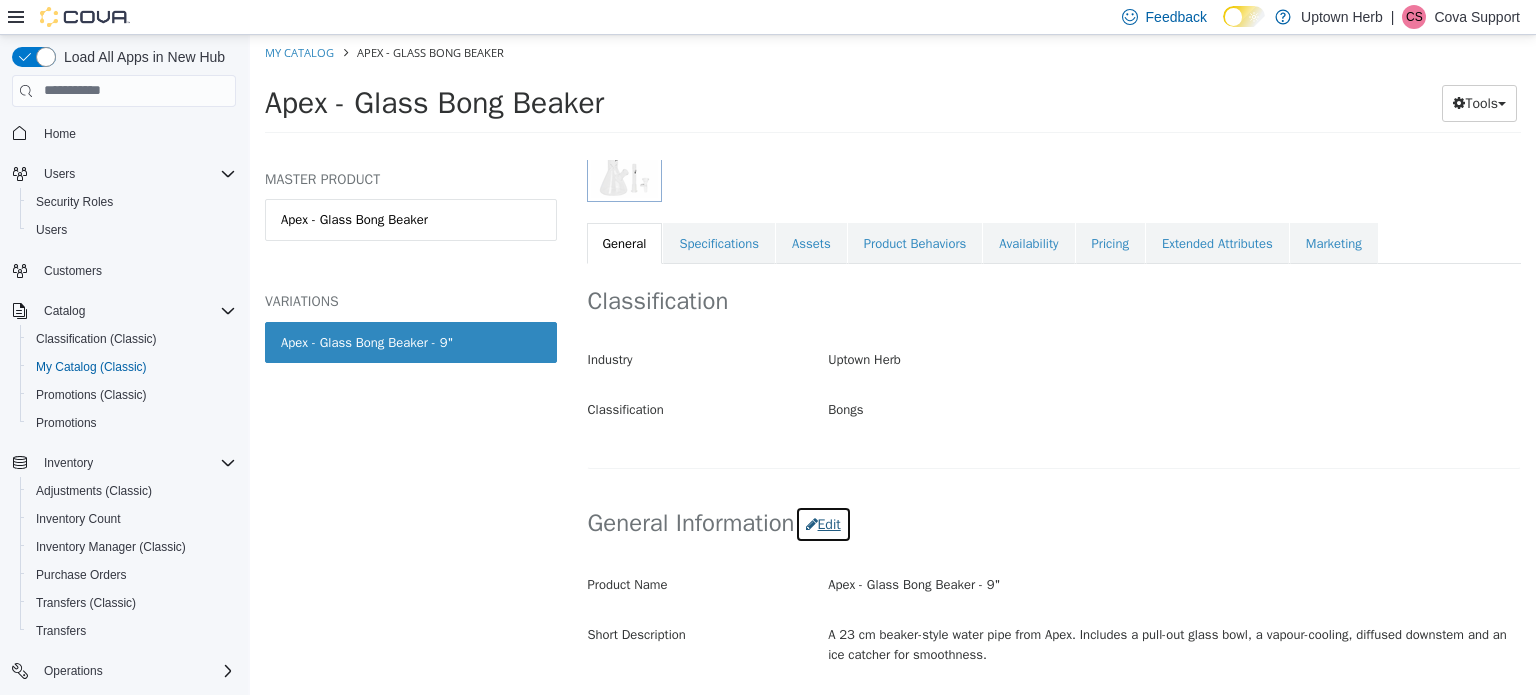 click on "Edit" at bounding box center (823, 523) 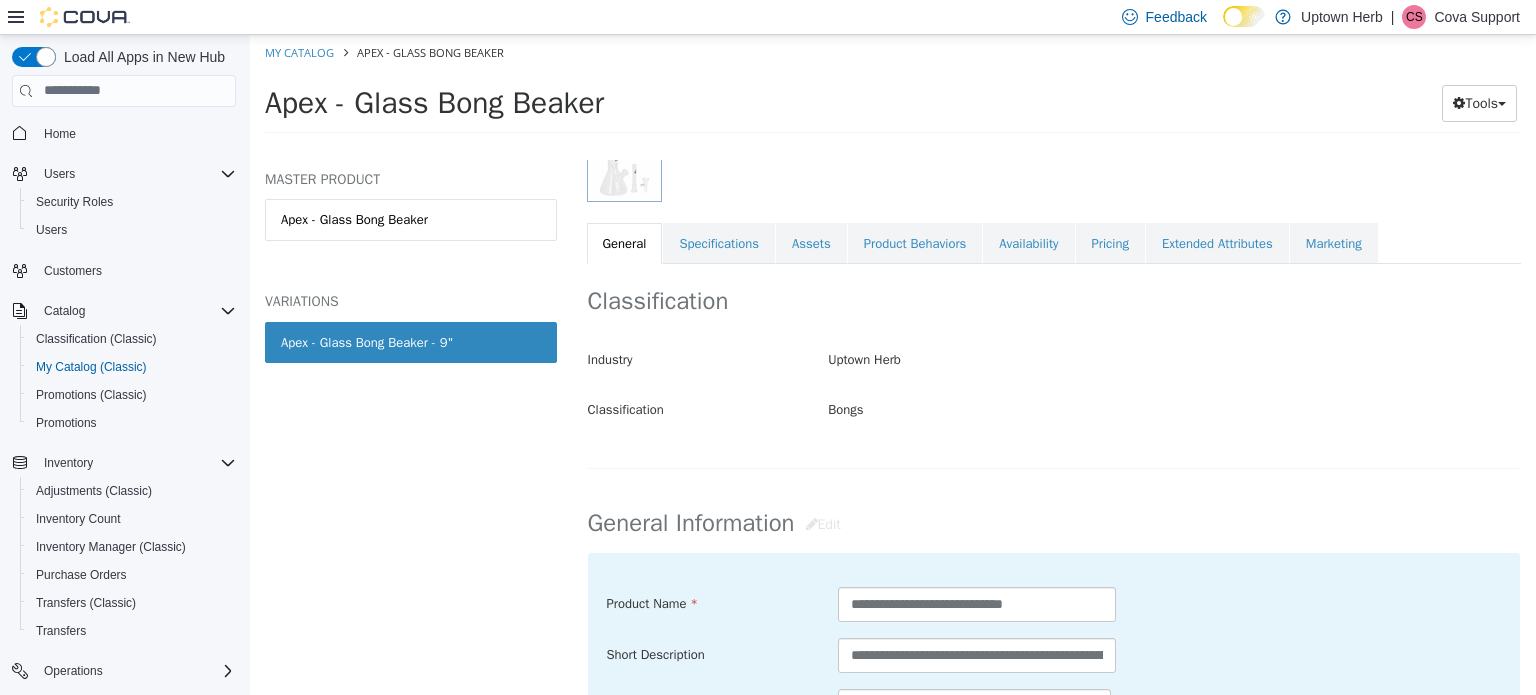 click on "**********" at bounding box center (1054, 815) 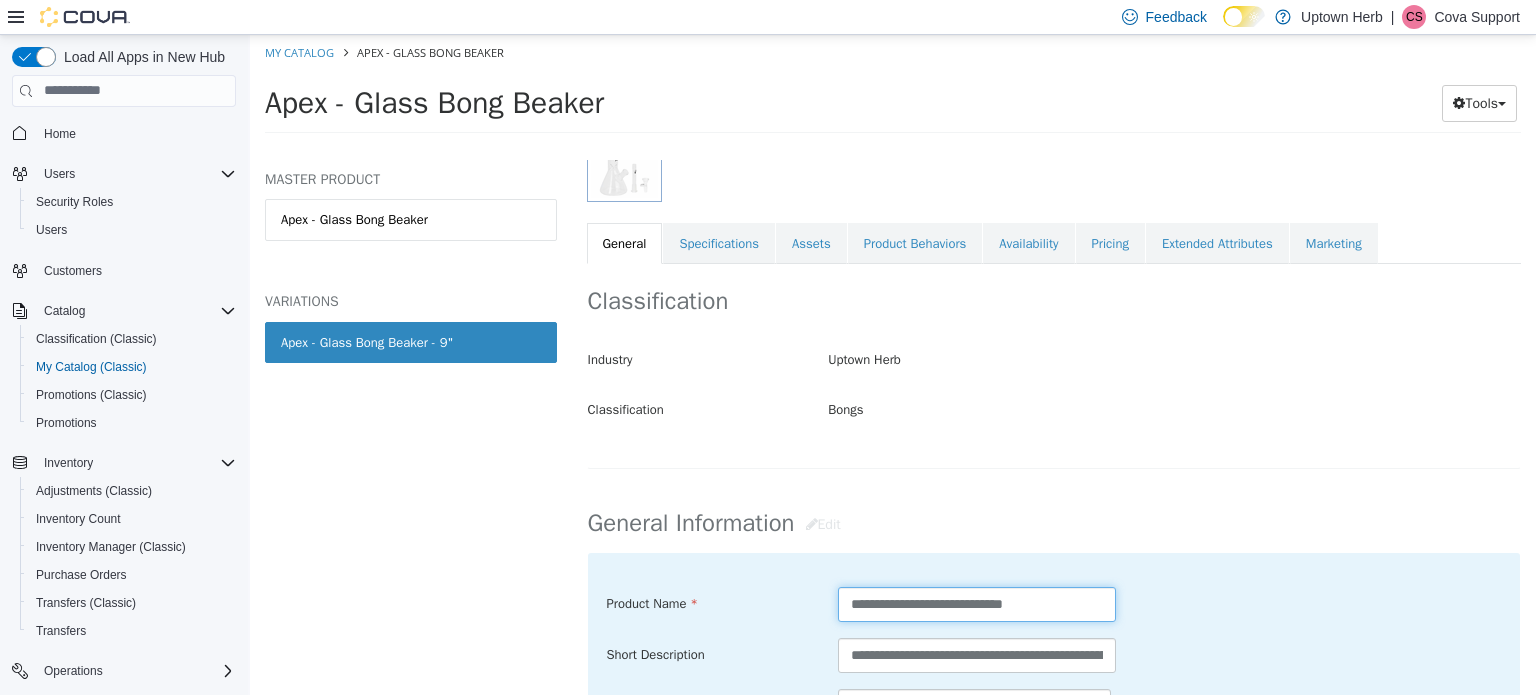 click on "**********" at bounding box center [977, 603] 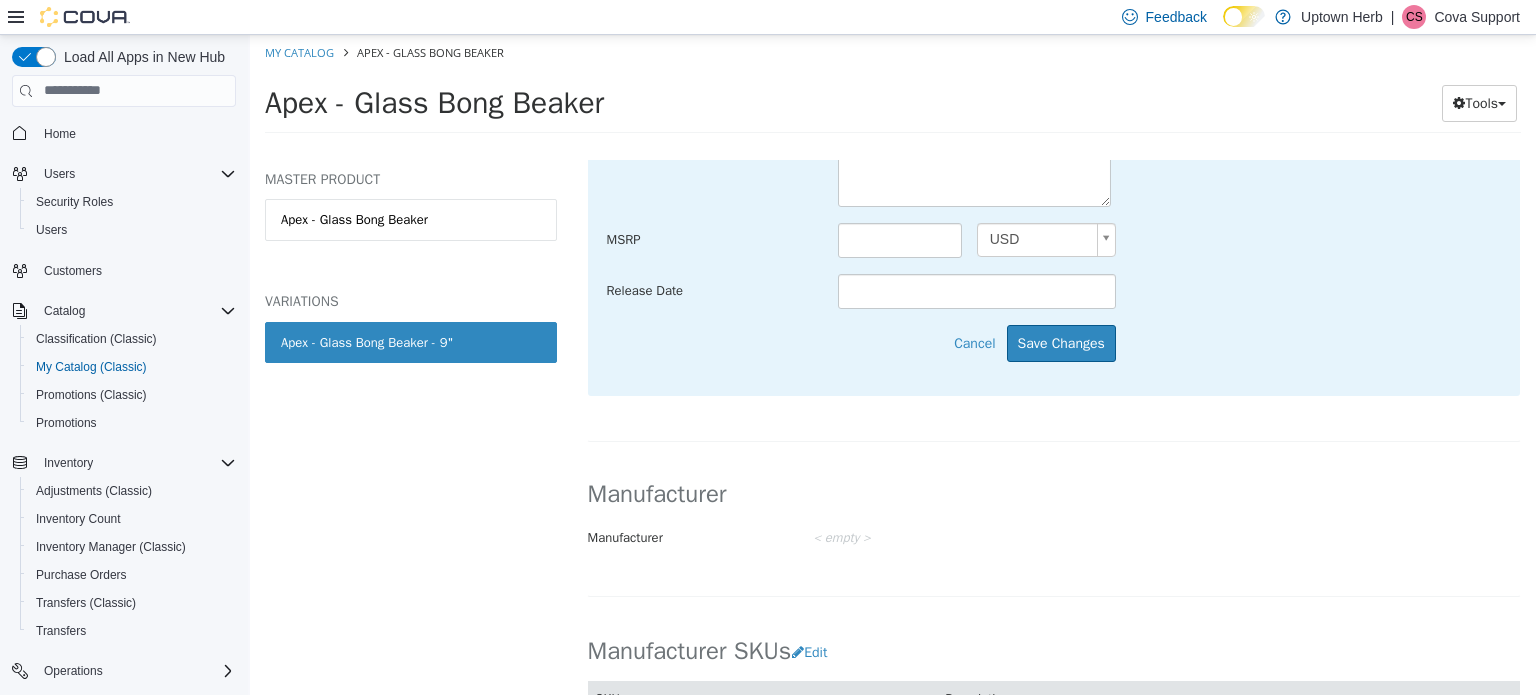 scroll, scrollTop: 1100, scrollLeft: 0, axis: vertical 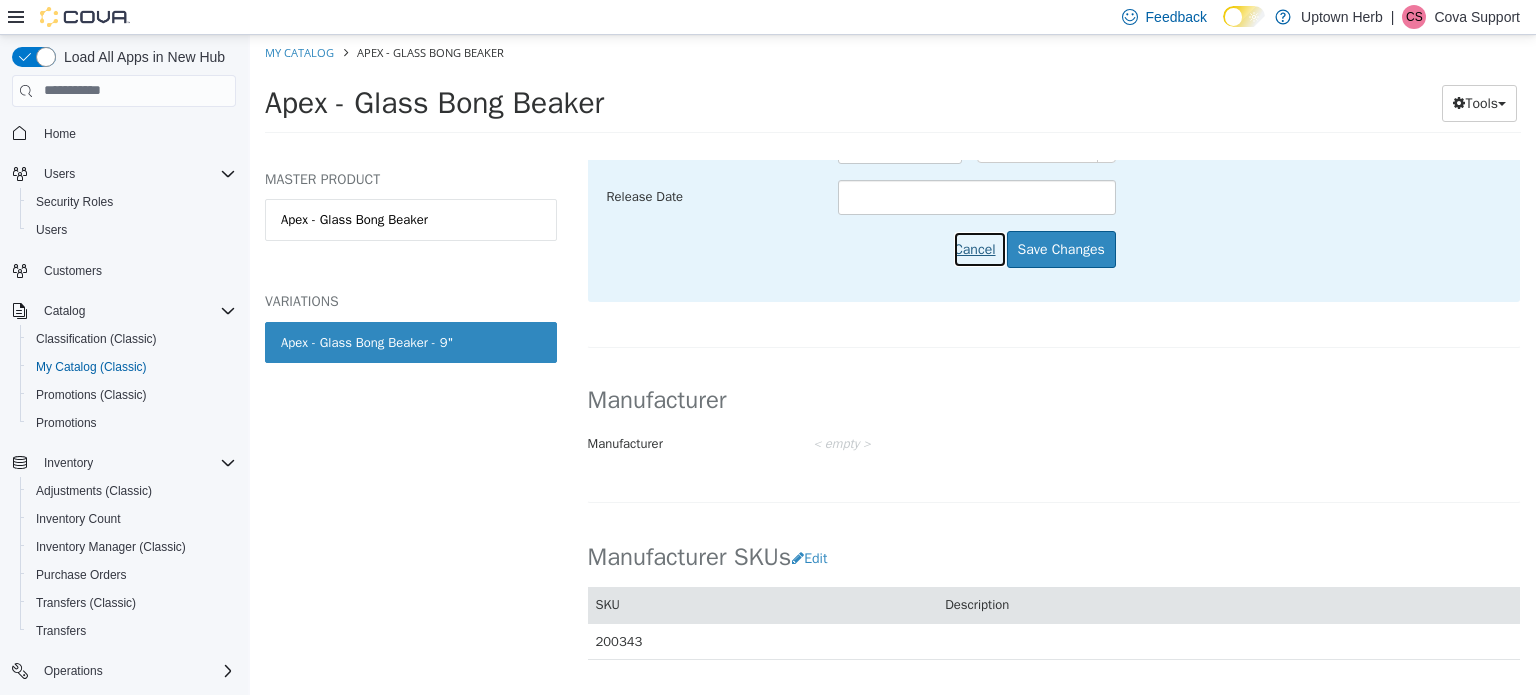 click on "Cancel" at bounding box center (979, 248) 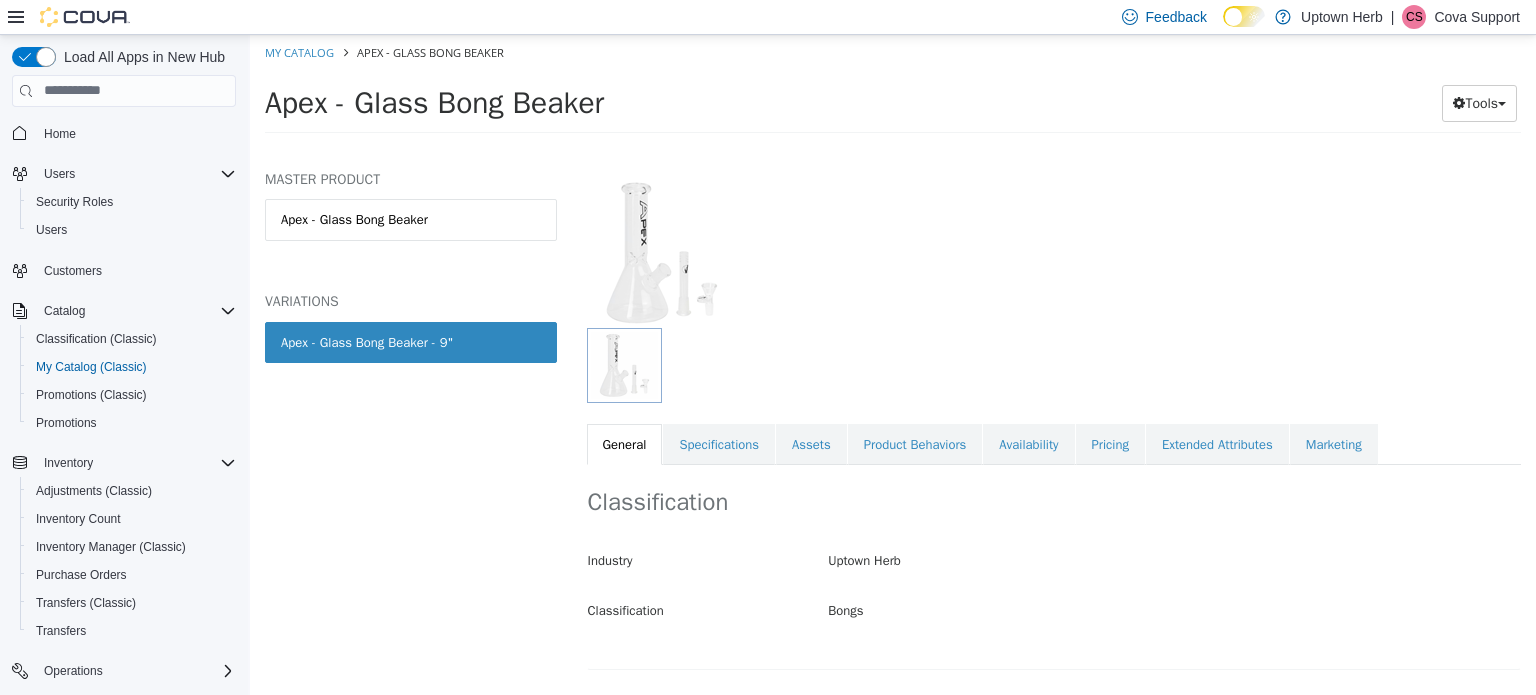 scroll, scrollTop: 0, scrollLeft: 0, axis: both 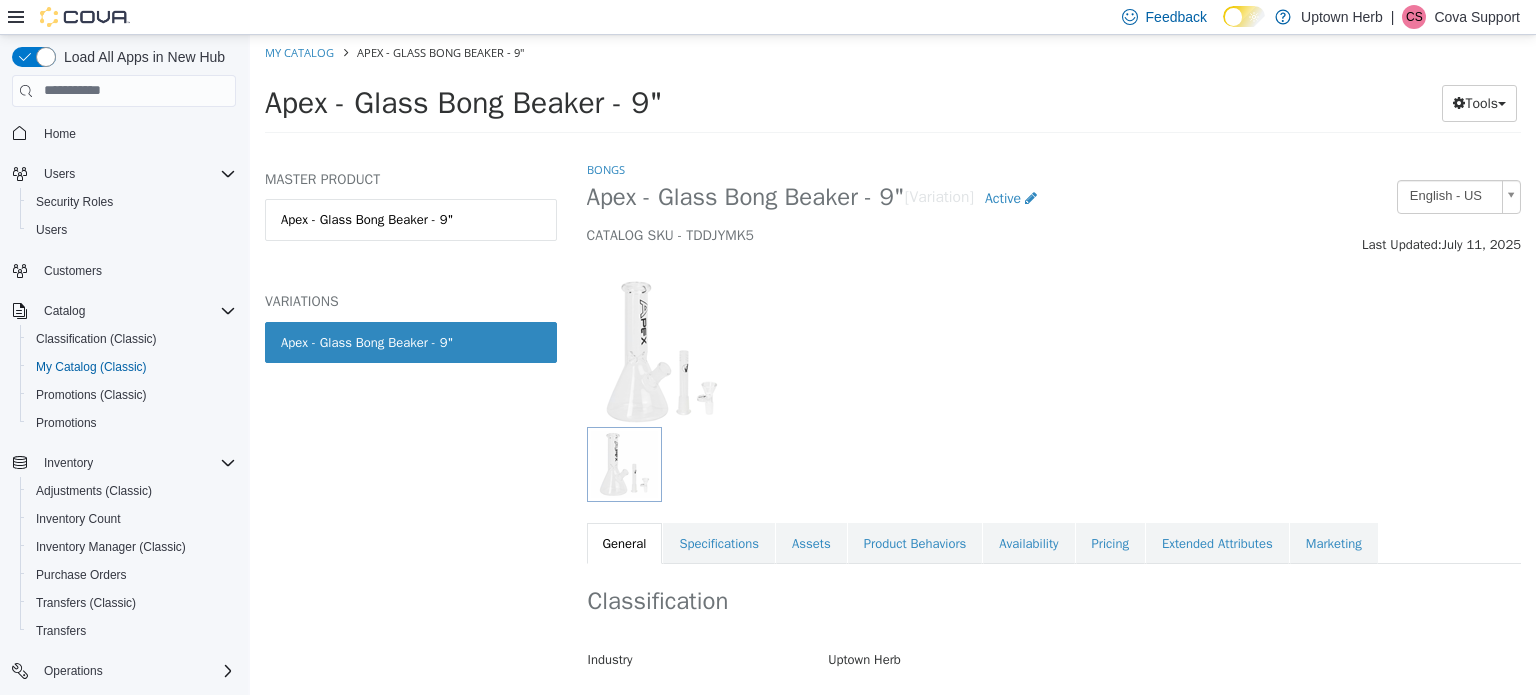 drag, startPoint x: 271, startPoint y: 99, endPoint x: 331, endPoint y: 173, distance: 95.26804 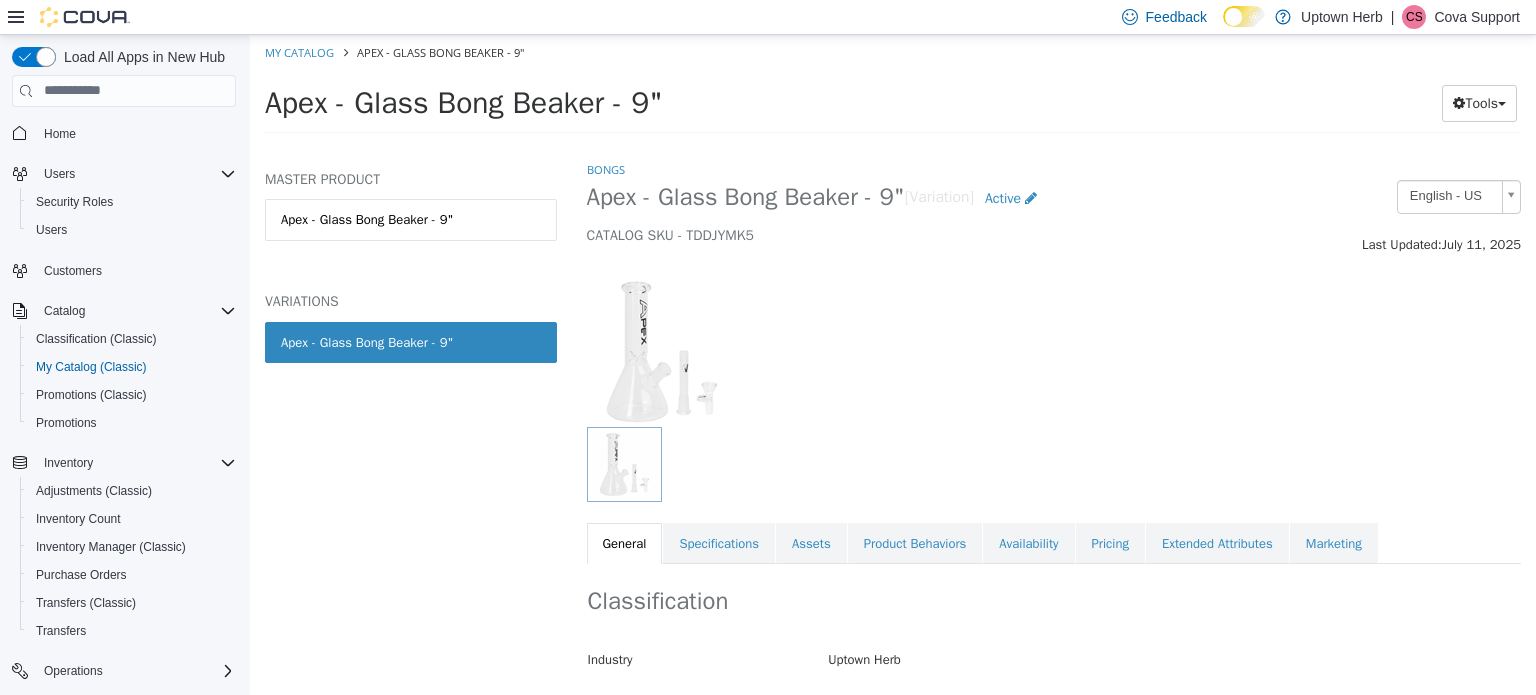 drag, startPoint x: 1470, startPoint y: 9, endPoint x: 1466, endPoint y: 26, distance: 17.464249 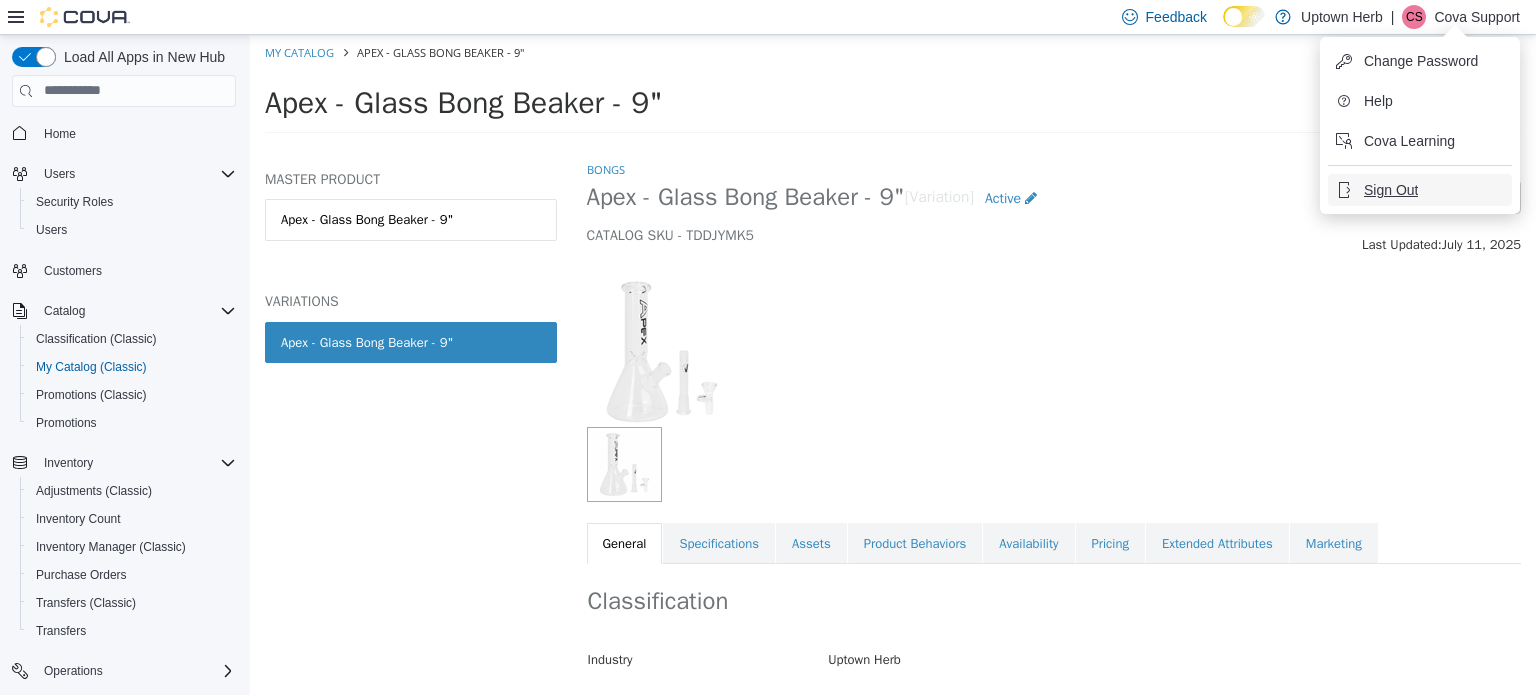 click on "Sign Out" at bounding box center (1420, 190) 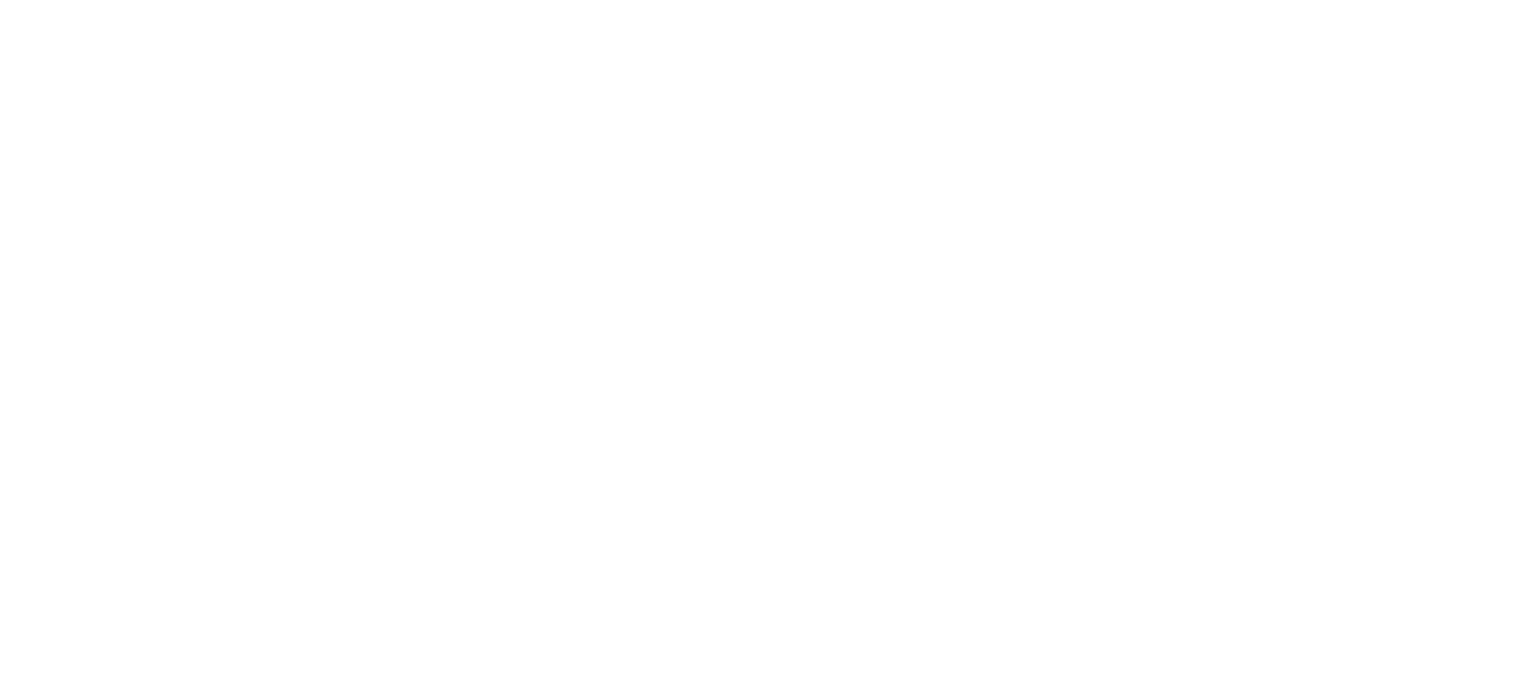 scroll, scrollTop: 0, scrollLeft: 0, axis: both 